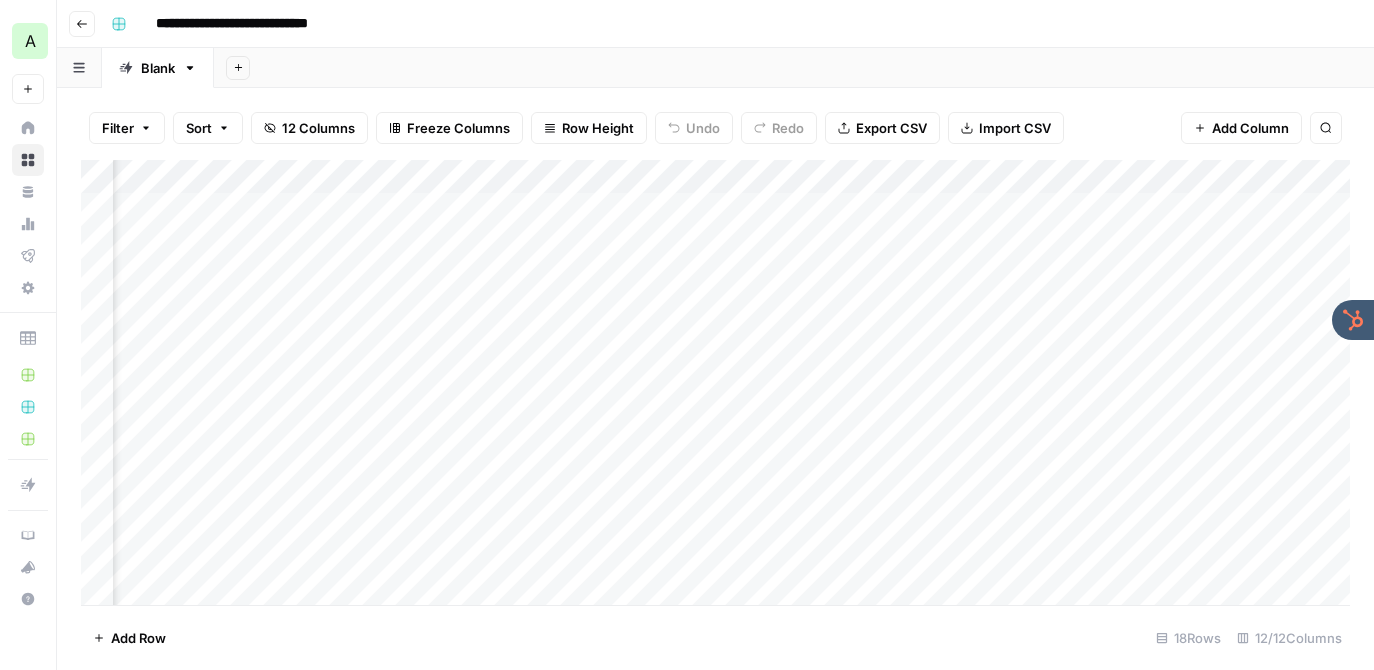 scroll, scrollTop: 0, scrollLeft: 0, axis: both 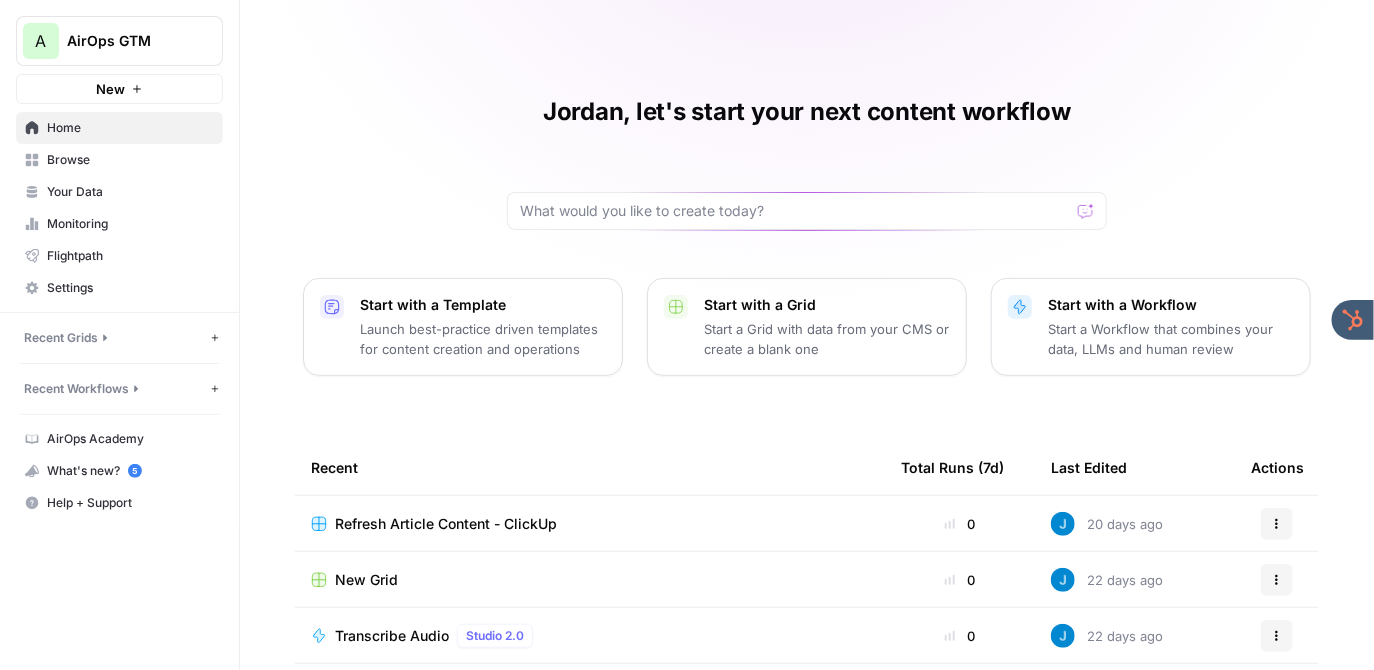 click on "AirOps GTM" at bounding box center (127, 41) 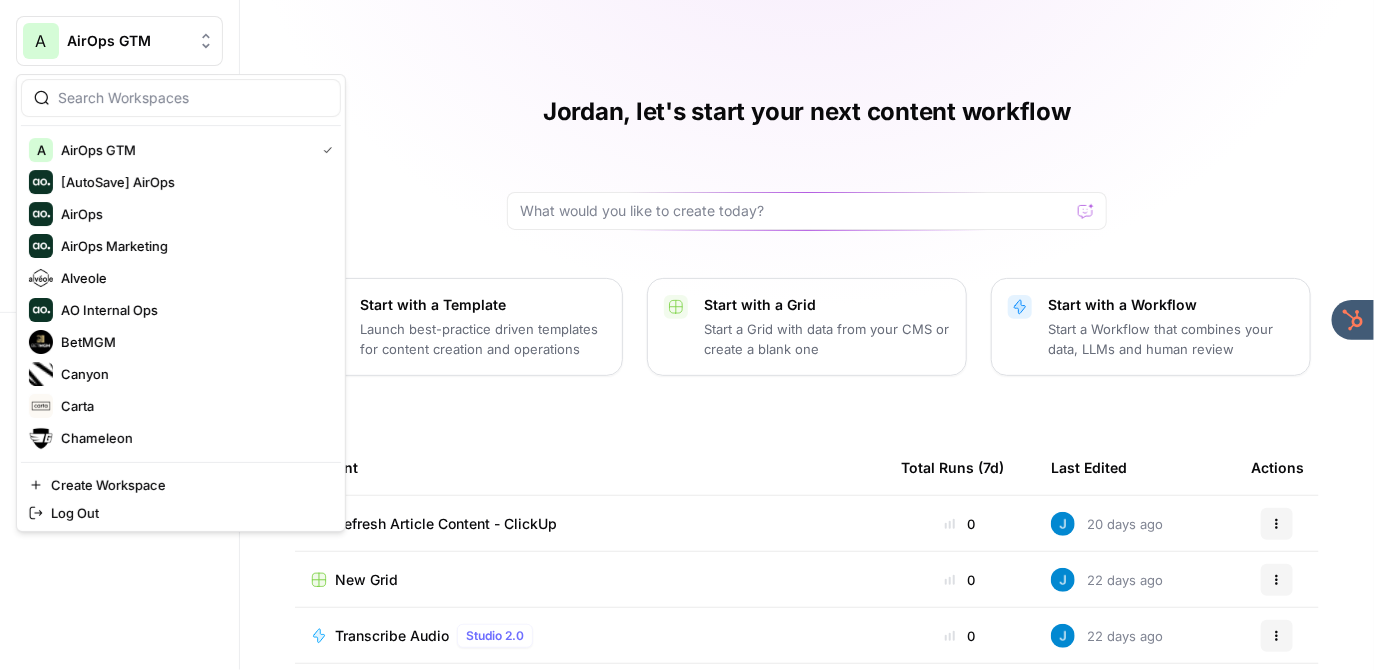 scroll, scrollTop: 0, scrollLeft: 0, axis: both 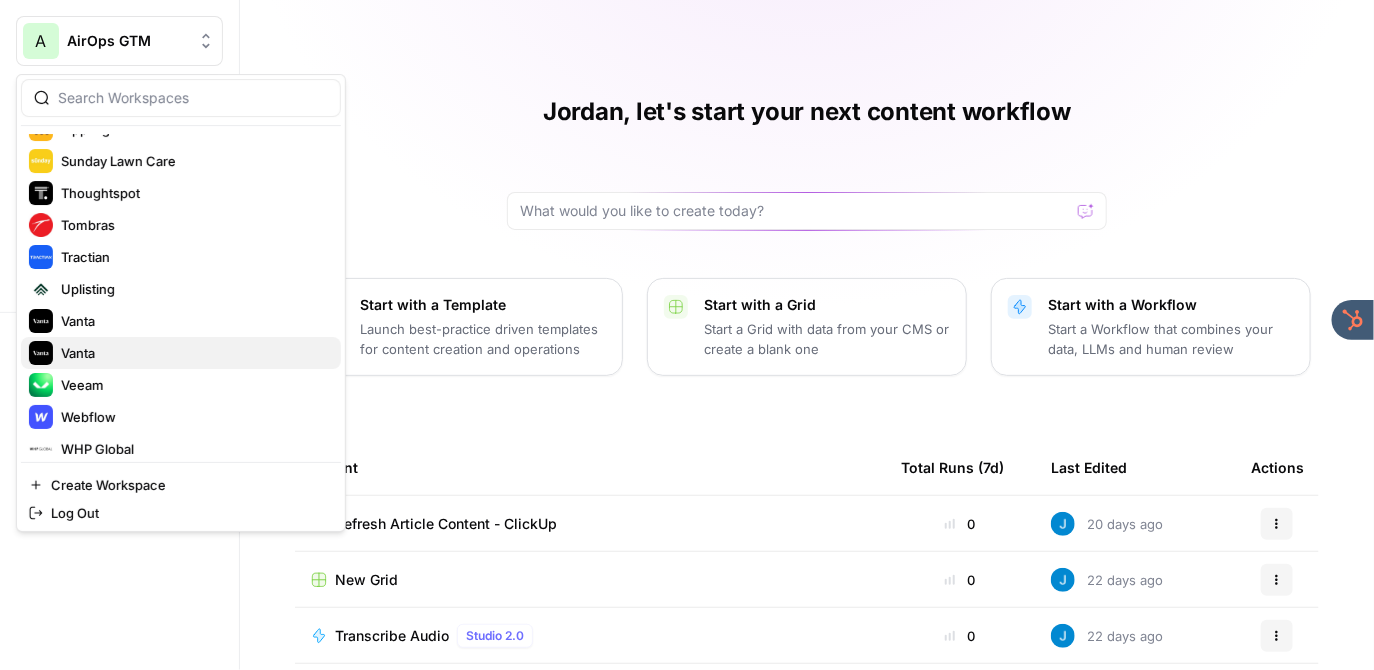 click on "Vanta" at bounding box center [193, 353] 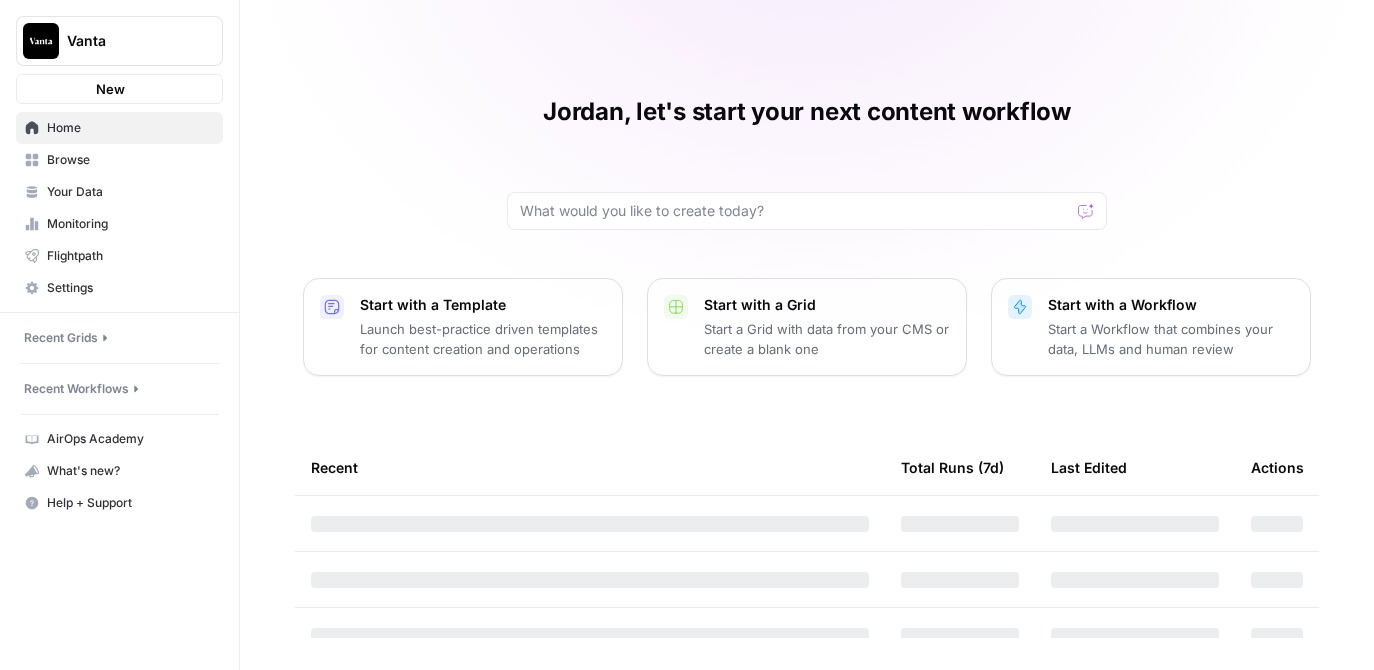 scroll, scrollTop: 0, scrollLeft: 0, axis: both 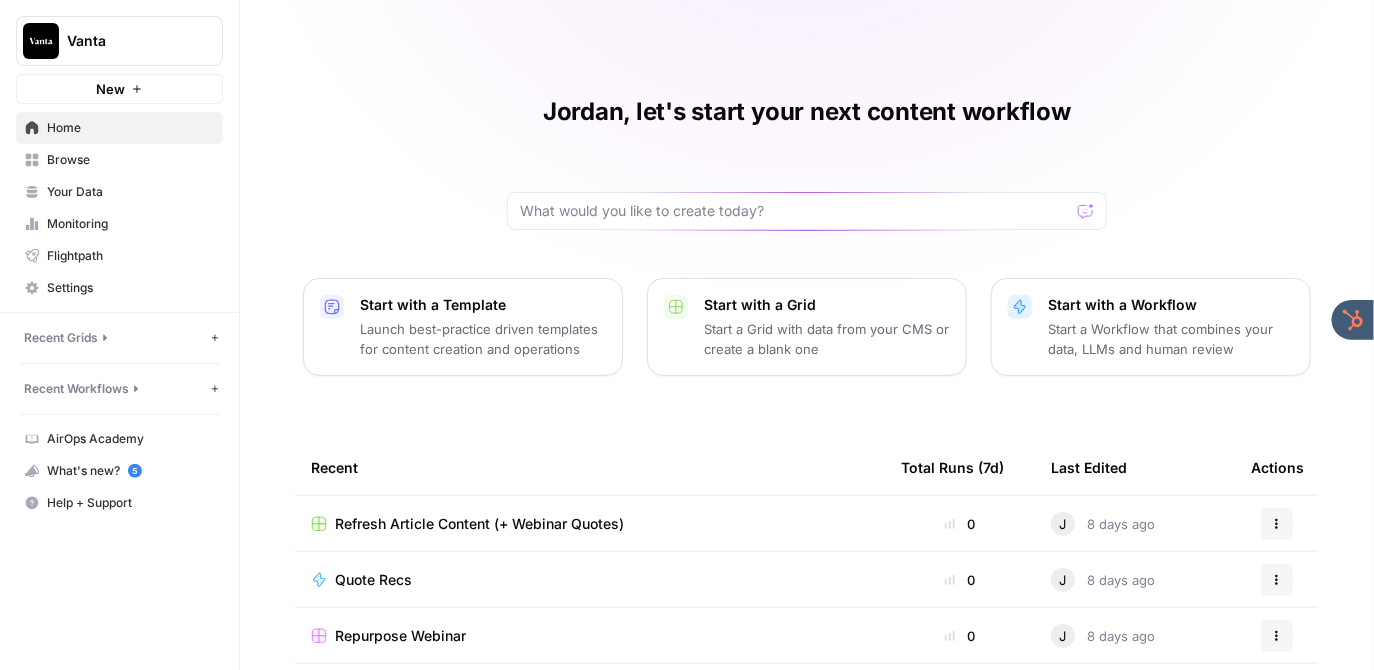 click on "Browse" at bounding box center [130, 160] 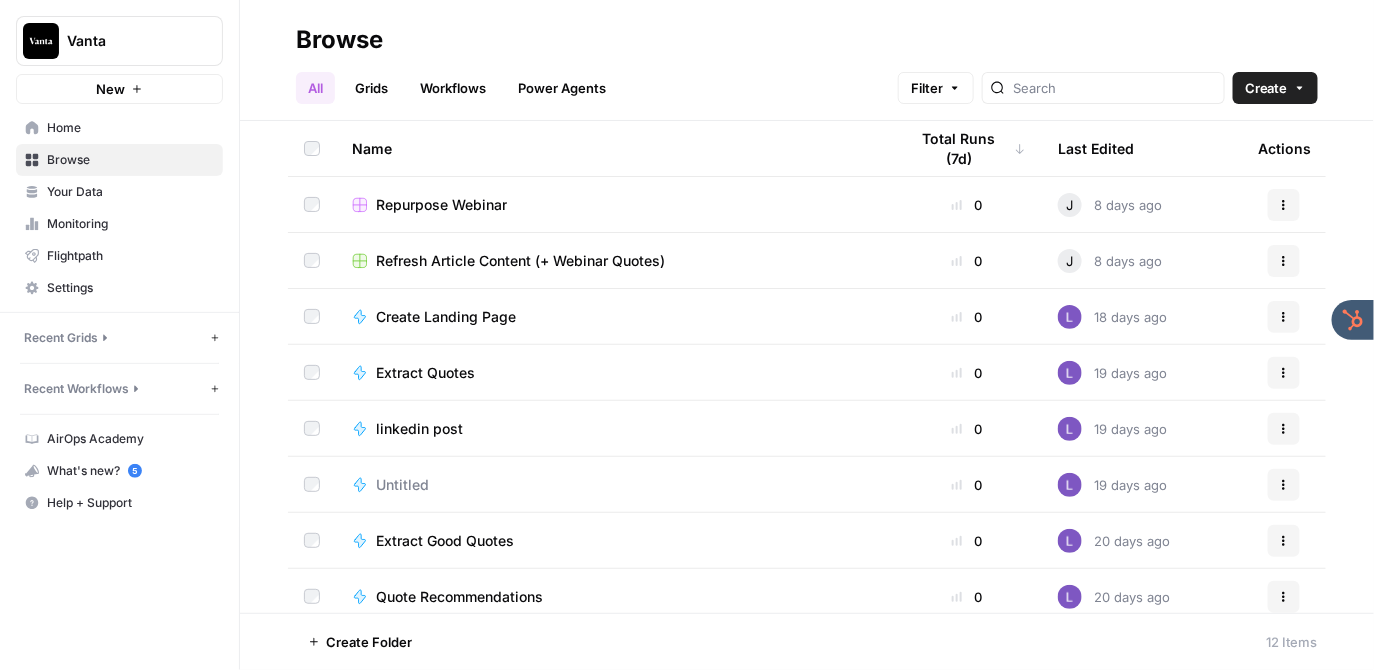 click on "Grids" at bounding box center [371, 88] 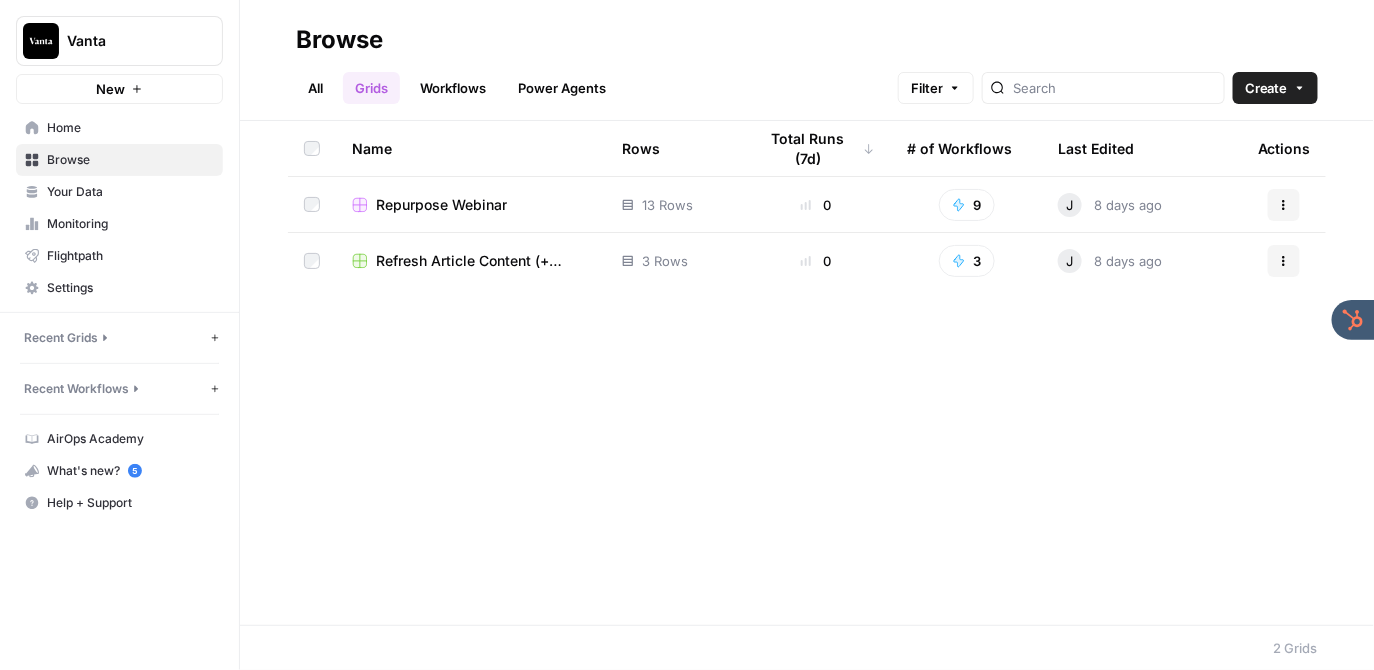 click on "Repurpose Webinar" at bounding box center (441, 205) 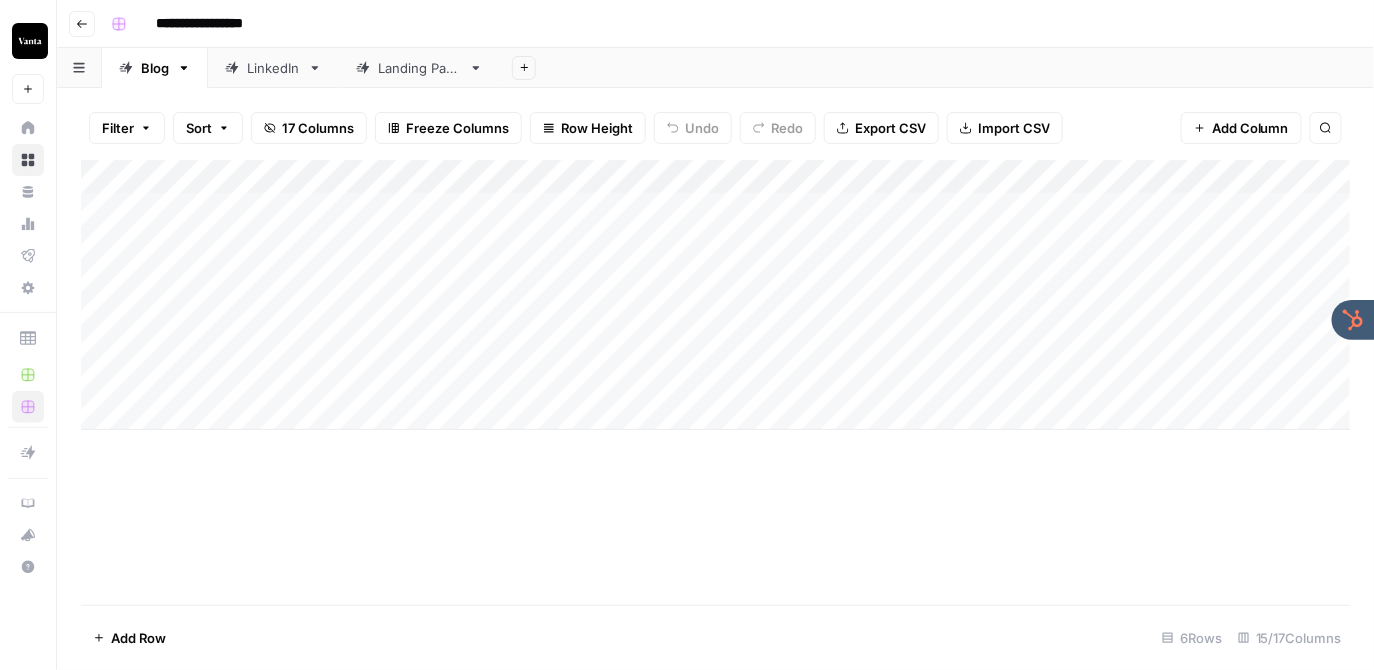 click 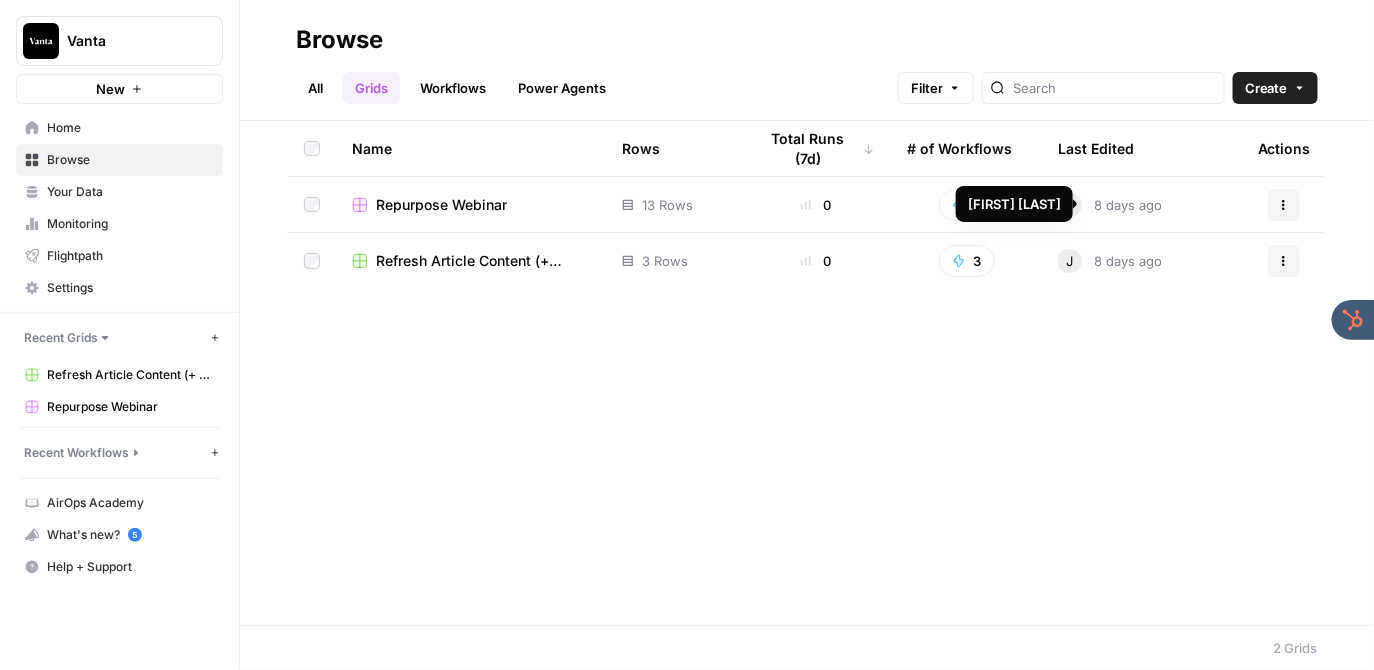 click on "Repurpose Webinar" at bounding box center [441, 205] 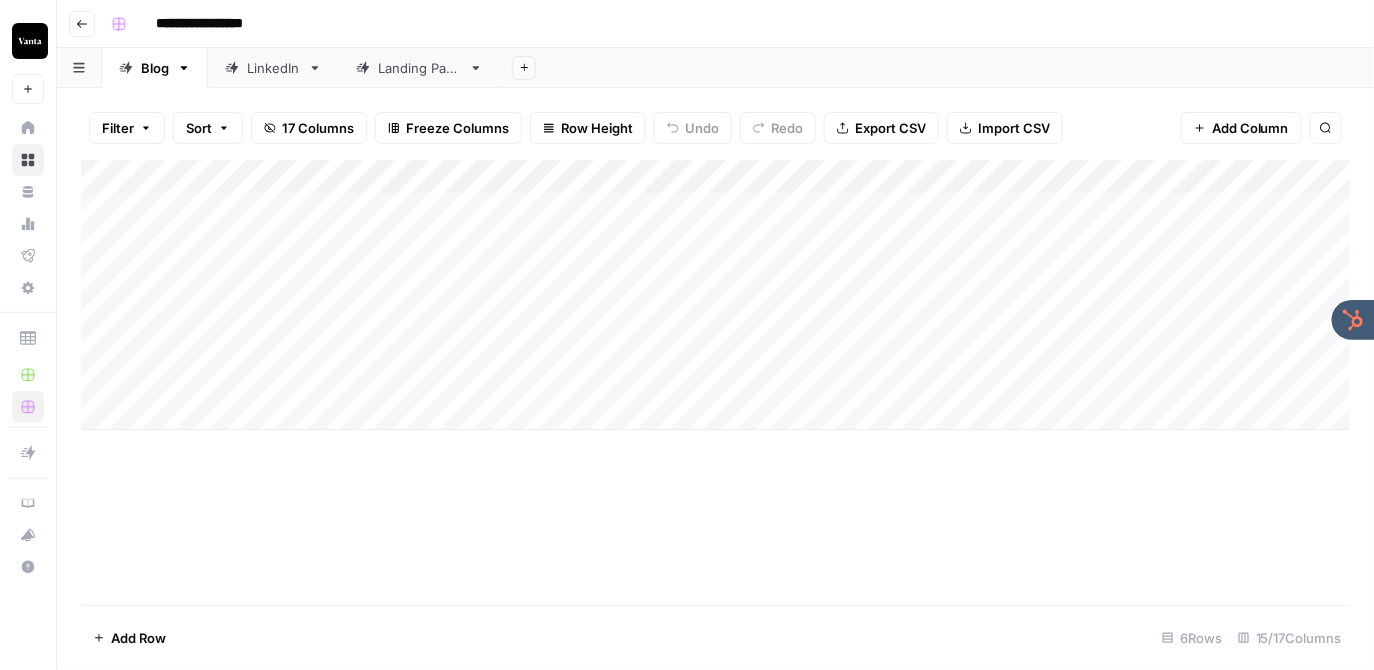 click 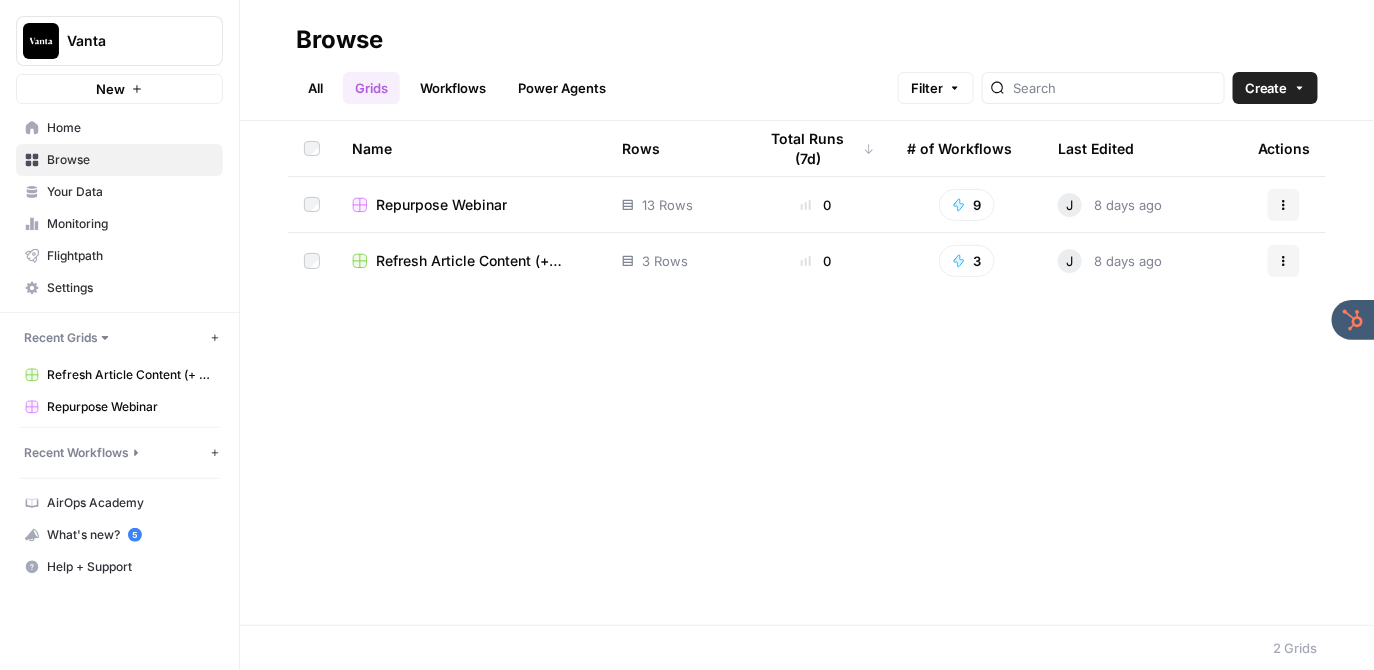 click on "Repurpose Webinar" at bounding box center (441, 205) 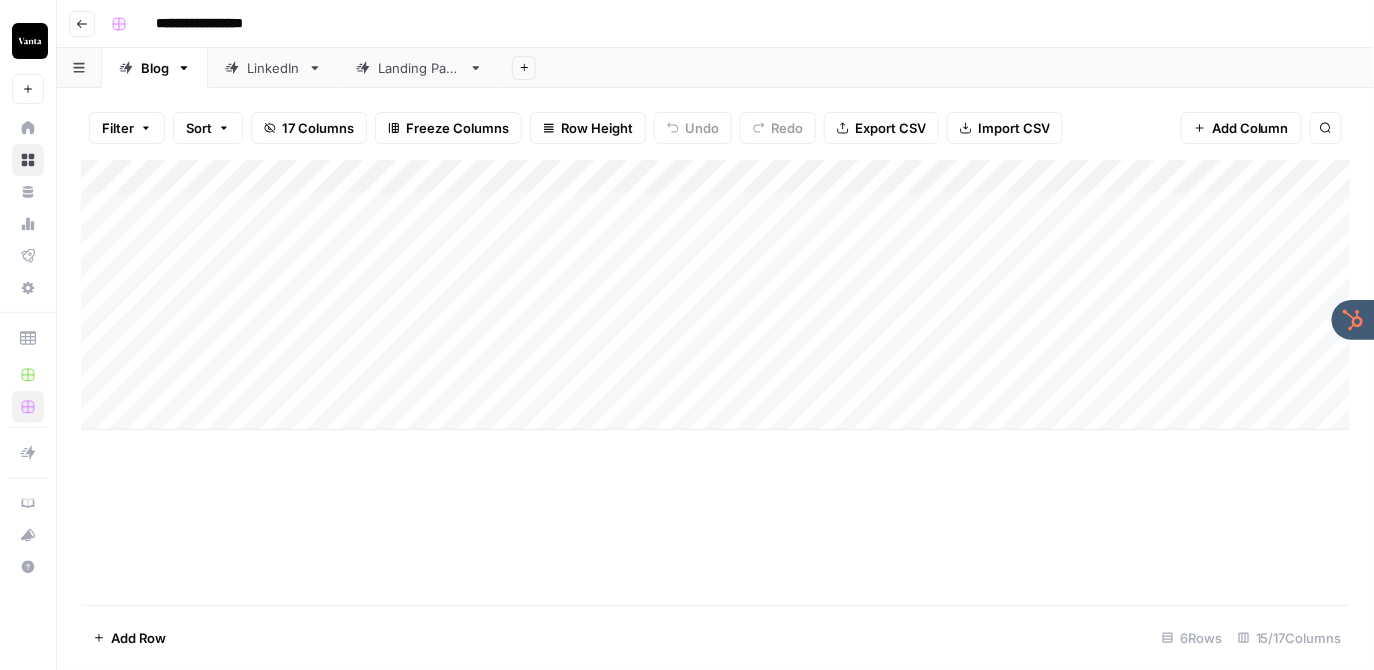 click on "LinkedIn" at bounding box center (273, 68) 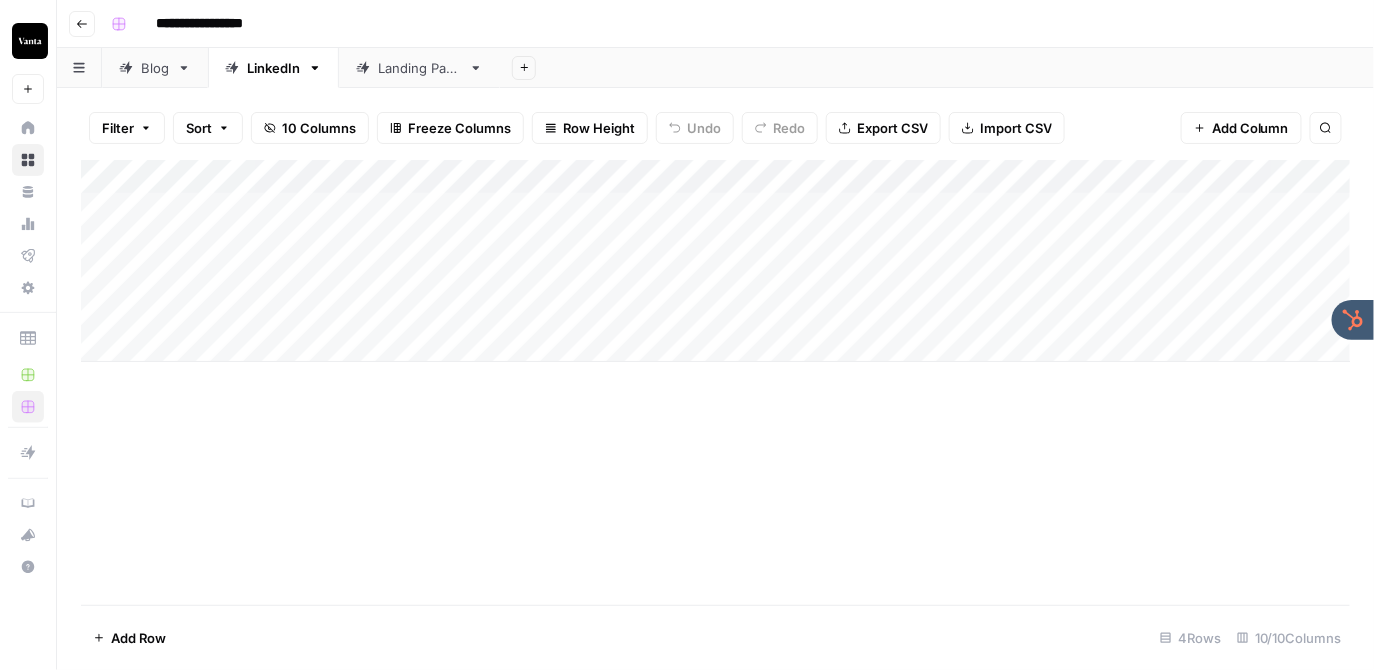 click on "Landing Page" at bounding box center [419, 68] 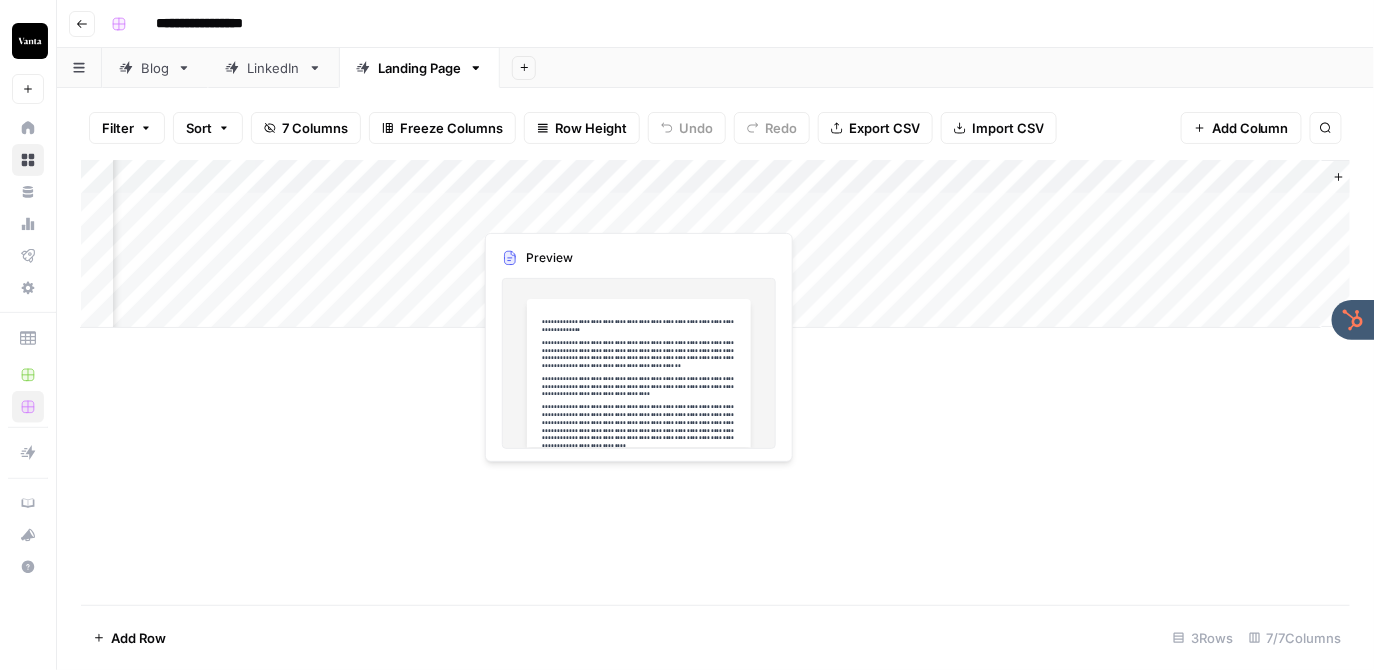 scroll, scrollTop: 0, scrollLeft: 134, axis: horizontal 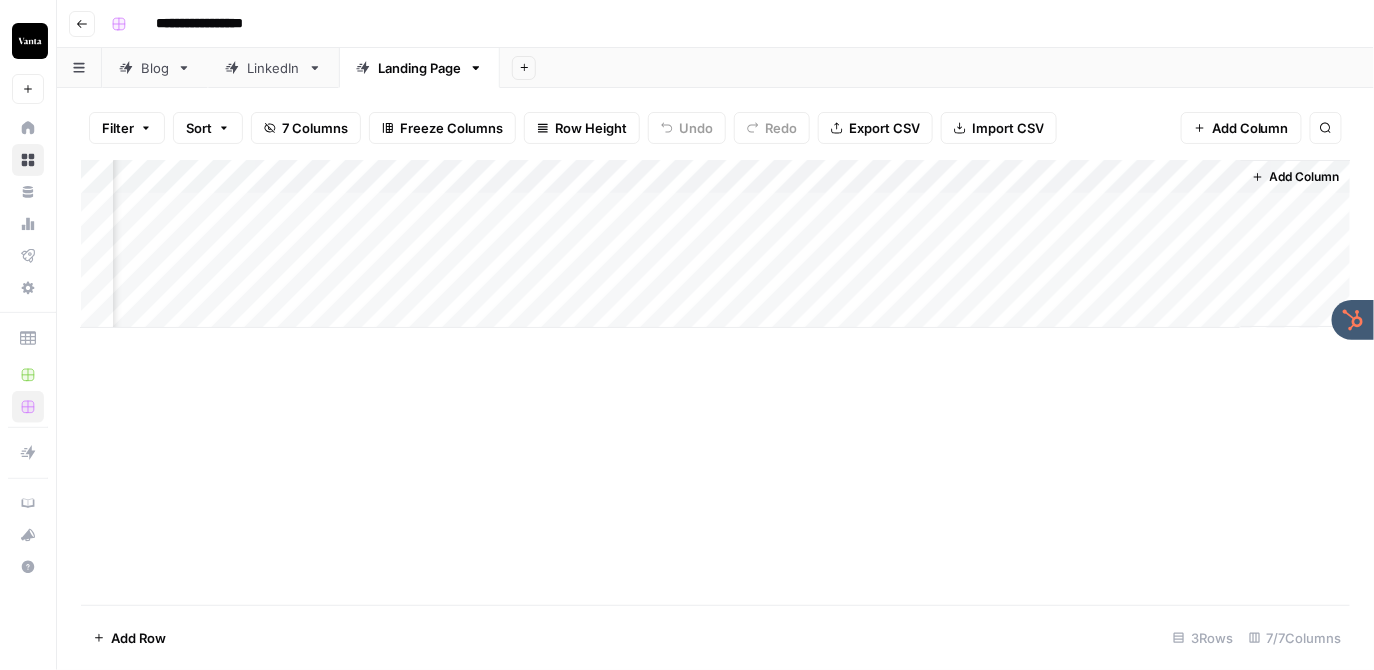 click on "Add Column" at bounding box center [716, 244] 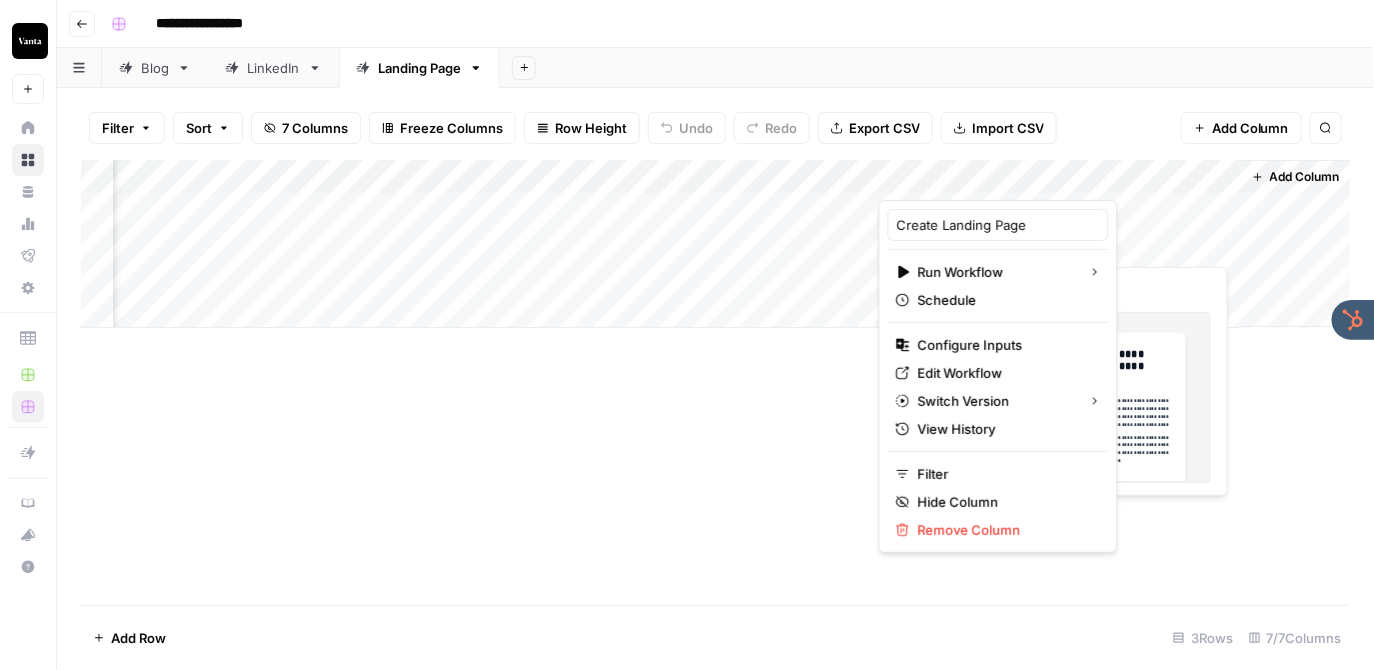 click on "Add Column" at bounding box center [716, 244] 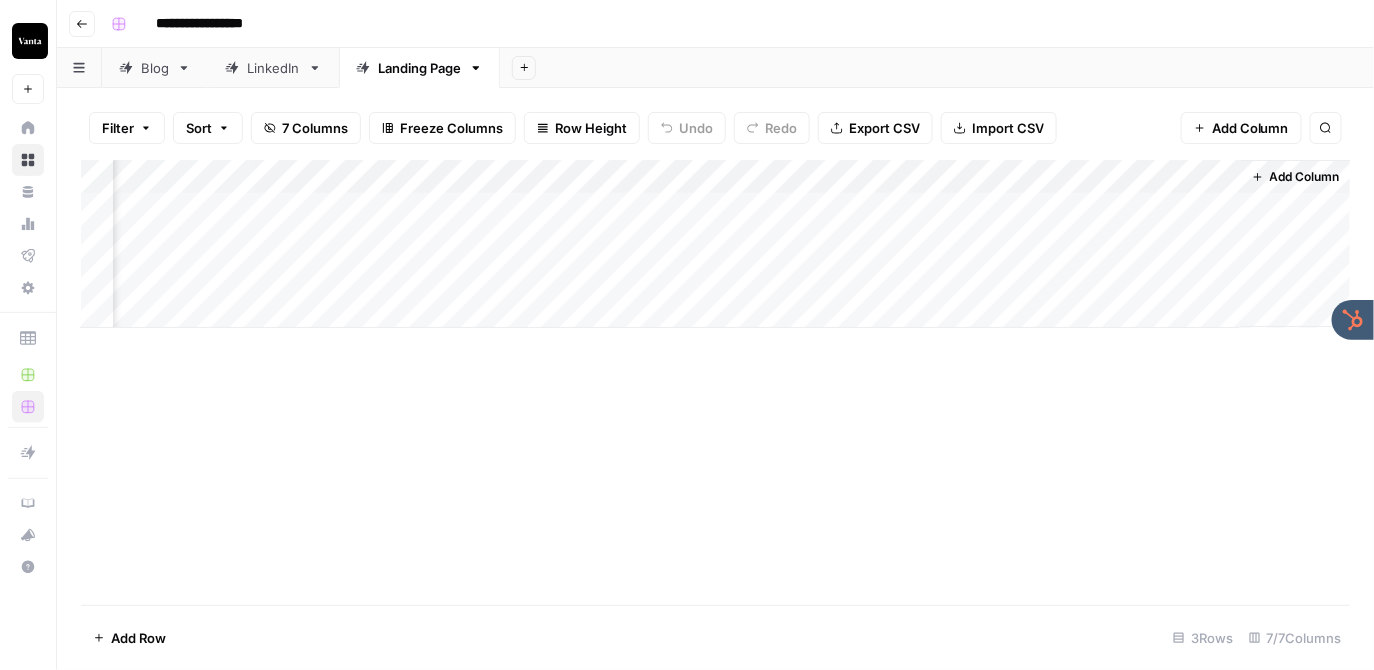 click on "Go back" at bounding box center (82, 24) 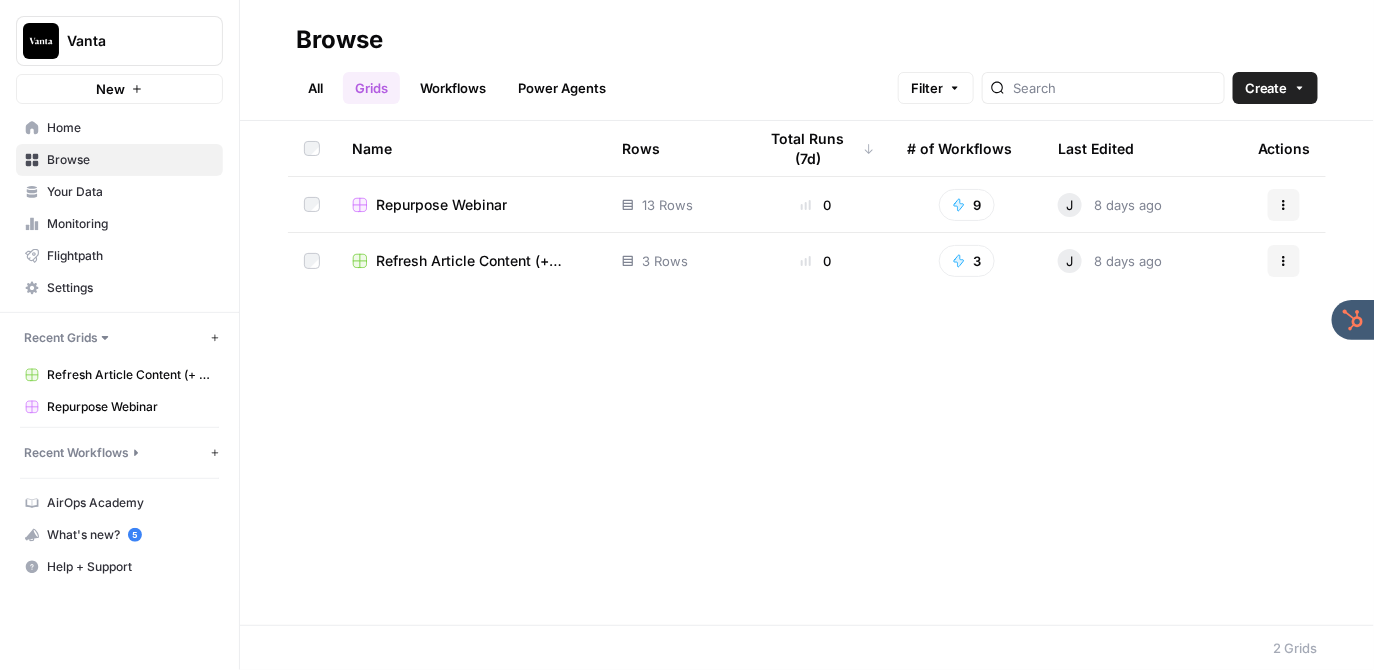 click on "Refresh Article Content (+ Webinar Quotes)" at bounding box center [483, 261] 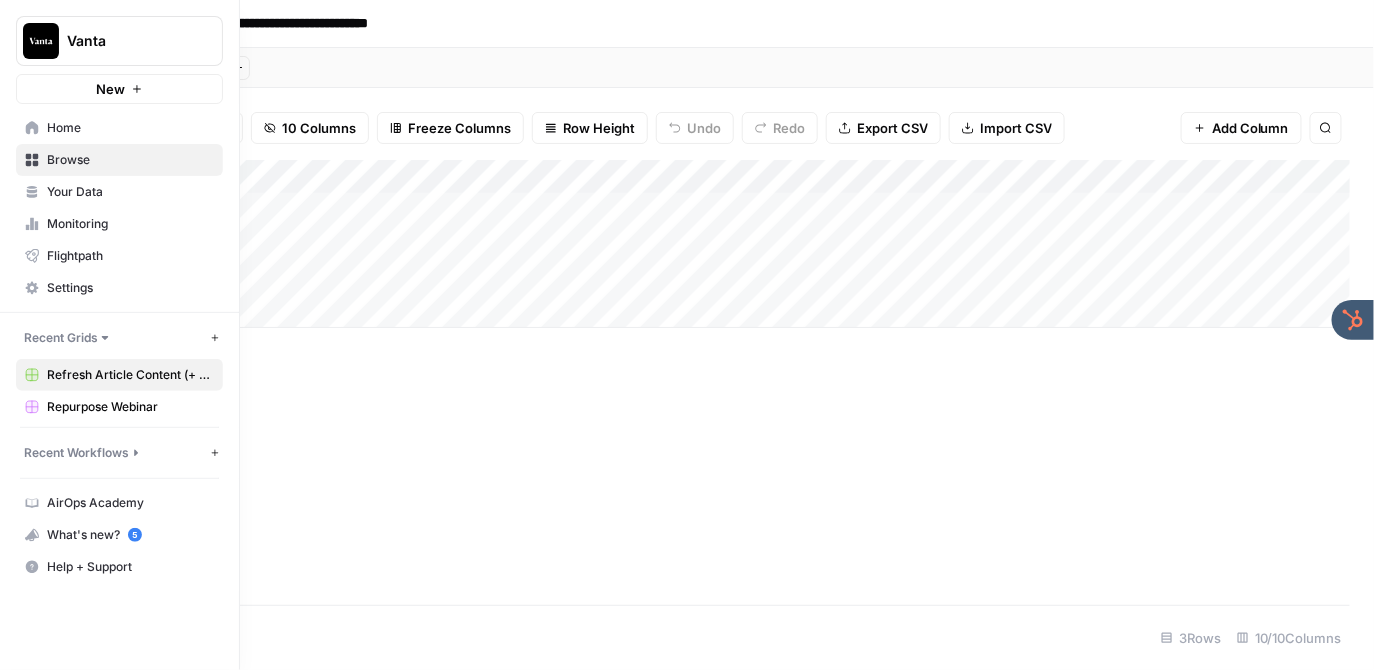 click on "Home" at bounding box center (130, 128) 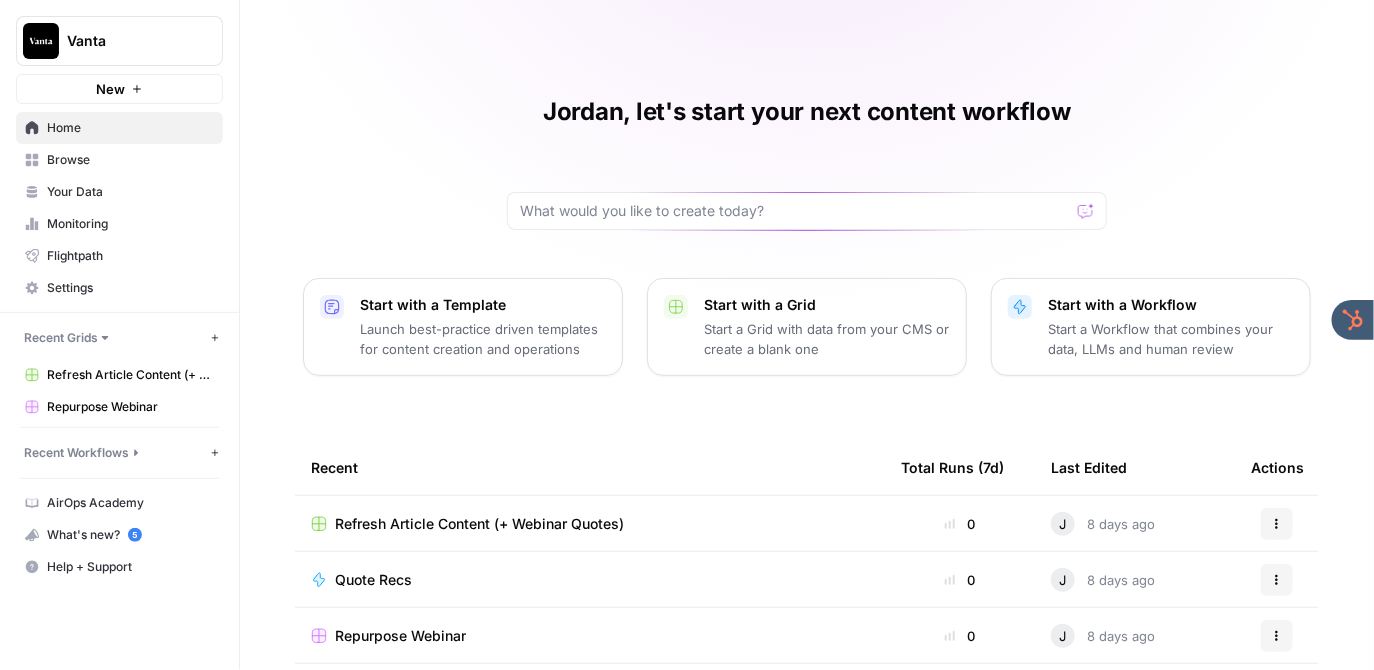 click on "Jordan, let's start your next content workflow Start with a Template Launch best-practice driven templates for content creation and operations Start with a Grid Start a Grid with data from your CMS or create a blank one Start with a Workflow Start a Workflow that combines your data, LLMs and human review Recent Total Runs (7d) Last Edited Actions Refresh Article Content (+ Webinar Quotes) 0 J 8 days ago Actions Quote Recs 0 J 8 days ago Actions Repurpose Webinar 0 J 8 days ago Actions Untitled 0 J 8 days ago Actions Create Landing Page 0 18 days ago Actions Add Webinar Transcript to KB 0 19 days ago Actions Untitled 0 19 days ago Actions" at bounding box center [807, 460] 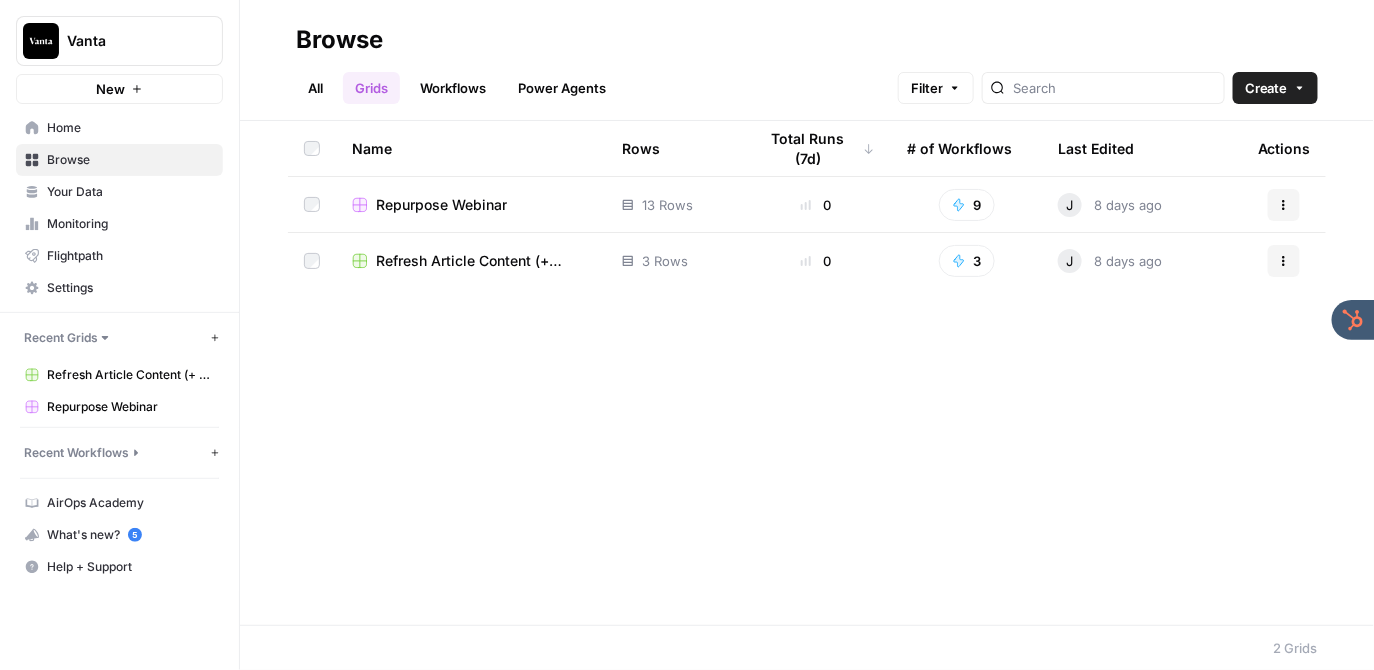 click on "Workflows" at bounding box center [453, 88] 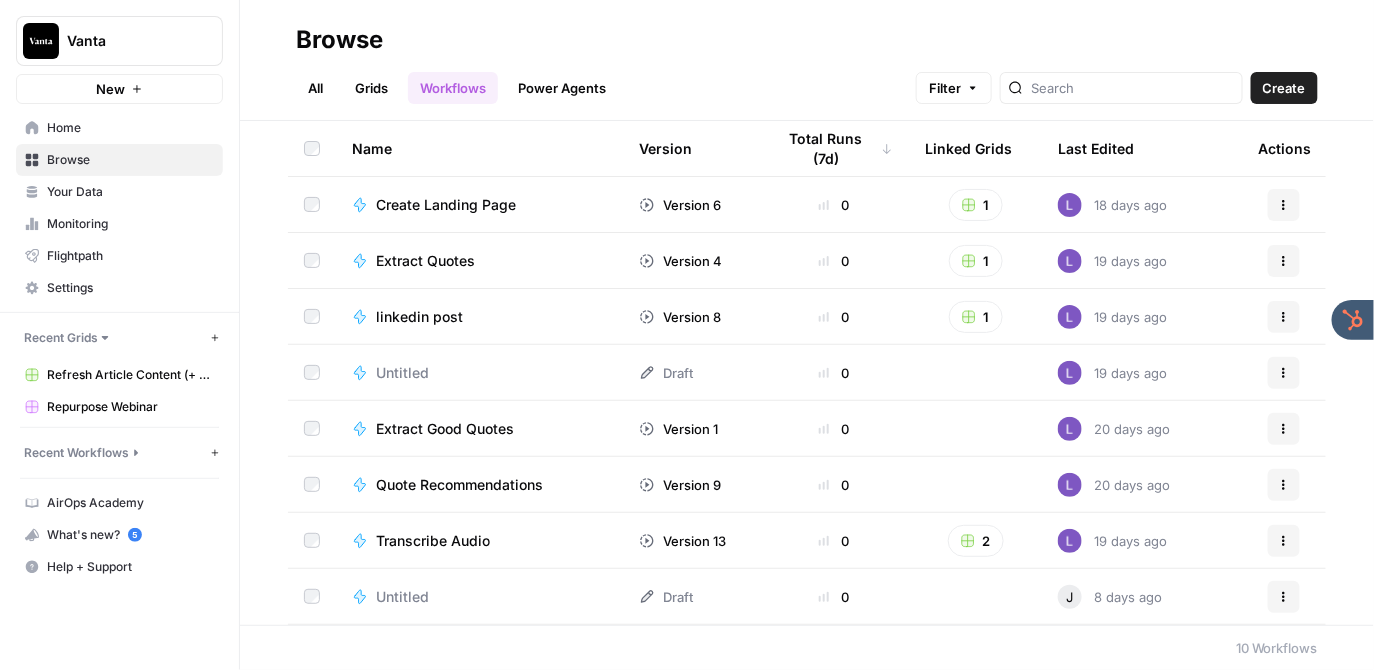 click on "Extract Quotes" at bounding box center [425, 261] 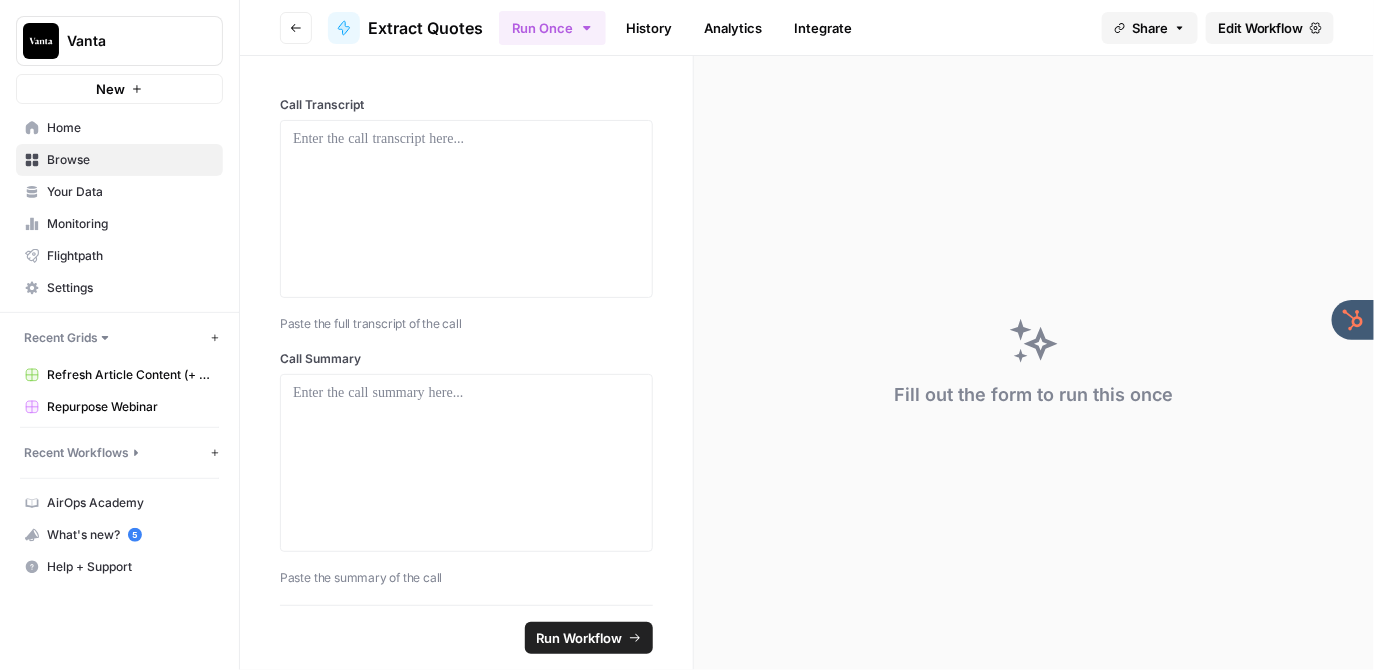 click 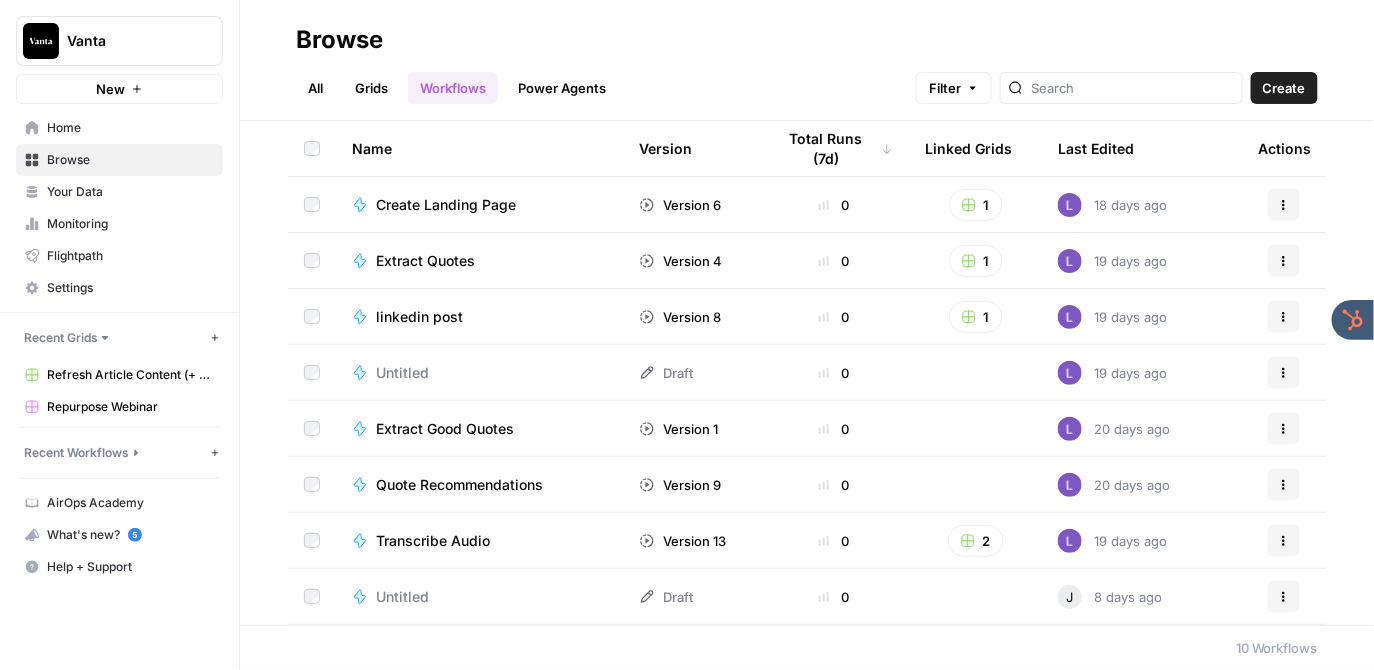 click on "Grids" at bounding box center [371, 88] 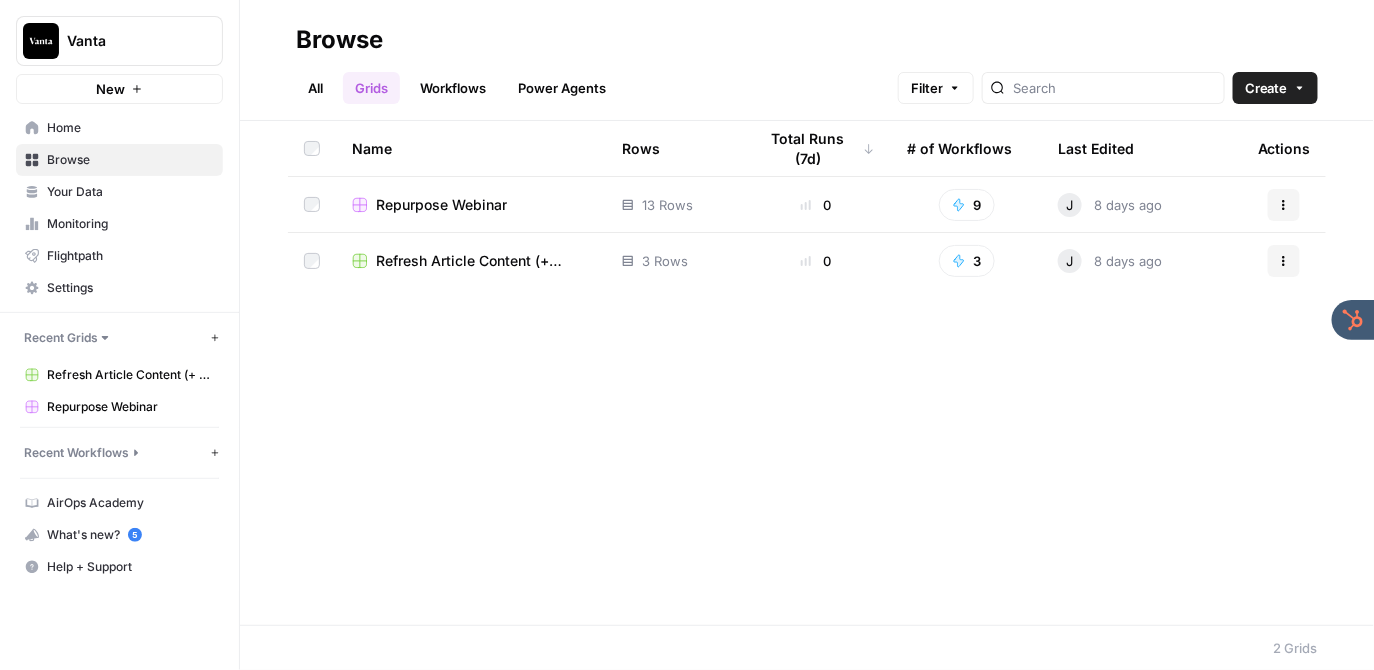 click on "Refresh Article Content (+ Webinar Quotes)" at bounding box center [483, 261] 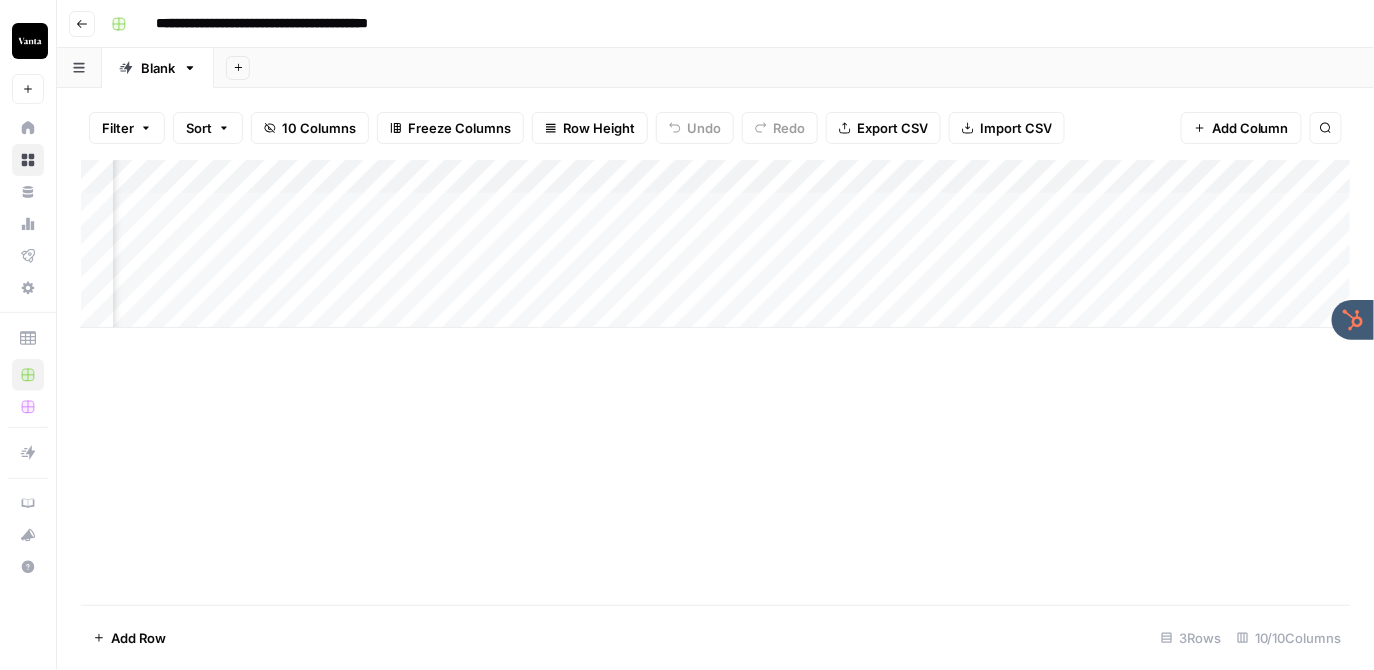 scroll, scrollTop: 0, scrollLeft: 233, axis: horizontal 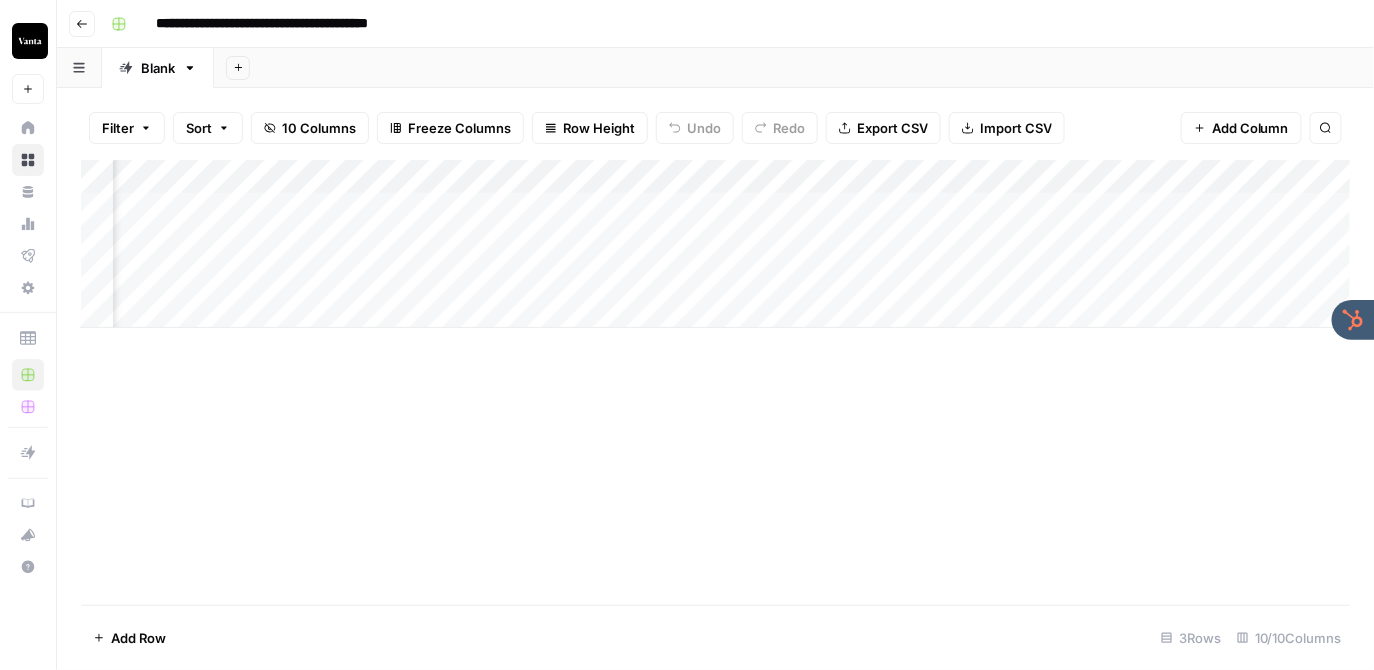 click on "Add Column" at bounding box center (716, 244) 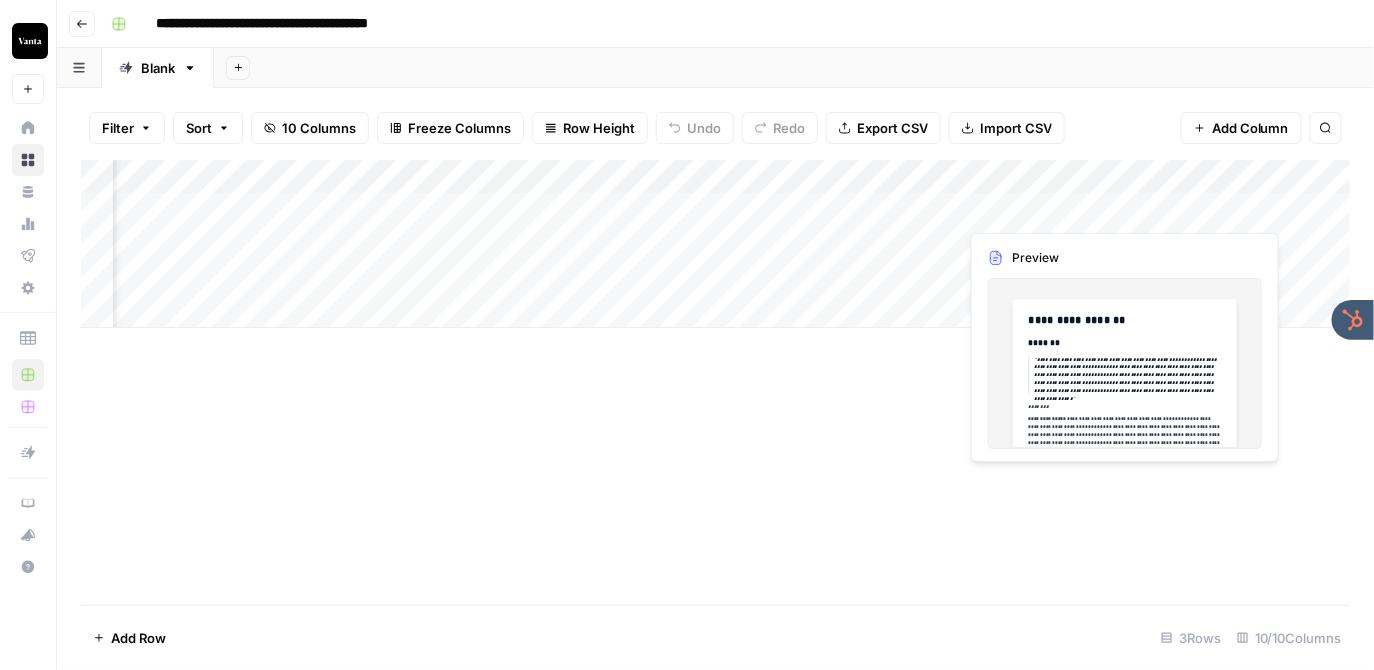 click on "Add Column" at bounding box center [716, 244] 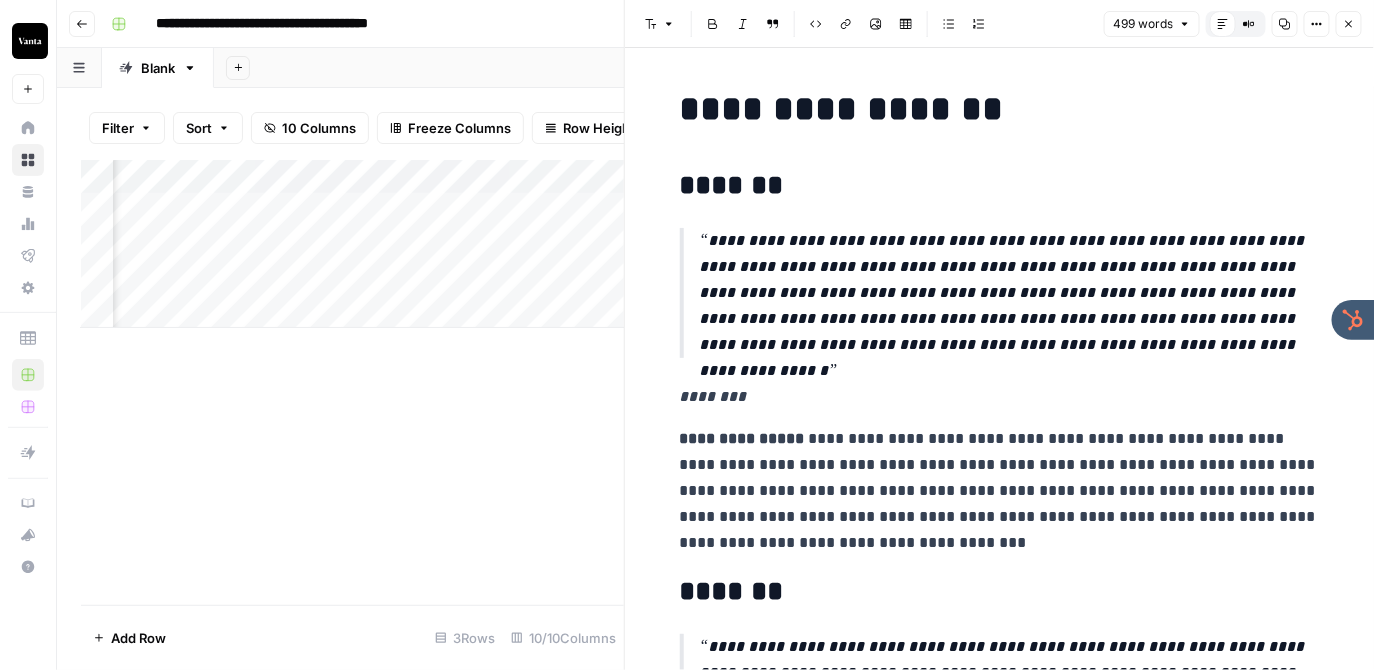 click 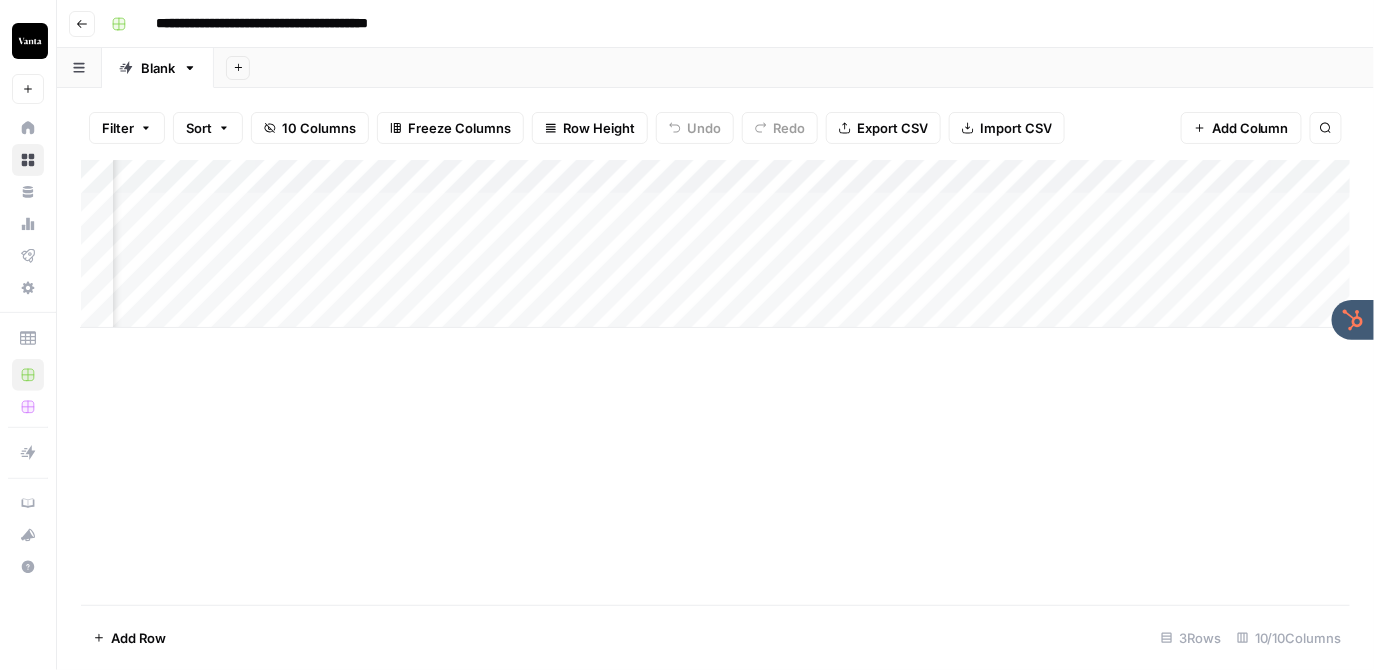 scroll, scrollTop: 0, scrollLeft: 0, axis: both 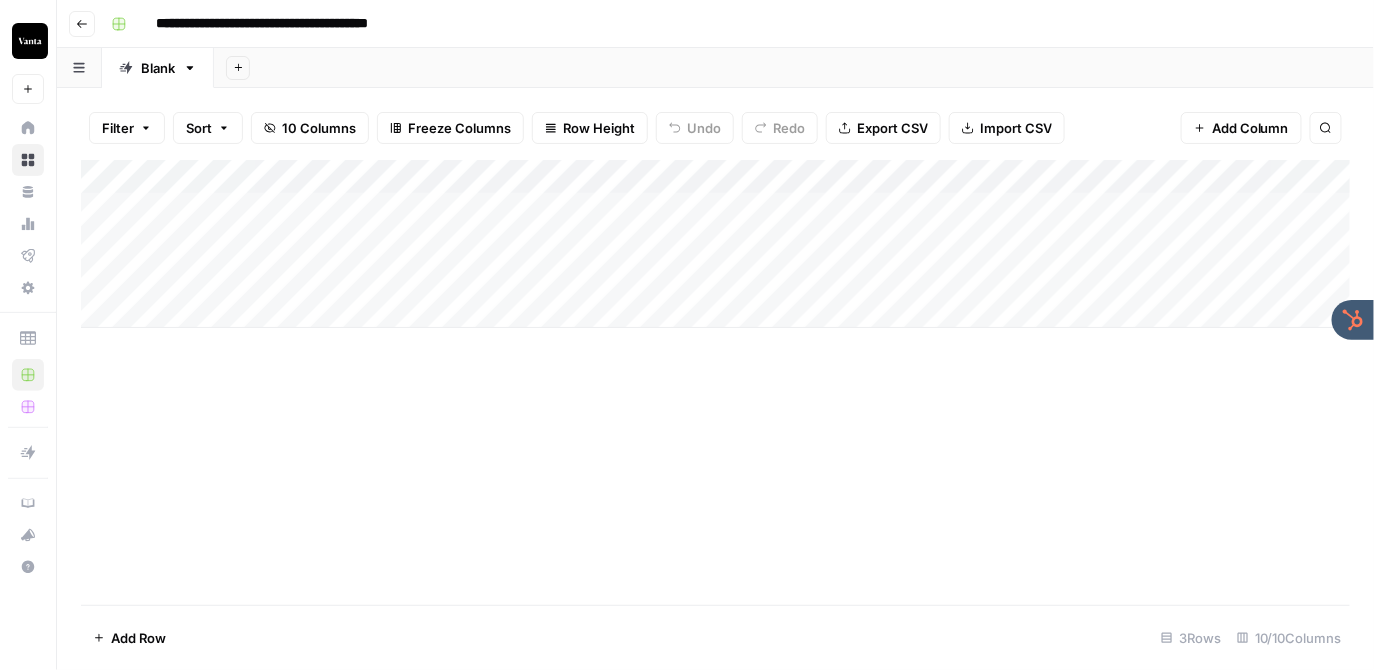 click on "**********" at bounding box center (728, 24) 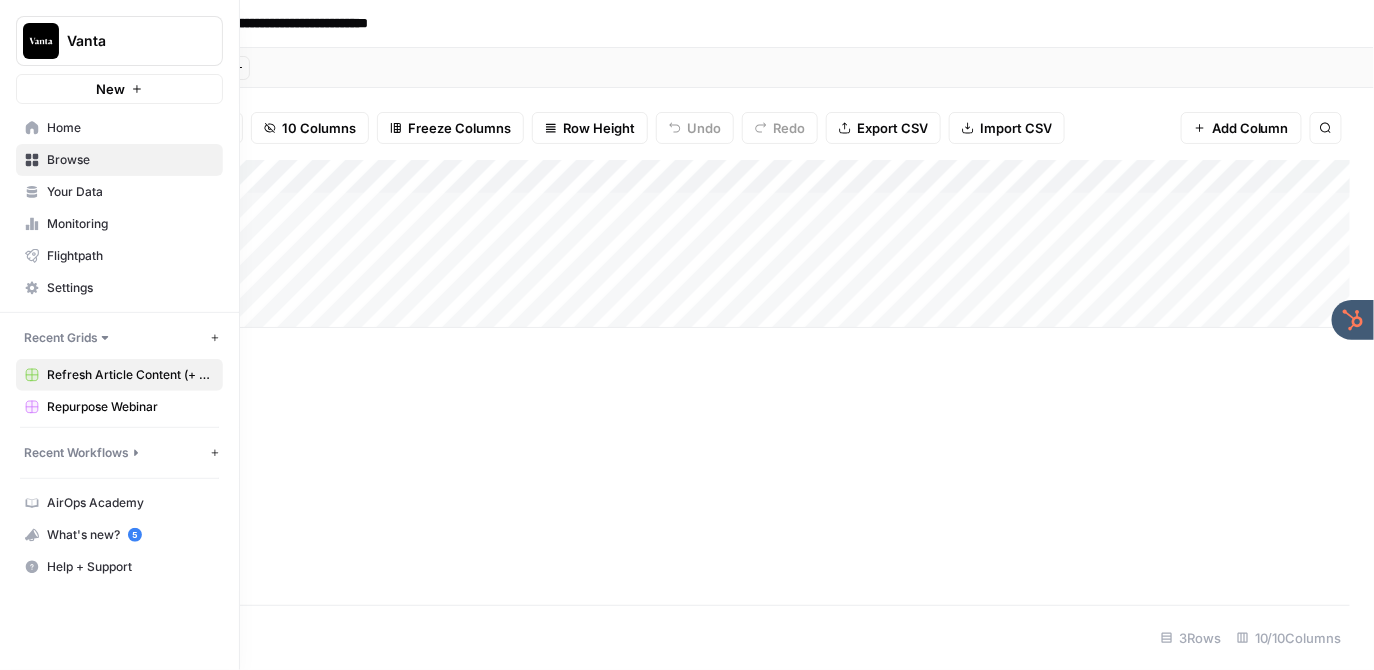 click on "Home" at bounding box center [130, 128] 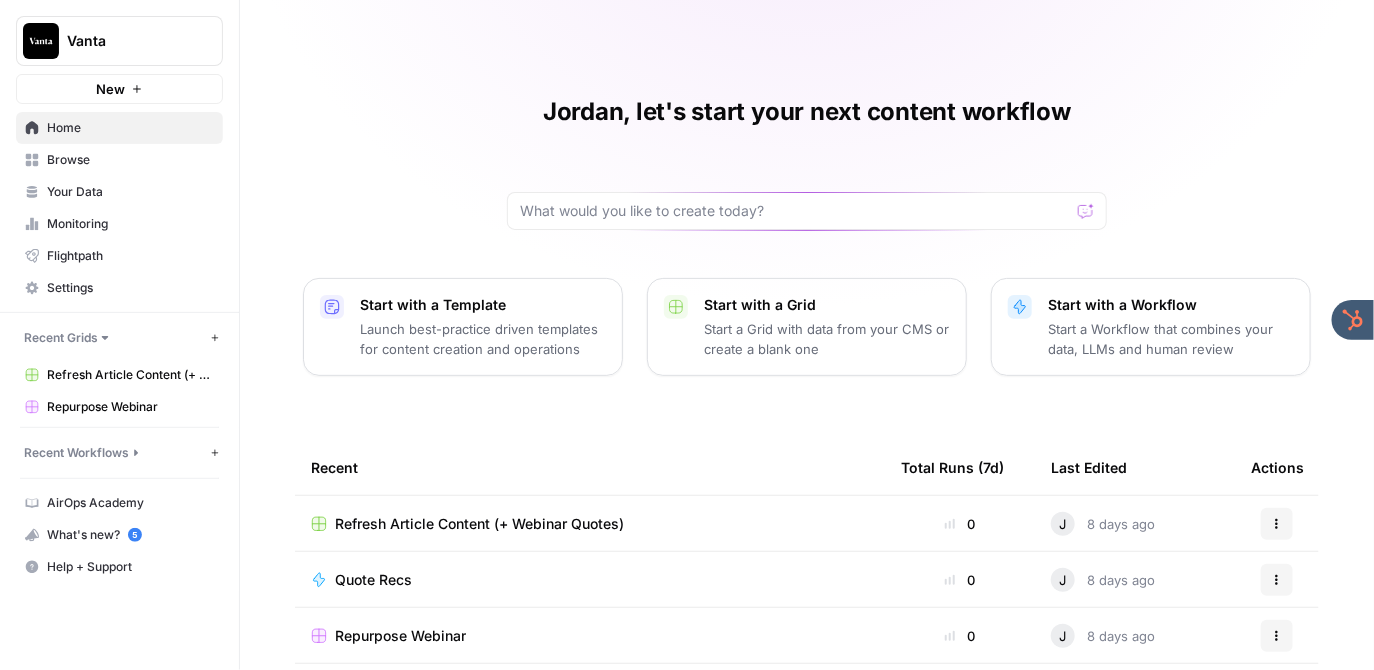click on "Browse" at bounding box center [130, 160] 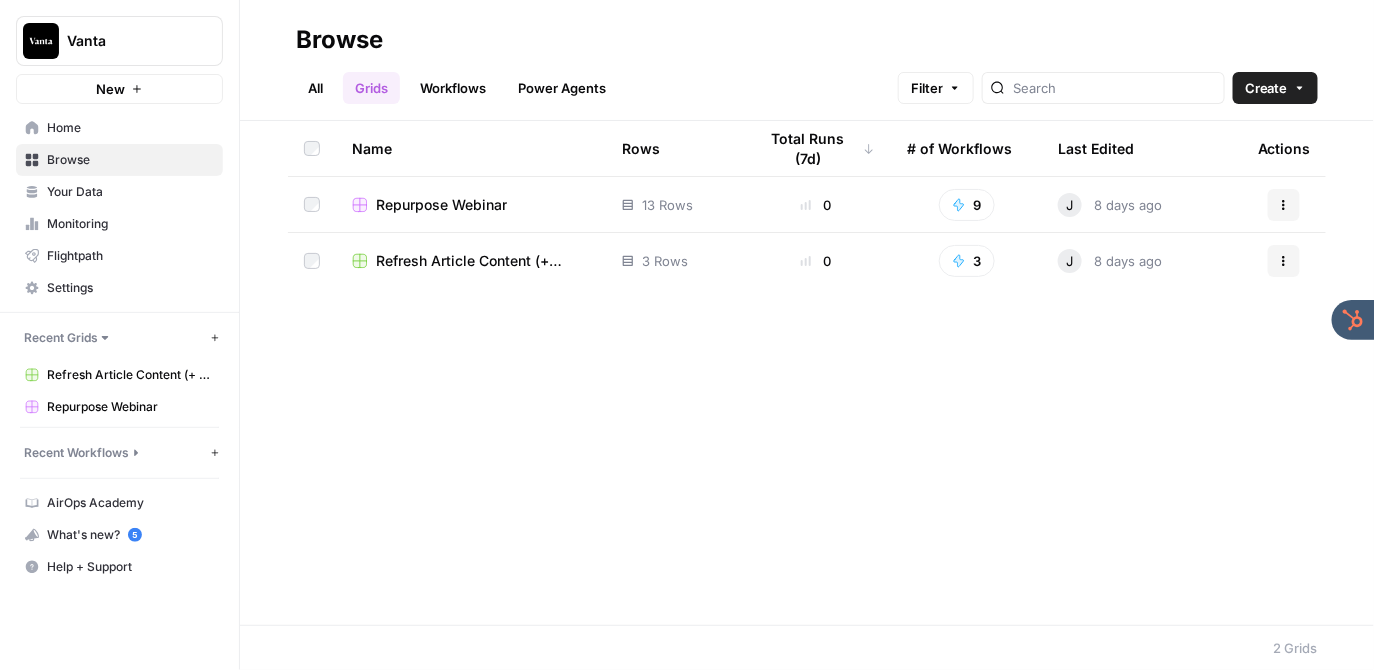 click on "Repurpose Webinar" at bounding box center [441, 205] 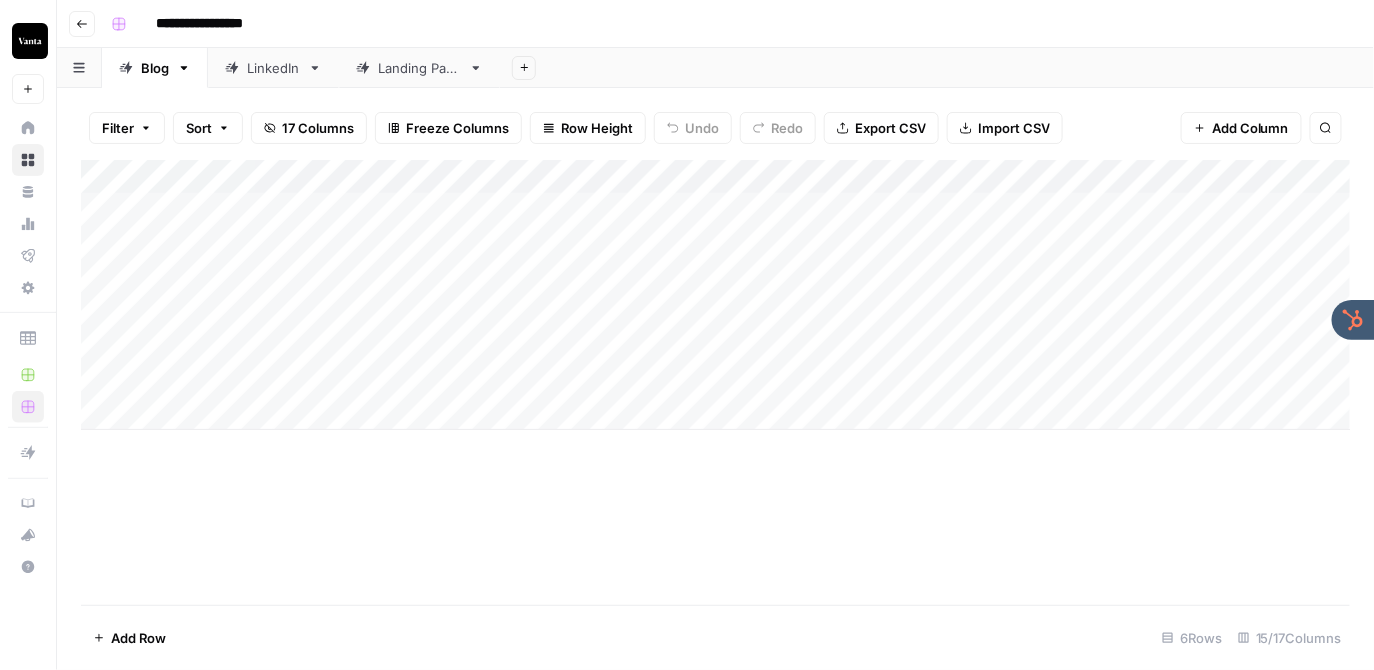 click on "LinkedIn" at bounding box center [273, 68] 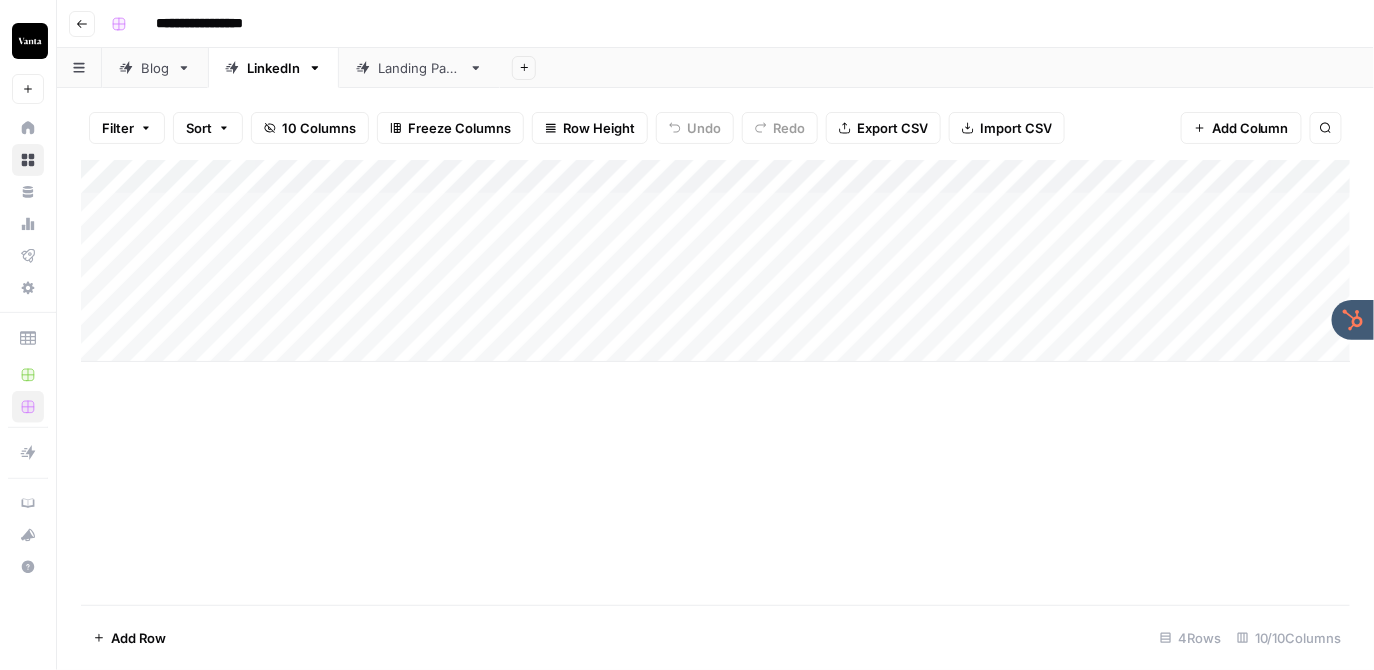 click on "Landing Page" at bounding box center (419, 68) 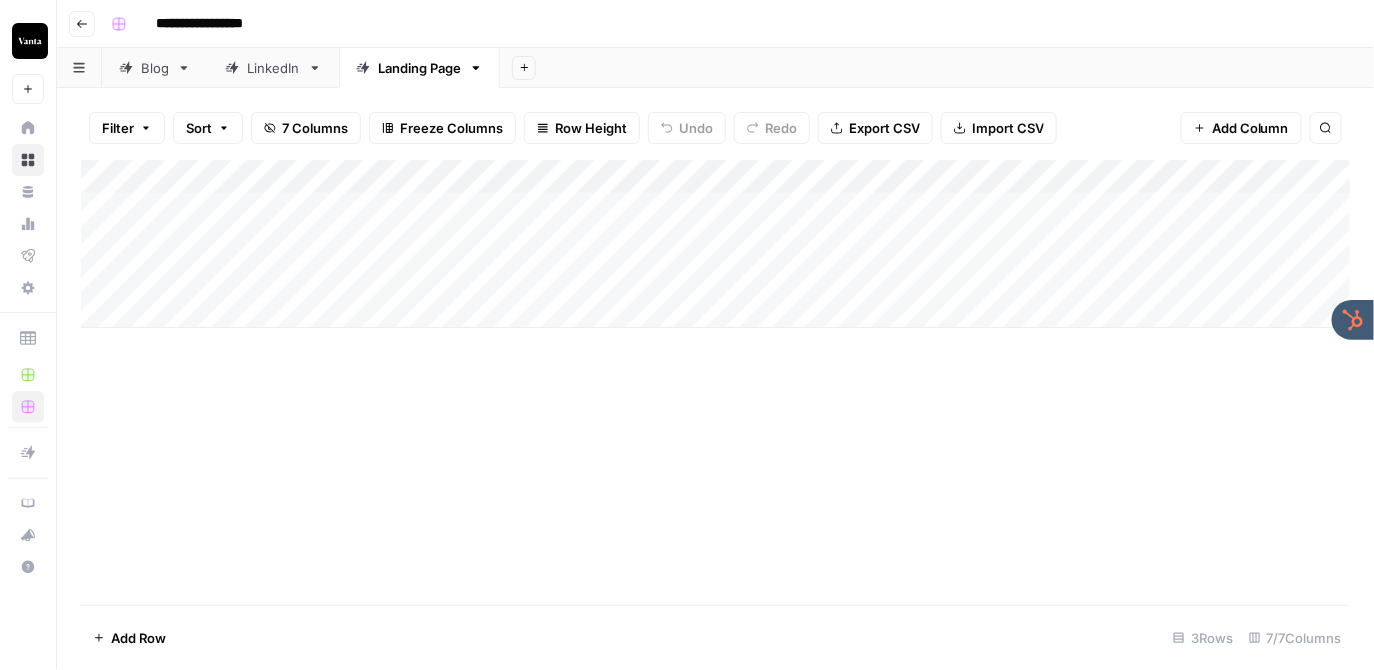 click 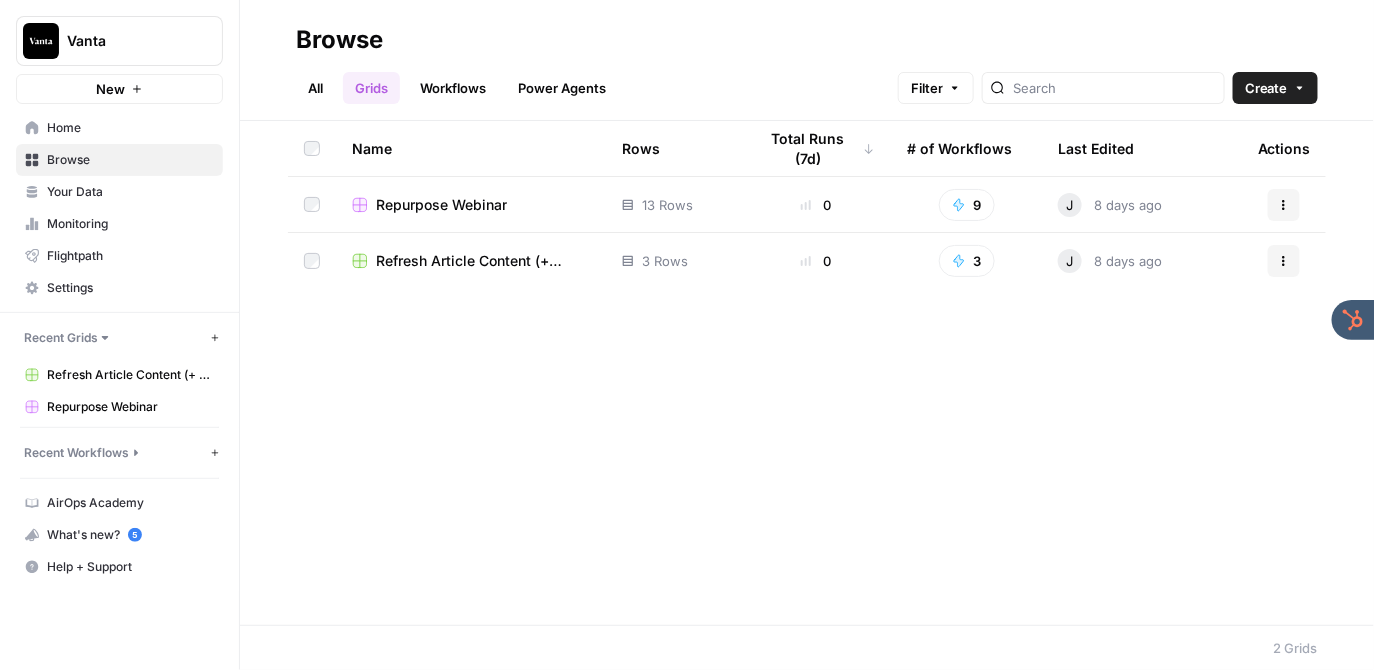 click on "Refresh Article Content (+ Webinar Quotes)" at bounding box center [483, 261] 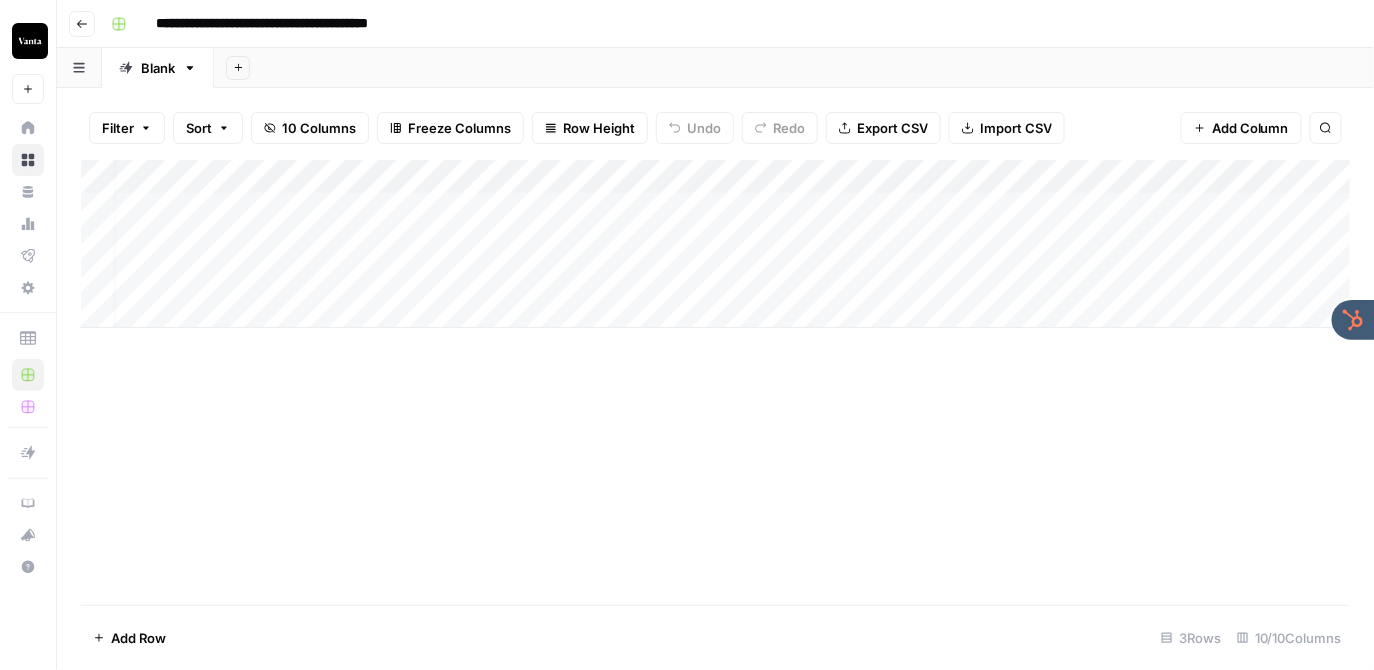 scroll, scrollTop: 0, scrollLeft: 0, axis: both 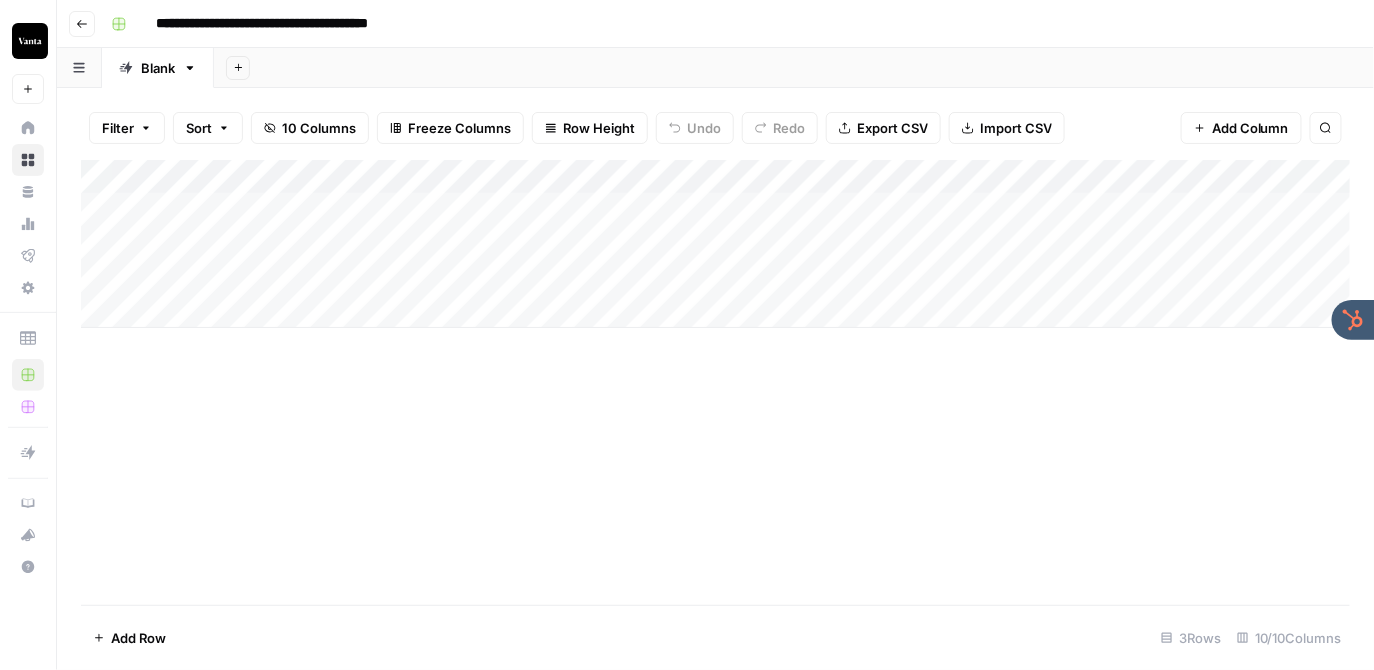click 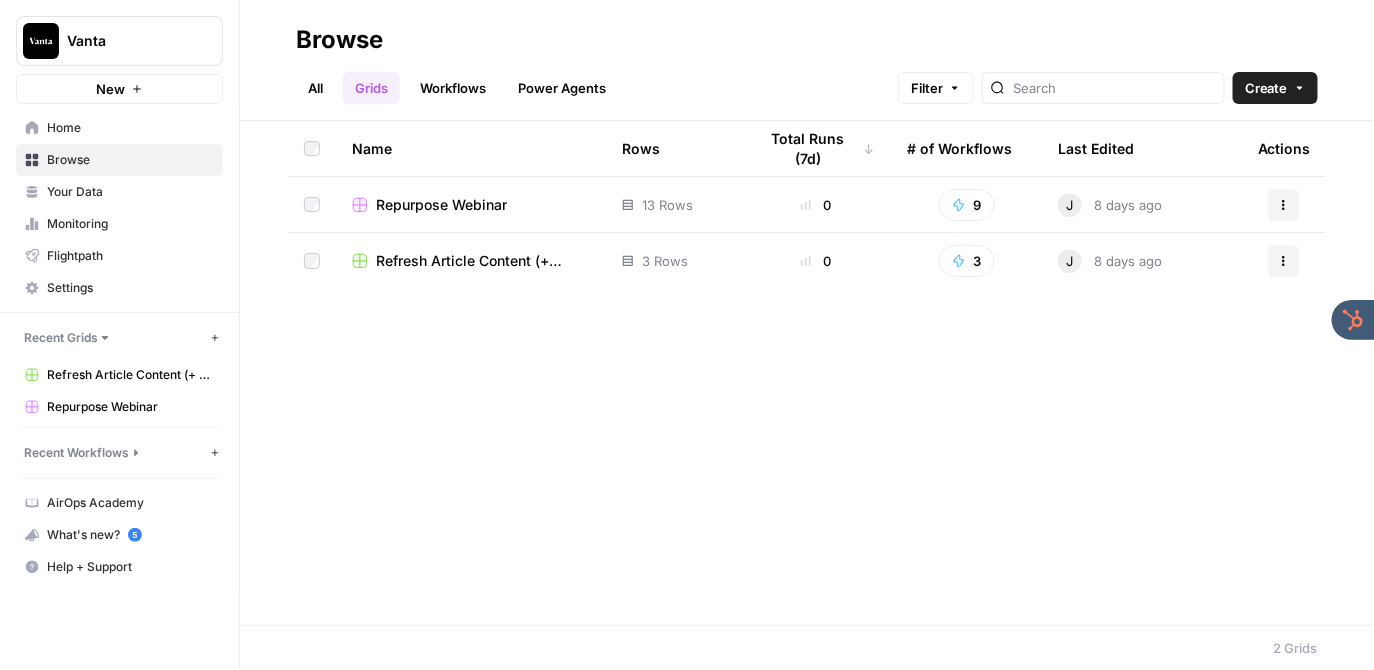 click on "Your Data" at bounding box center [130, 192] 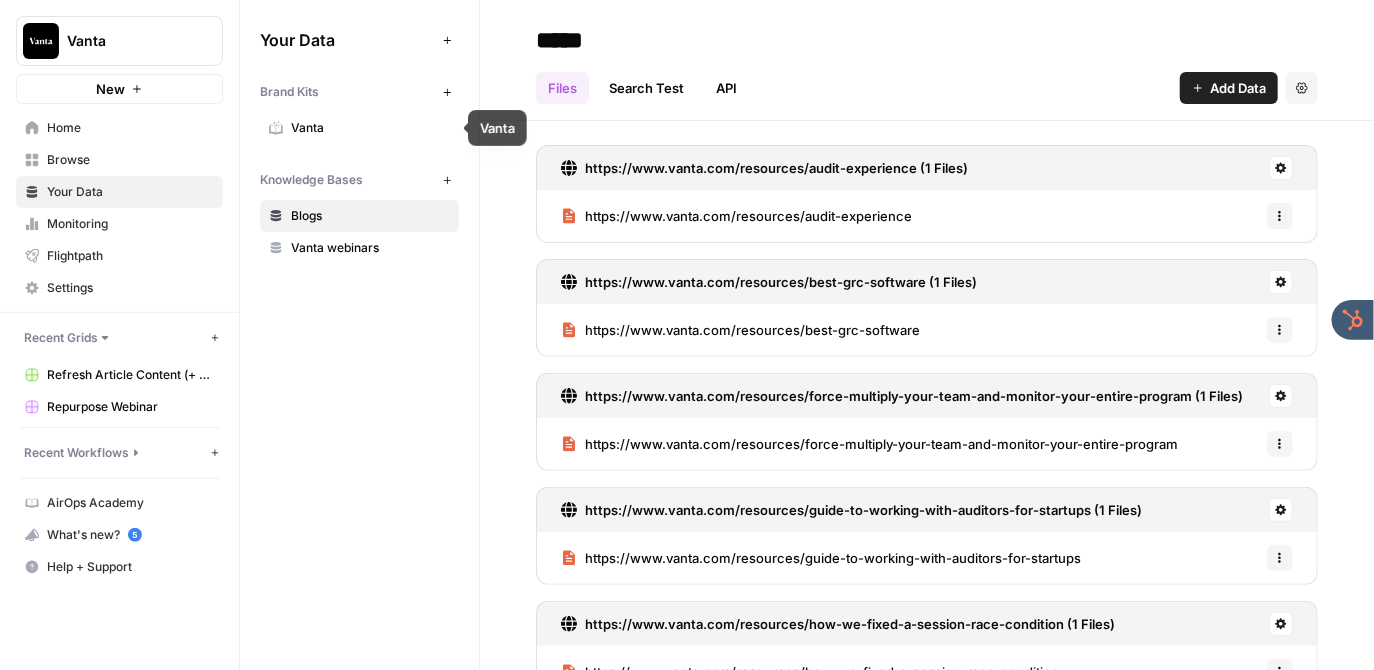 click on "Vanta" at bounding box center [370, 128] 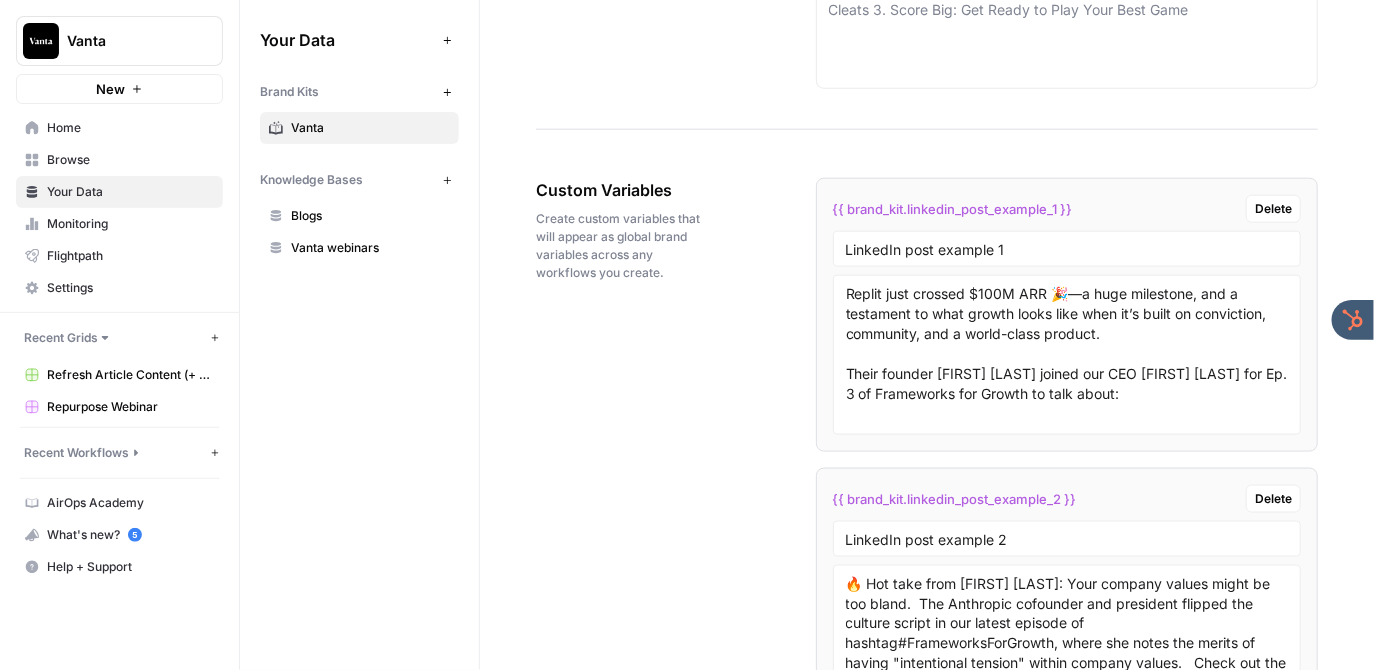 scroll, scrollTop: 3157, scrollLeft: 0, axis: vertical 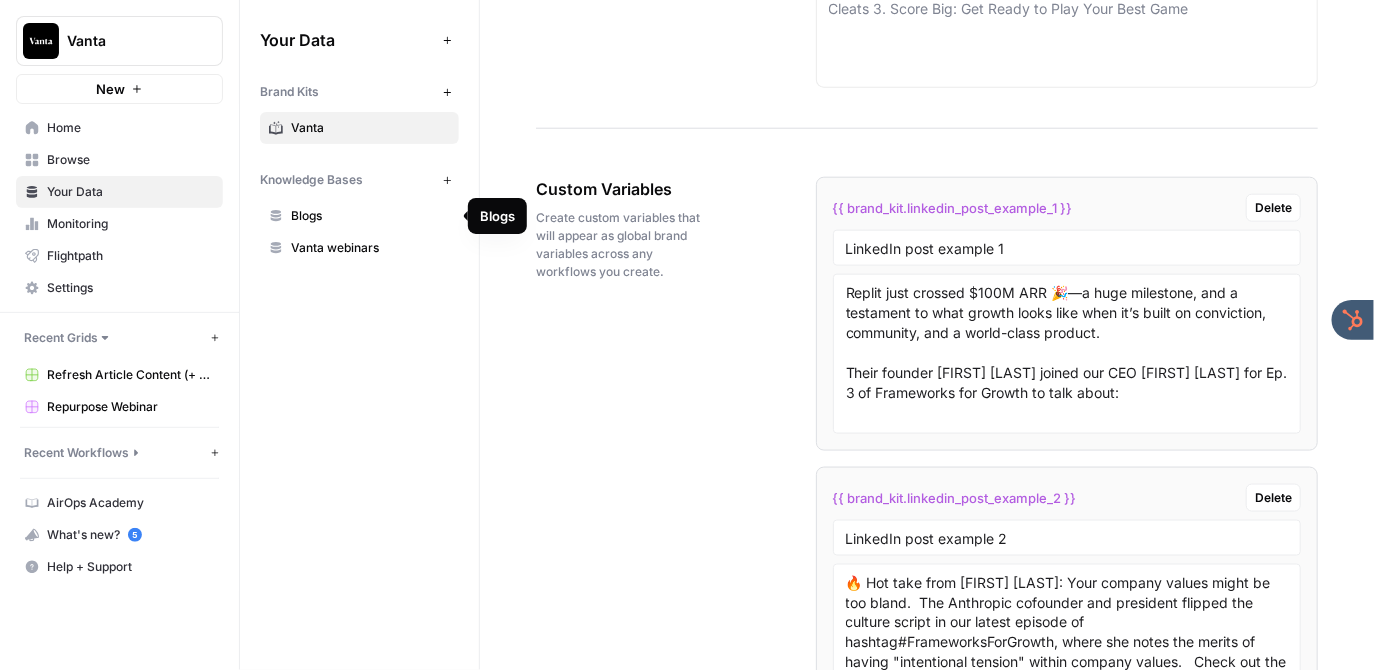 click on "Blogs" at bounding box center [370, 216] 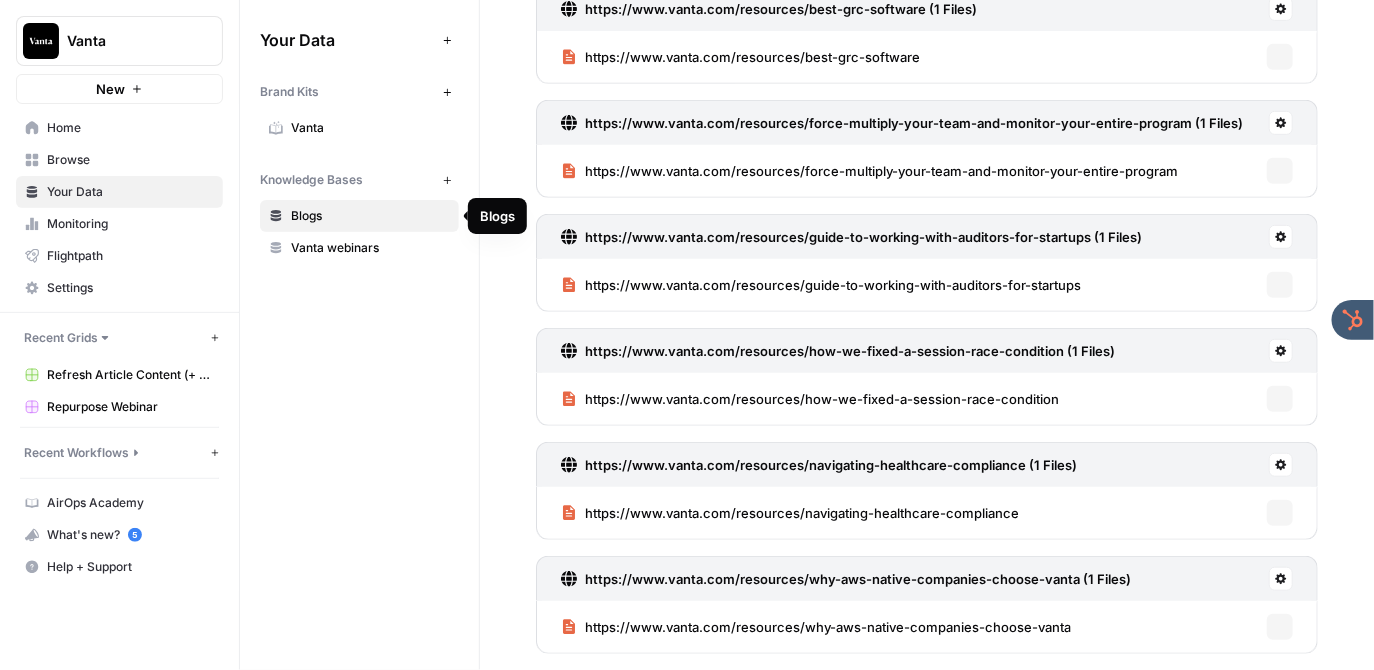 scroll, scrollTop: 0, scrollLeft: 0, axis: both 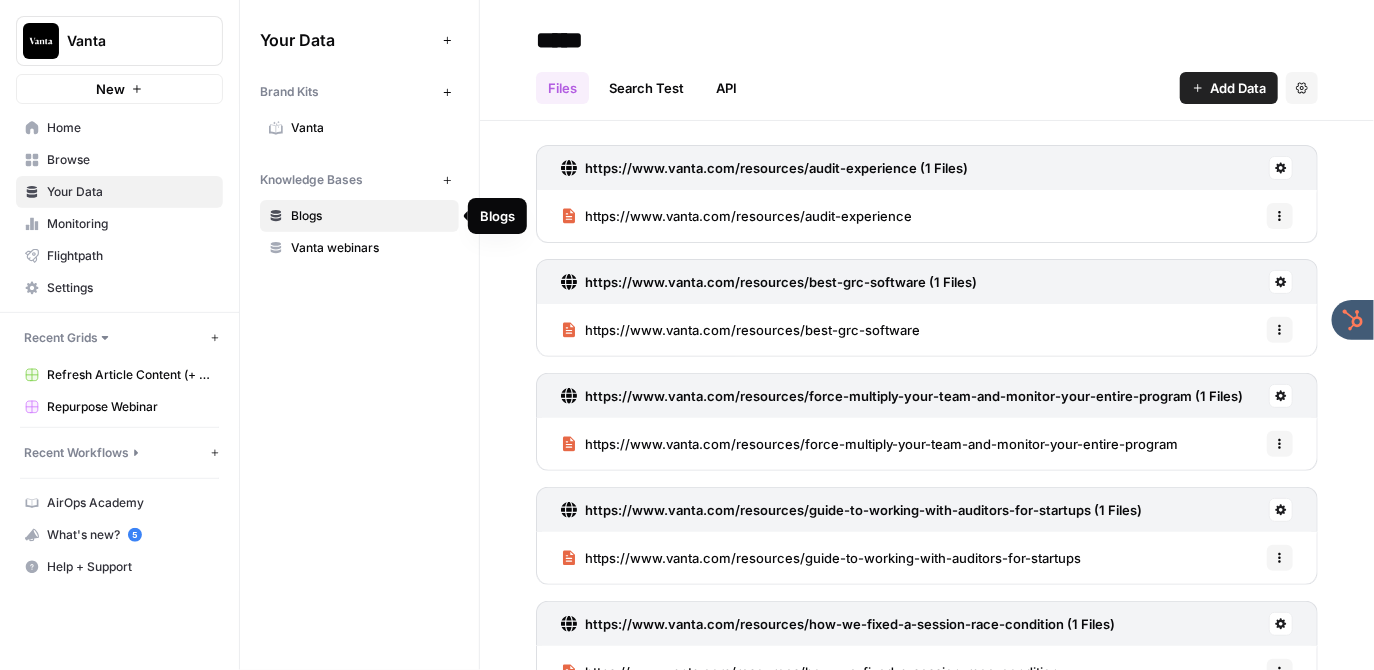 click on "Vanta webinars" at bounding box center [370, 248] 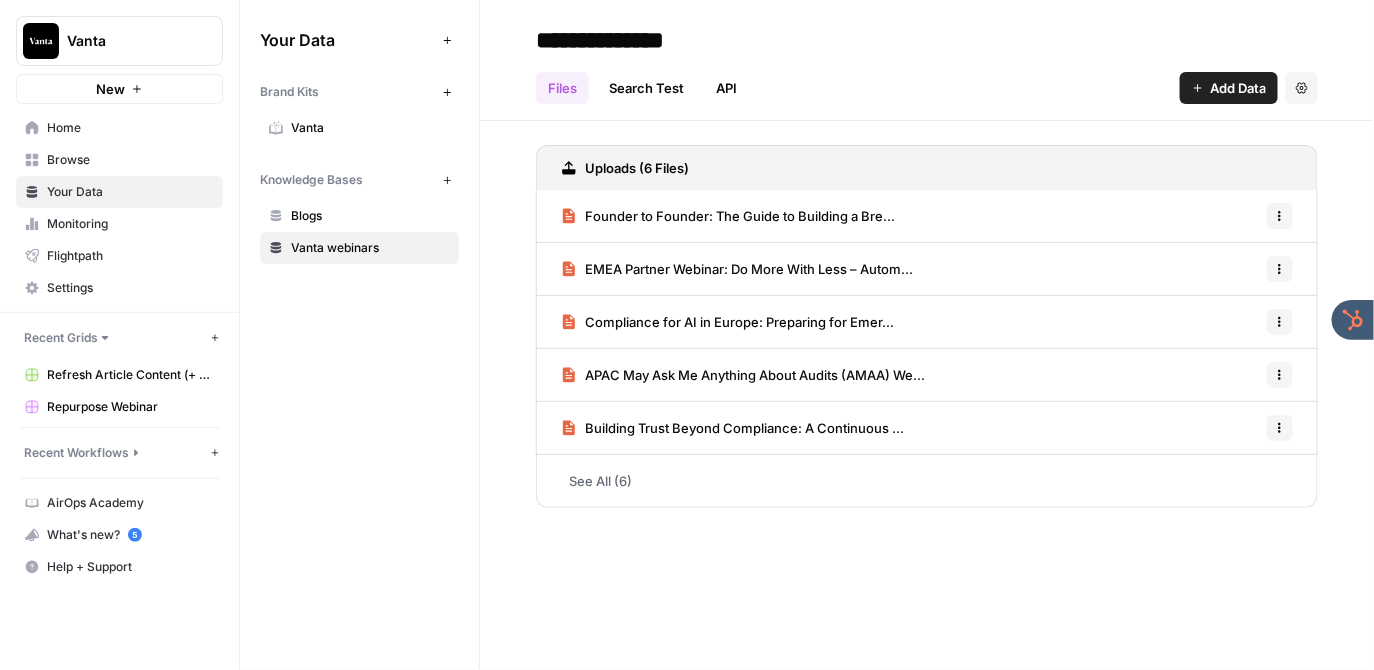 click on "Browse" at bounding box center [130, 160] 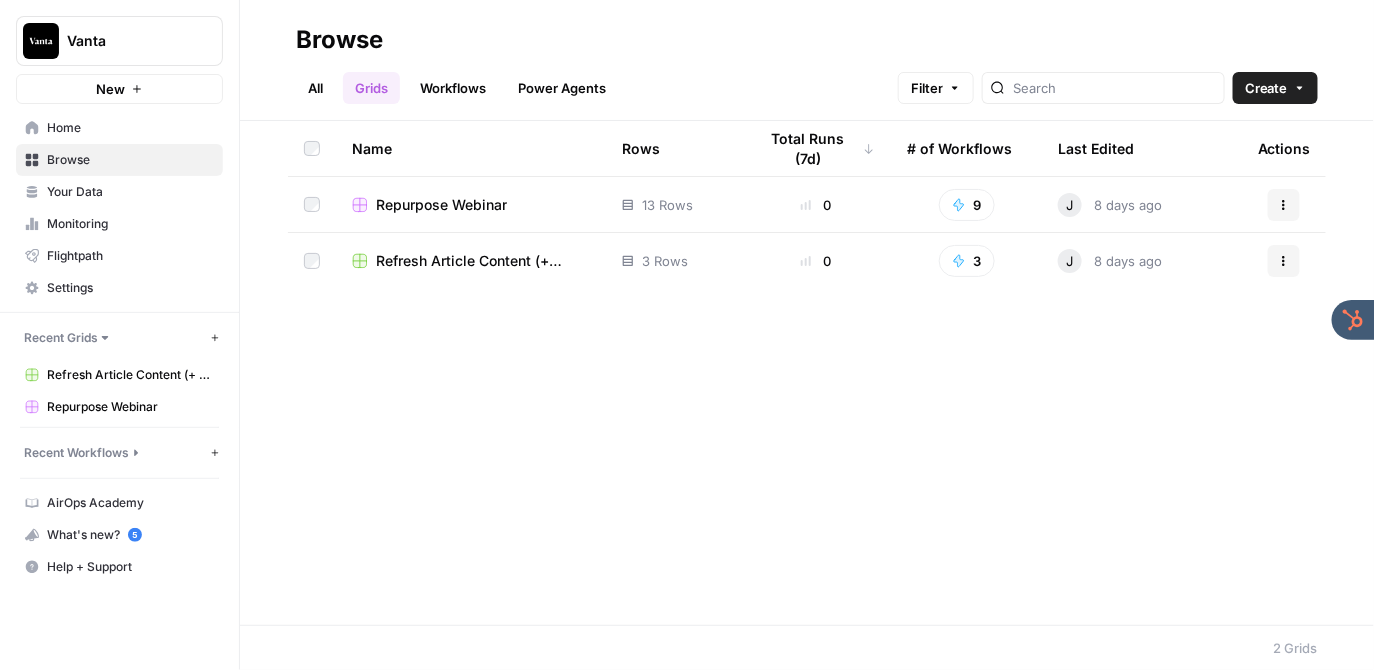 click on "Repurpose Webinar" at bounding box center (441, 205) 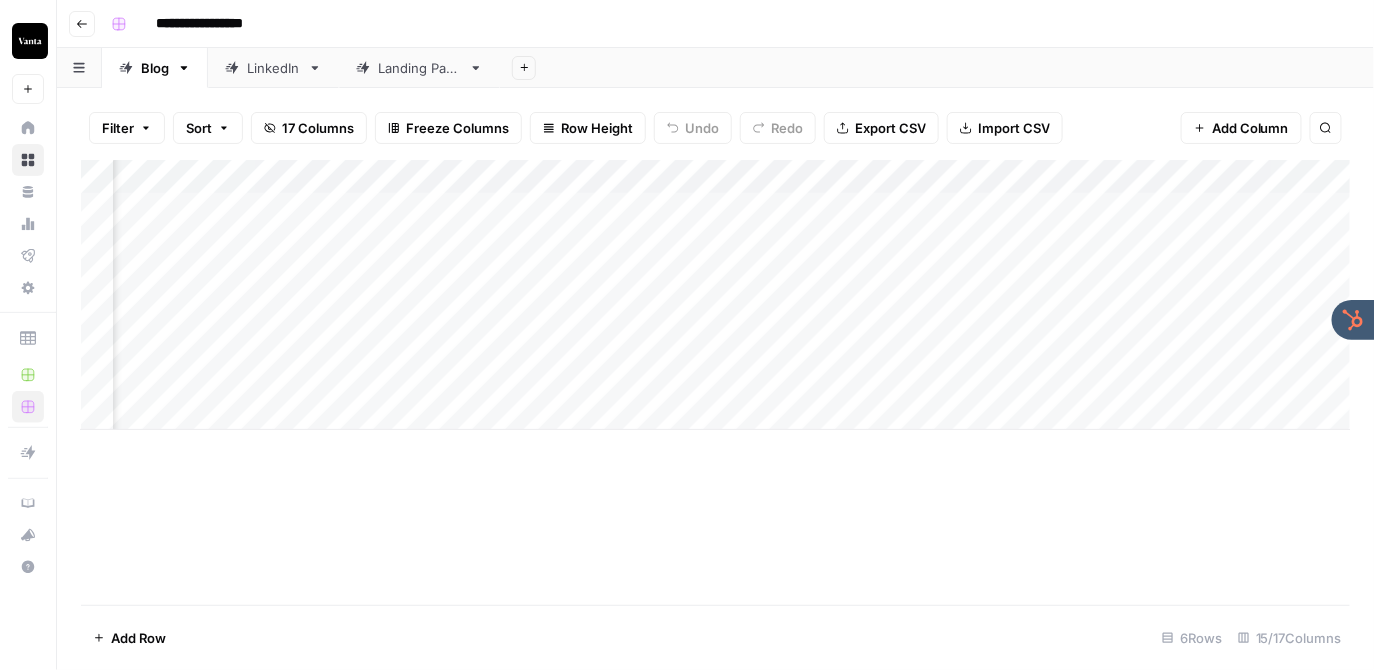 scroll, scrollTop: 0, scrollLeft: 761, axis: horizontal 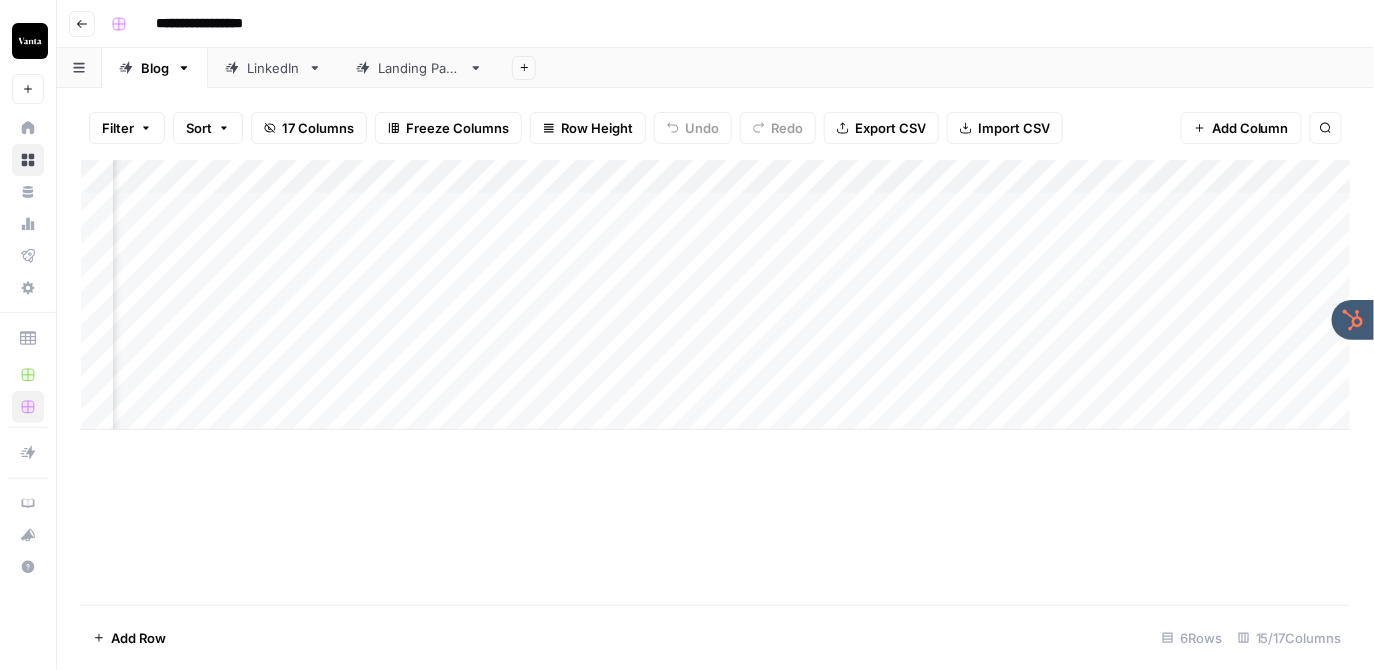click on "Add Column" at bounding box center [716, 295] 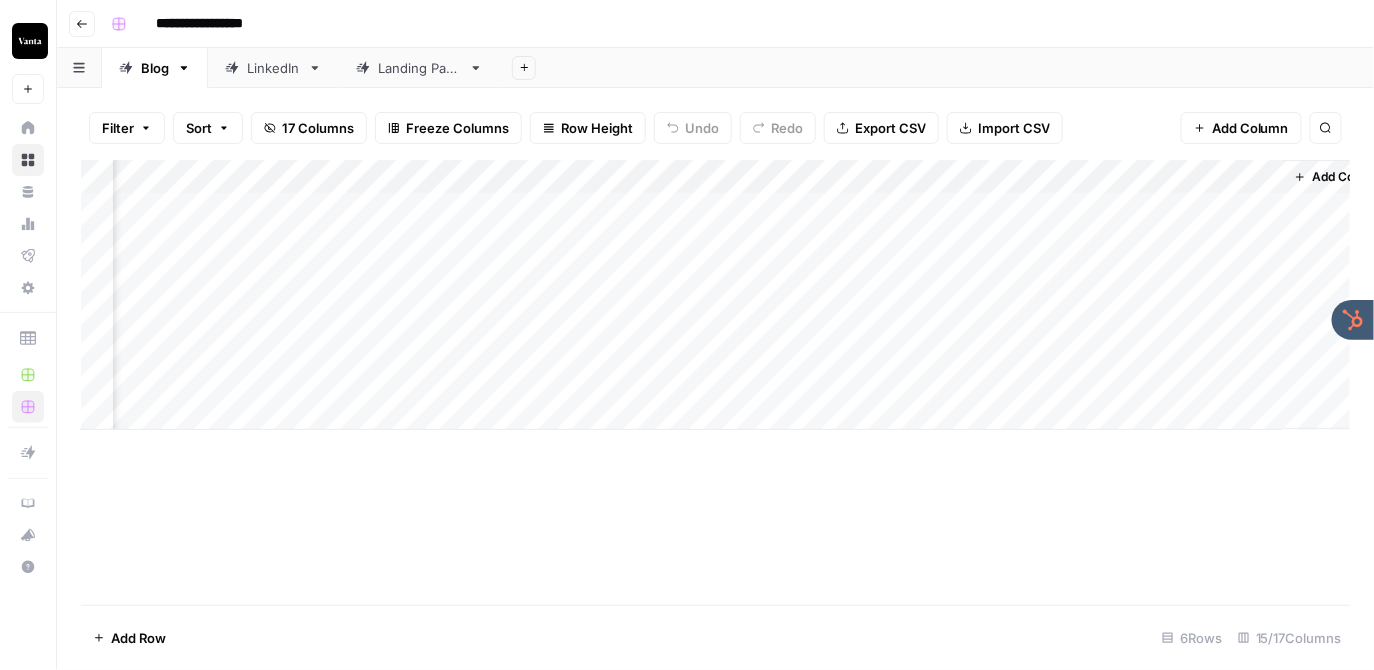 scroll, scrollTop: 0, scrollLeft: 2036, axis: horizontal 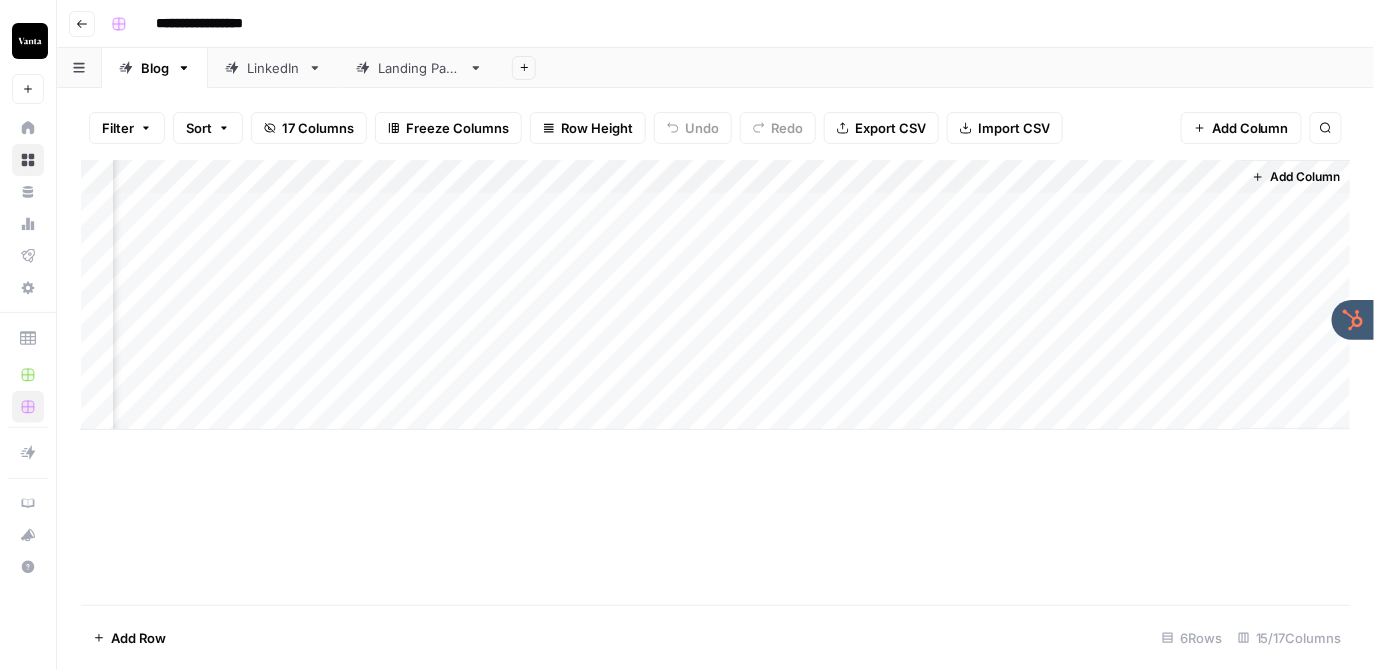 click on "Add Column" at bounding box center (716, 295) 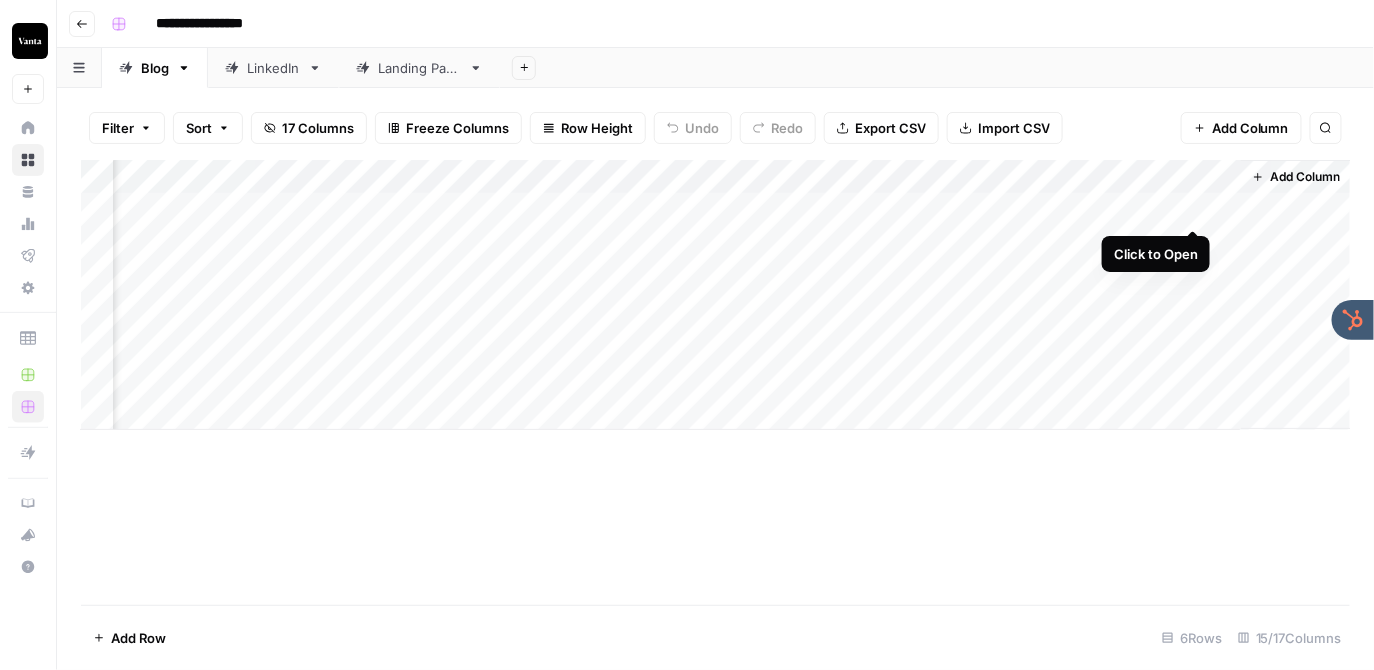 click on "Add Column" at bounding box center (716, 295) 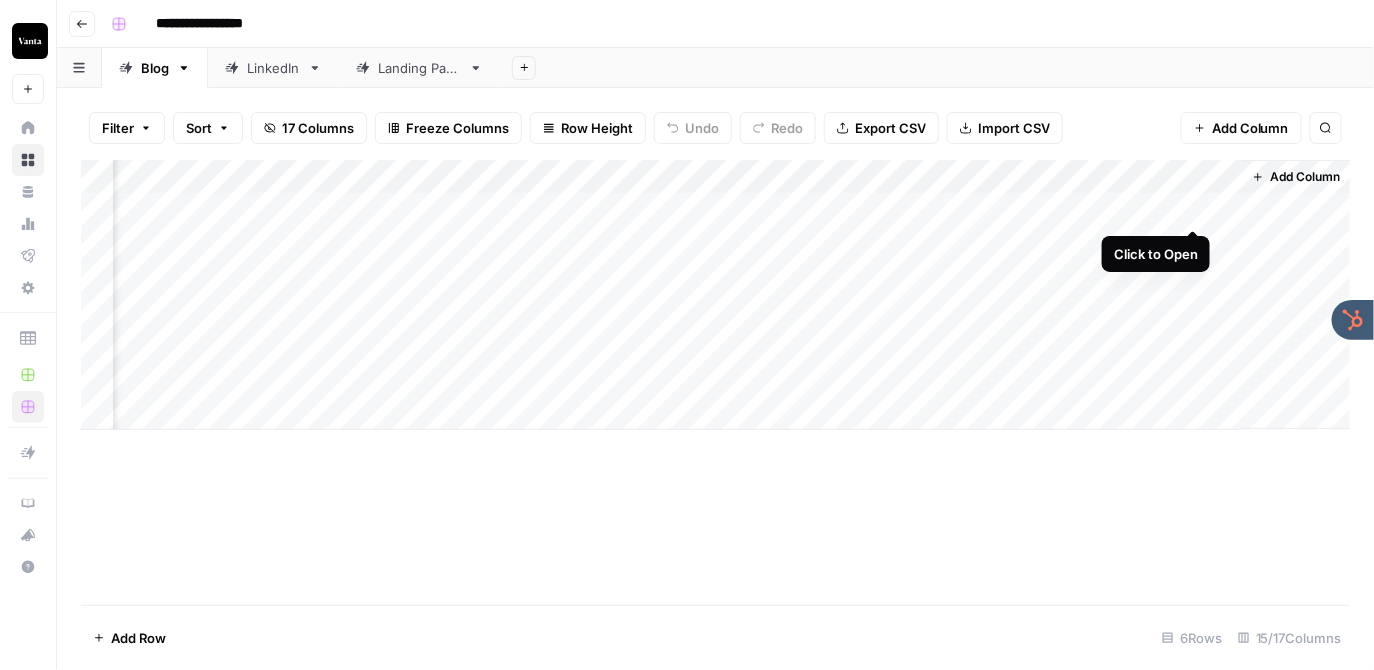 scroll, scrollTop: 0, scrollLeft: 2026, axis: horizontal 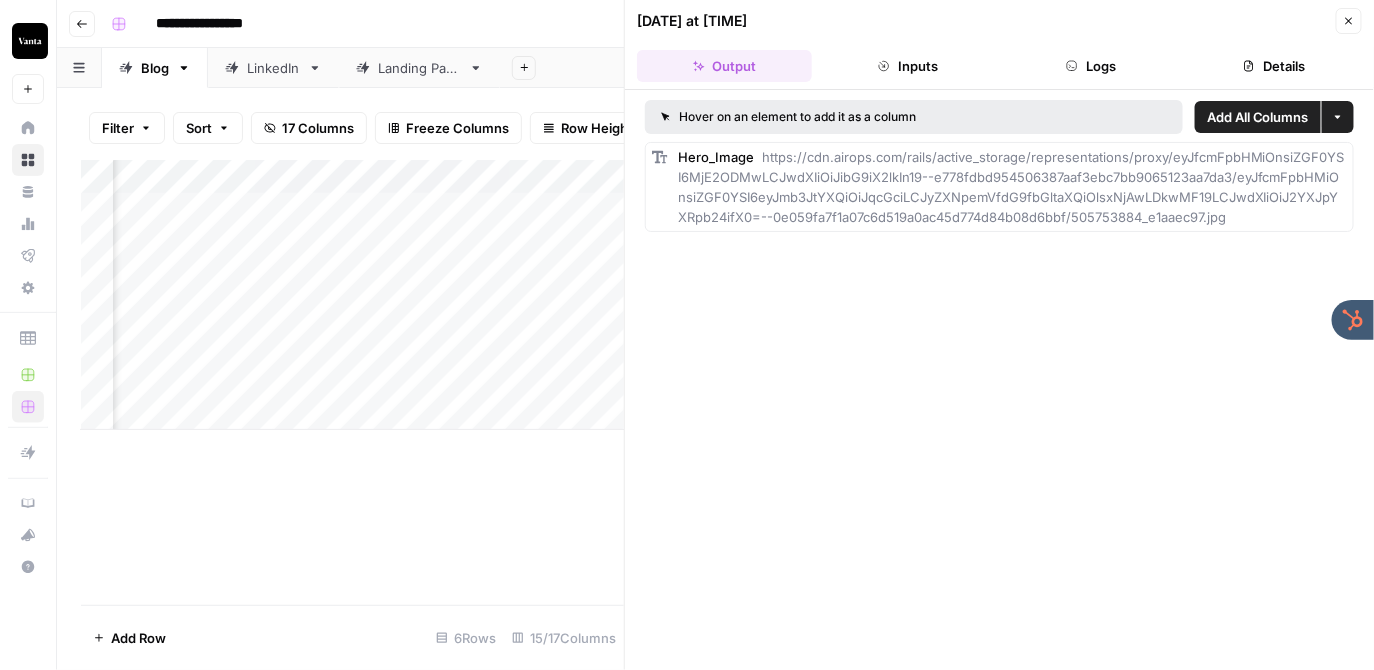 click 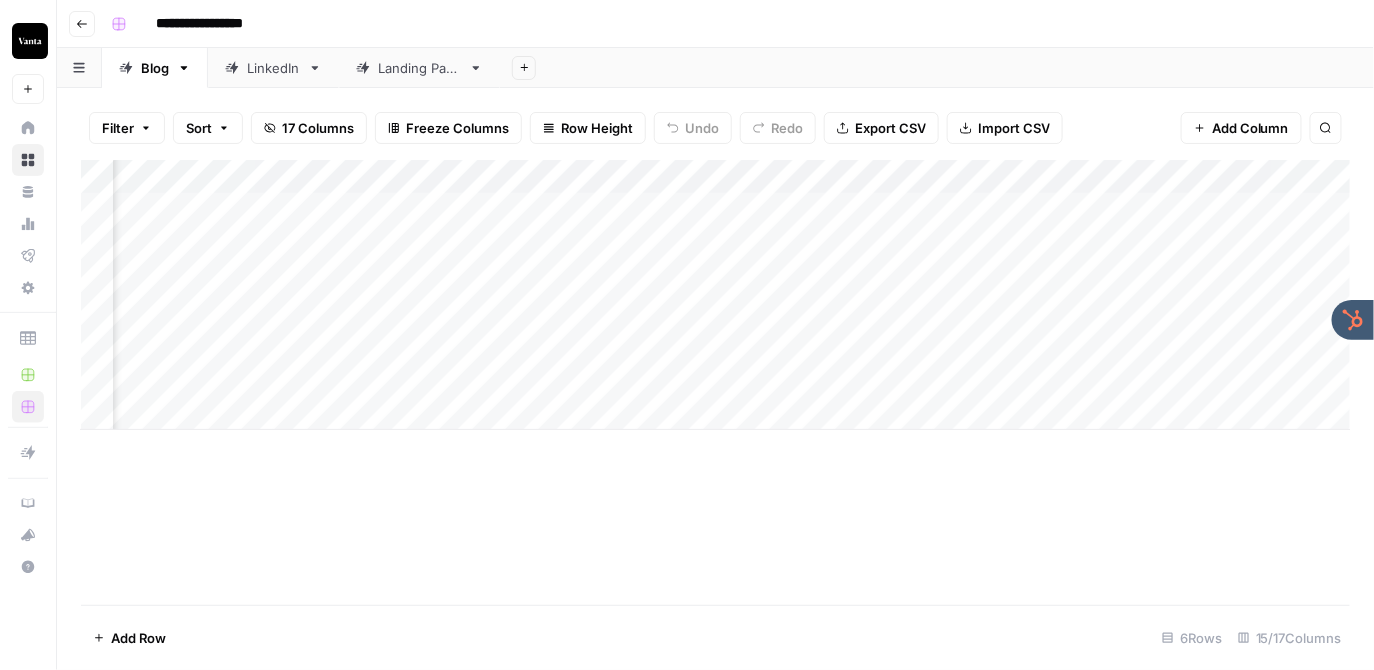 scroll, scrollTop: 0, scrollLeft: 770, axis: horizontal 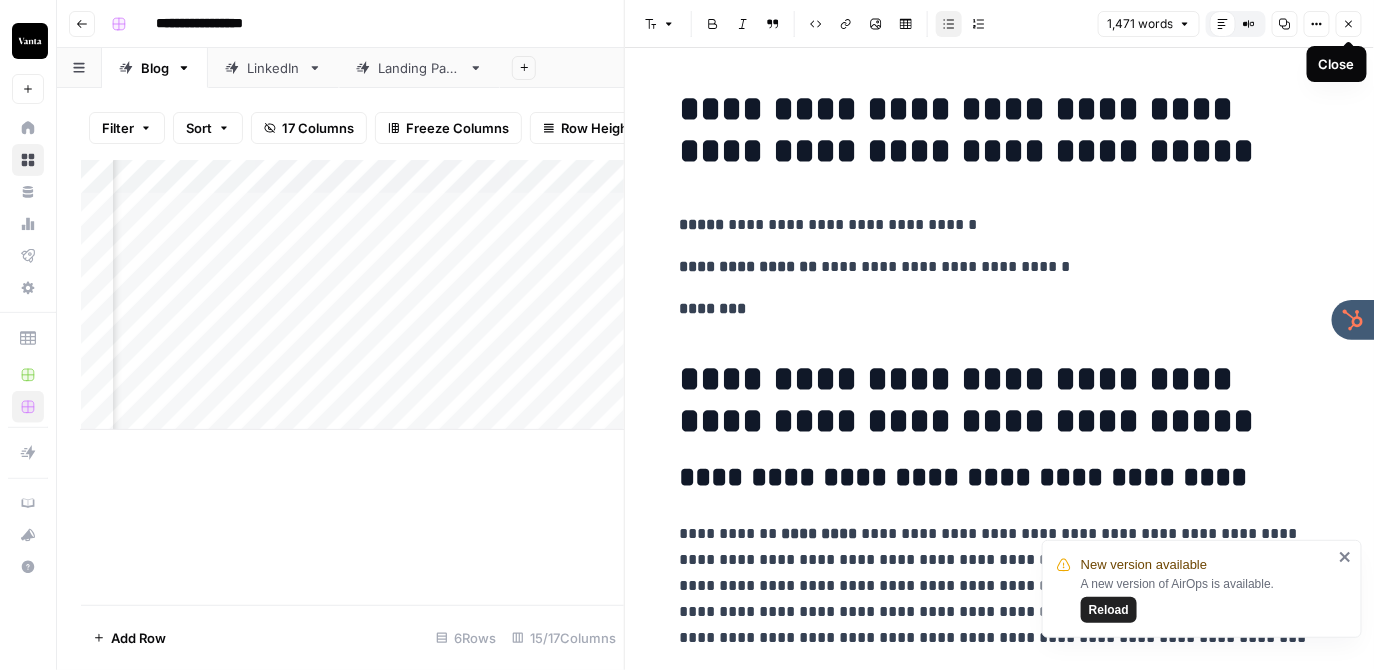 click 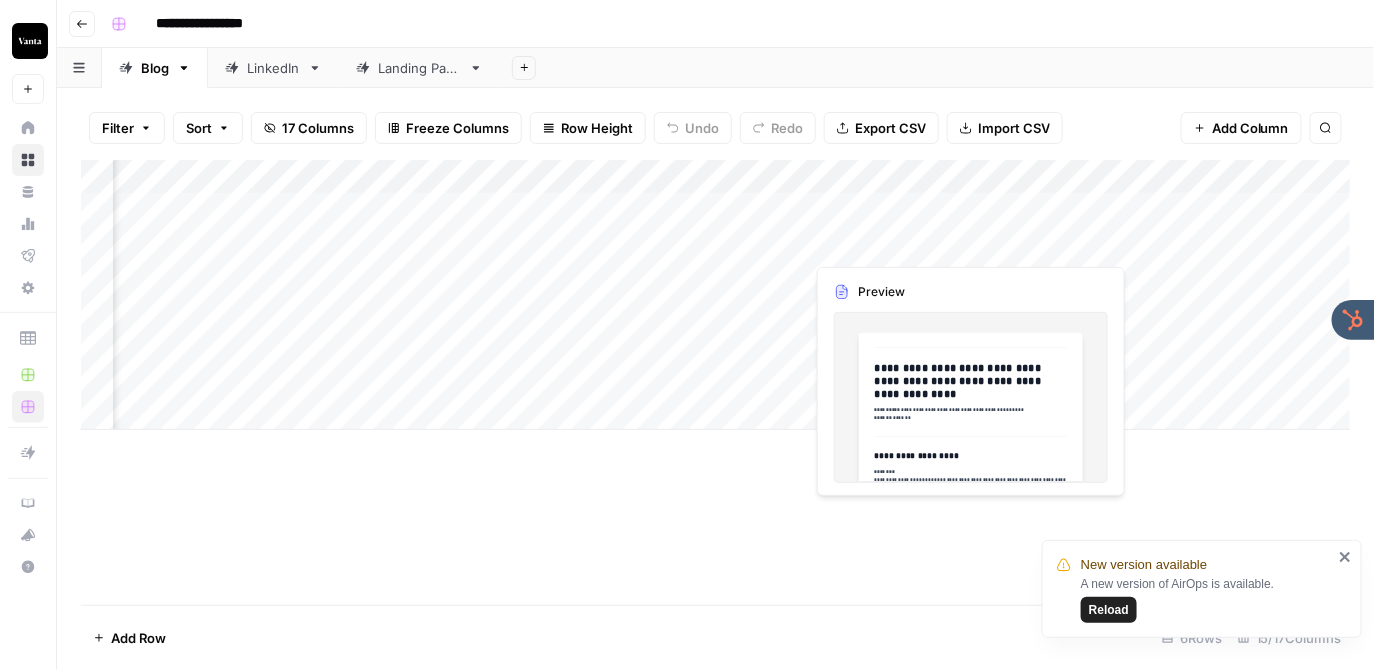 scroll, scrollTop: 0, scrollLeft: 671, axis: horizontal 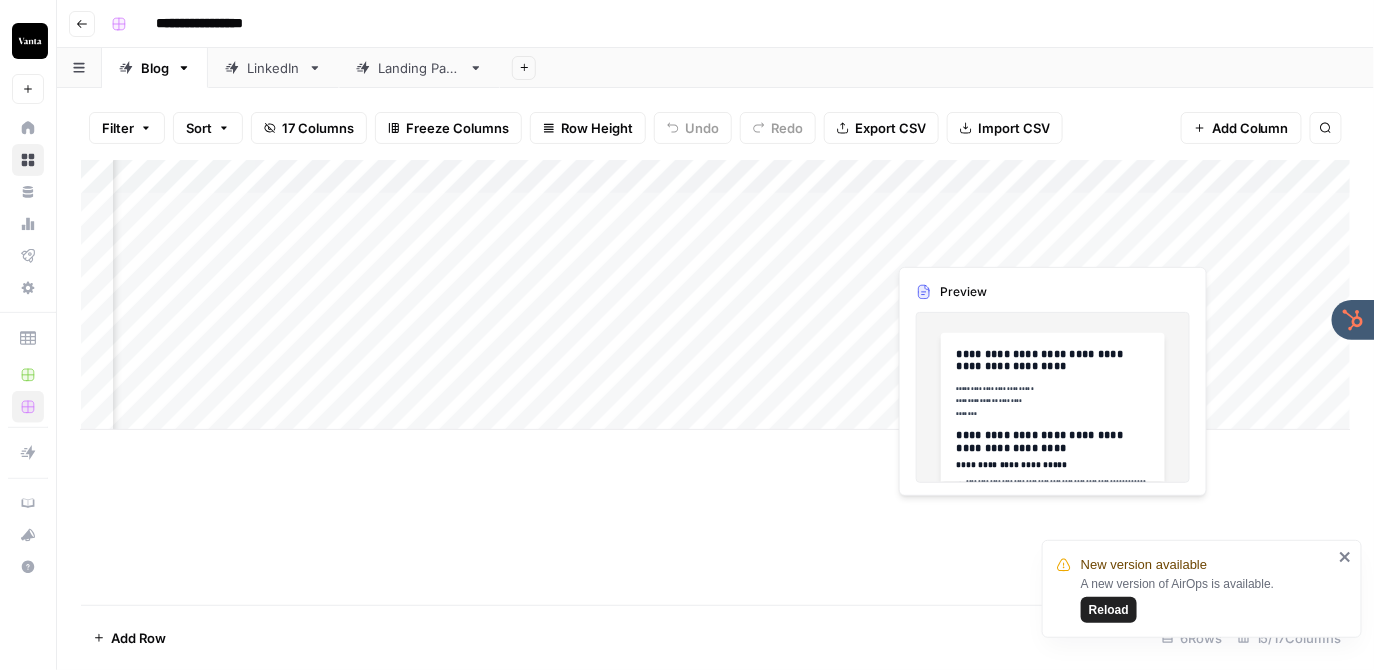 click on "Add Column" at bounding box center [716, 295] 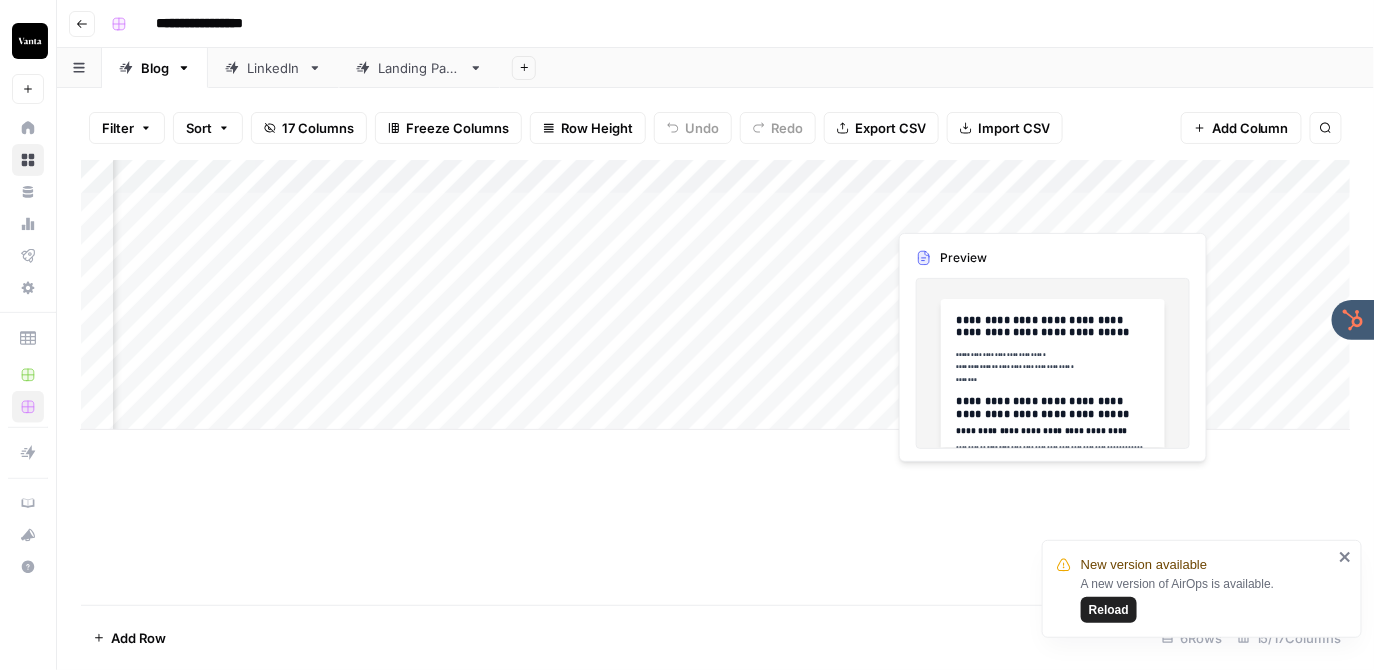 click at bounding box center [977, 209] 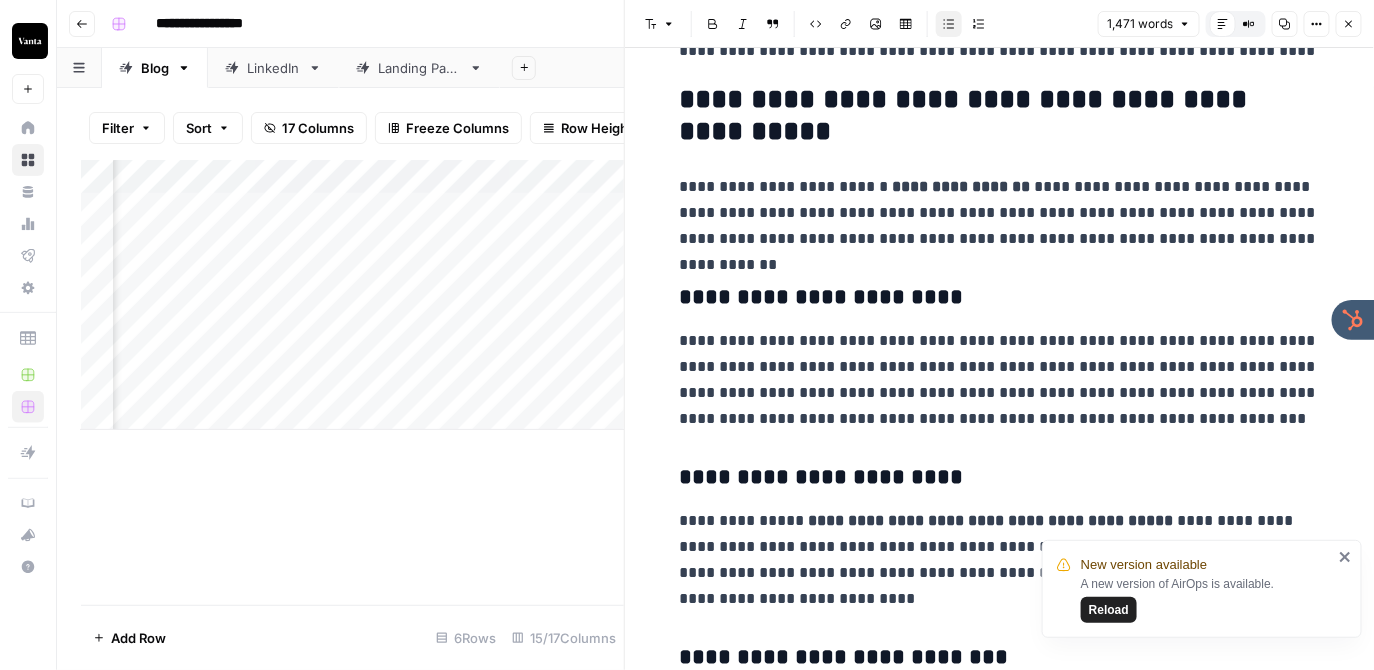 scroll, scrollTop: 700, scrollLeft: 0, axis: vertical 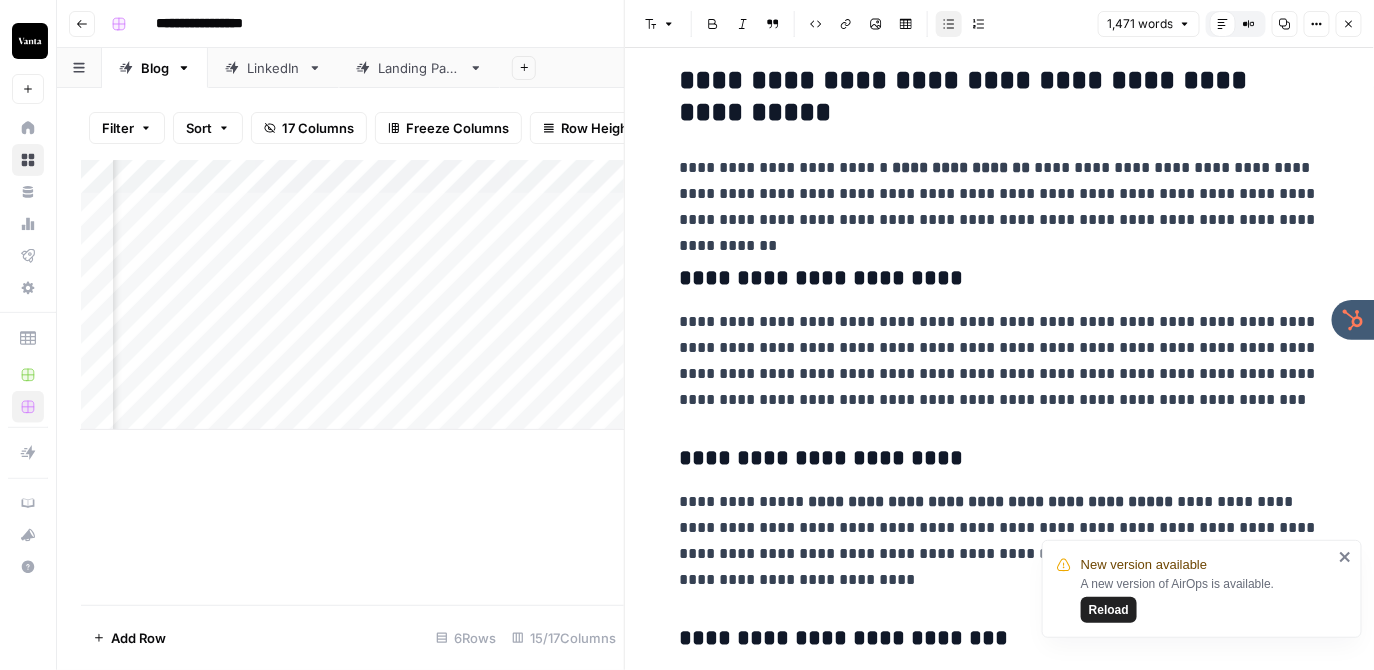 click 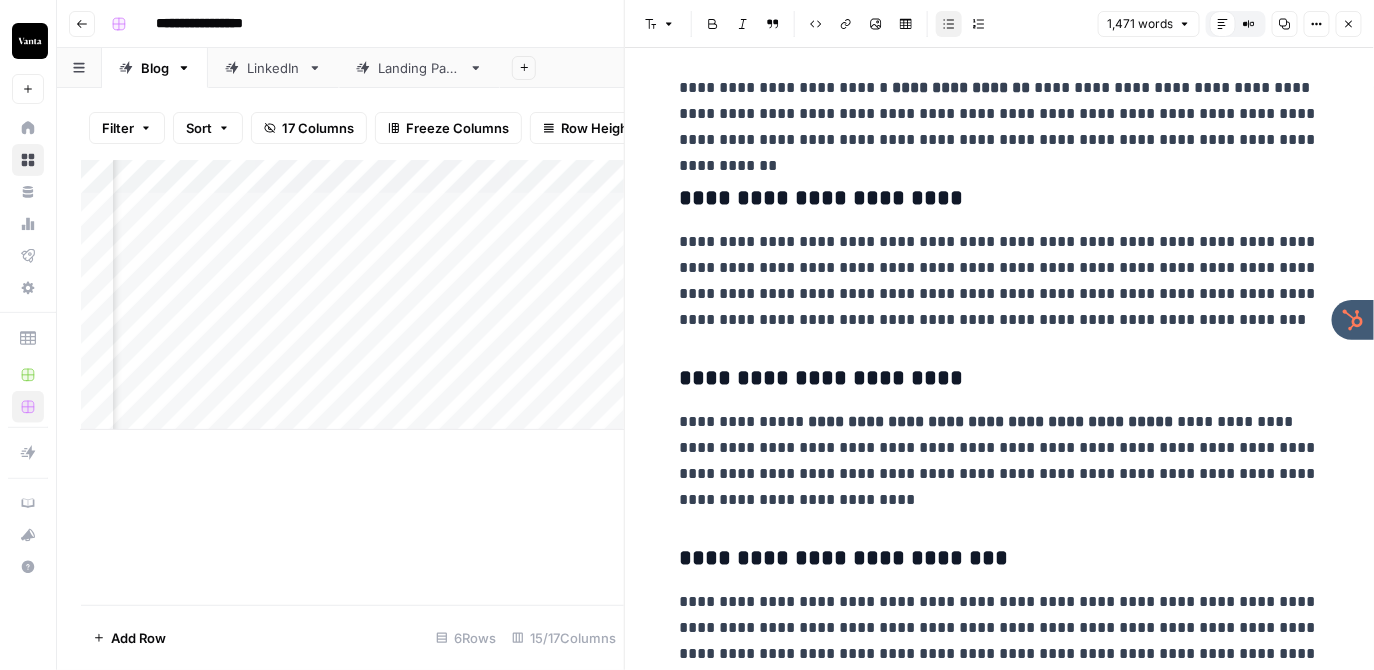 scroll, scrollTop: 812, scrollLeft: 0, axis: vertical 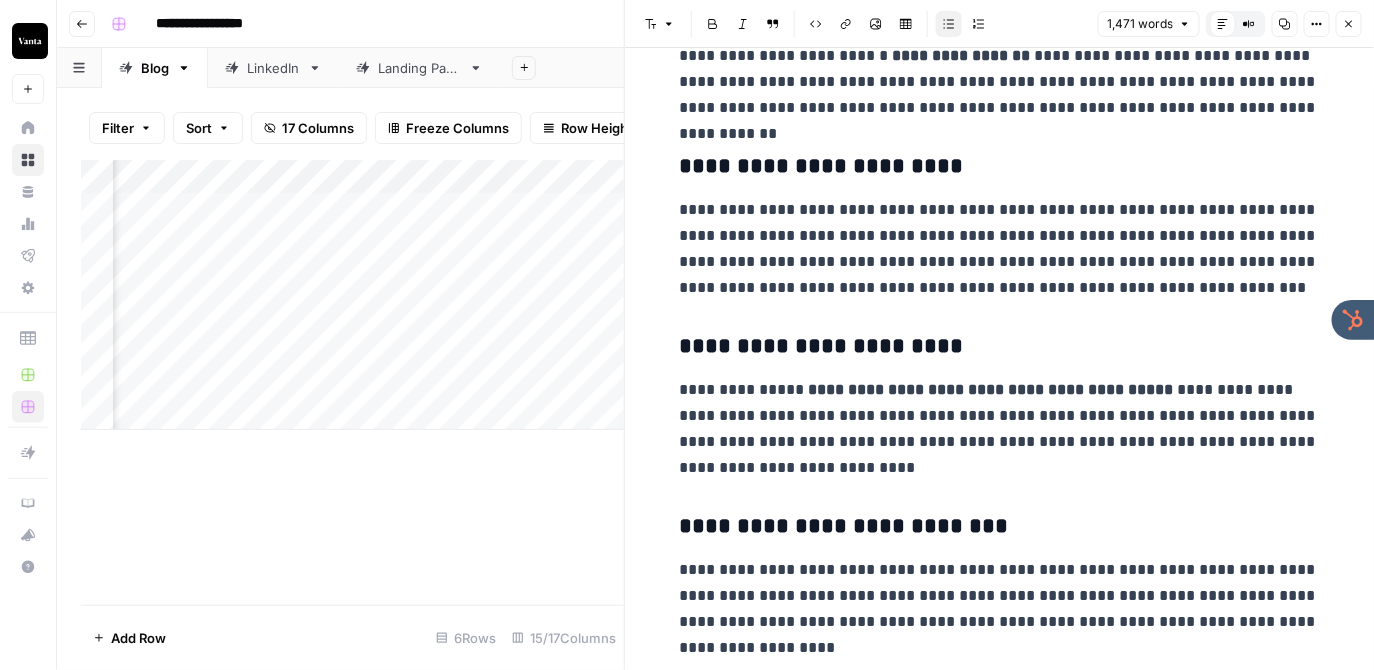 click on "**********" at bounding box center [1000, 429] 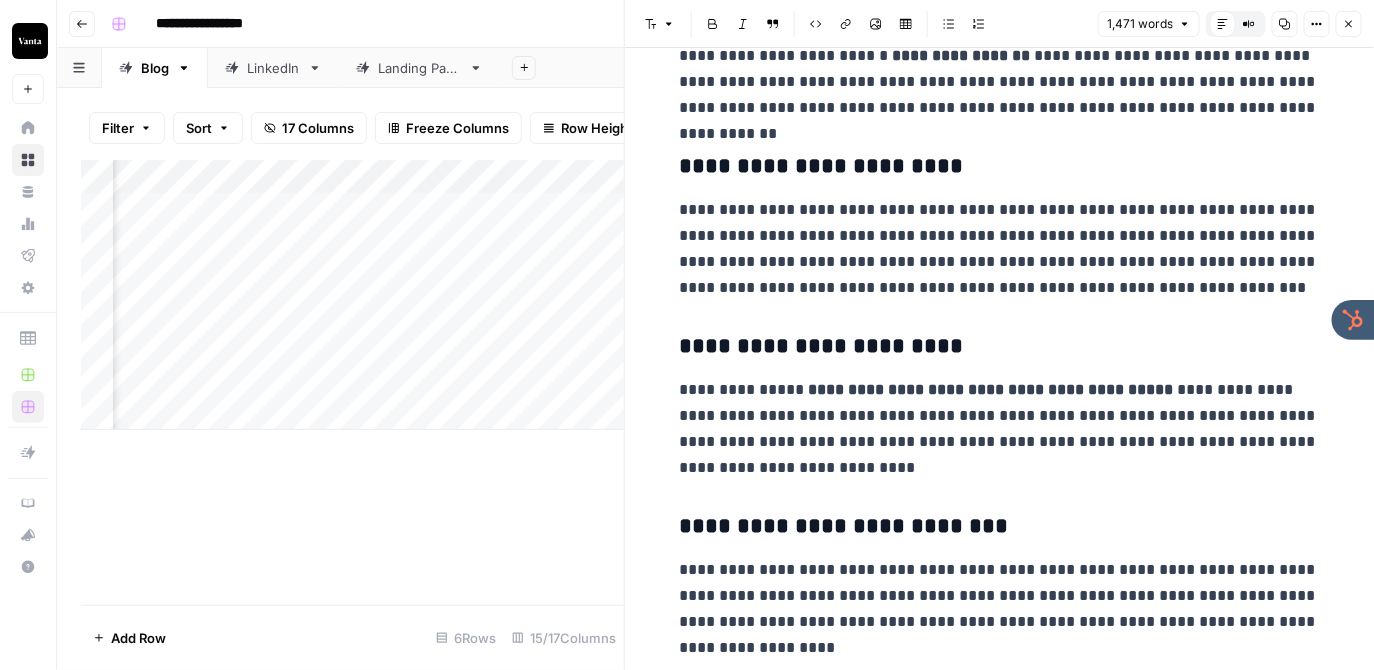 type 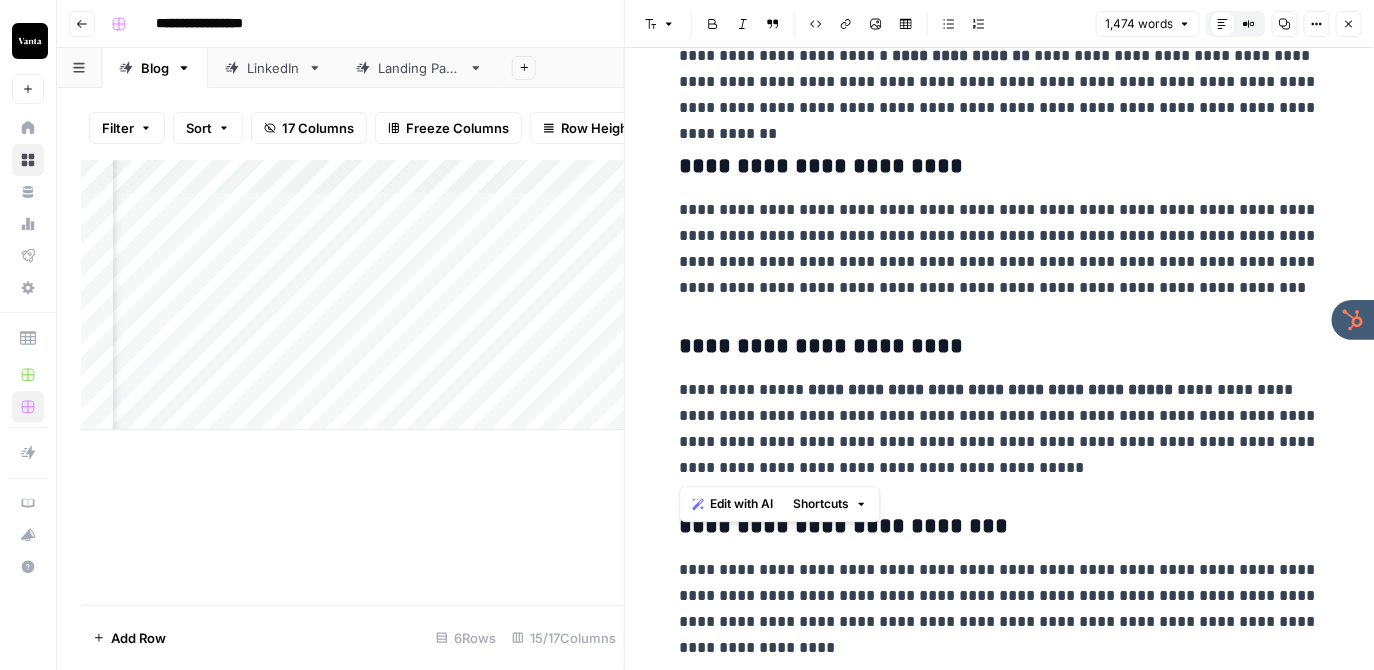 drag, startPoint x: 1031, startPoint y: 472, endPoint x: 671, endPoint y: 399, distance: 367.32684 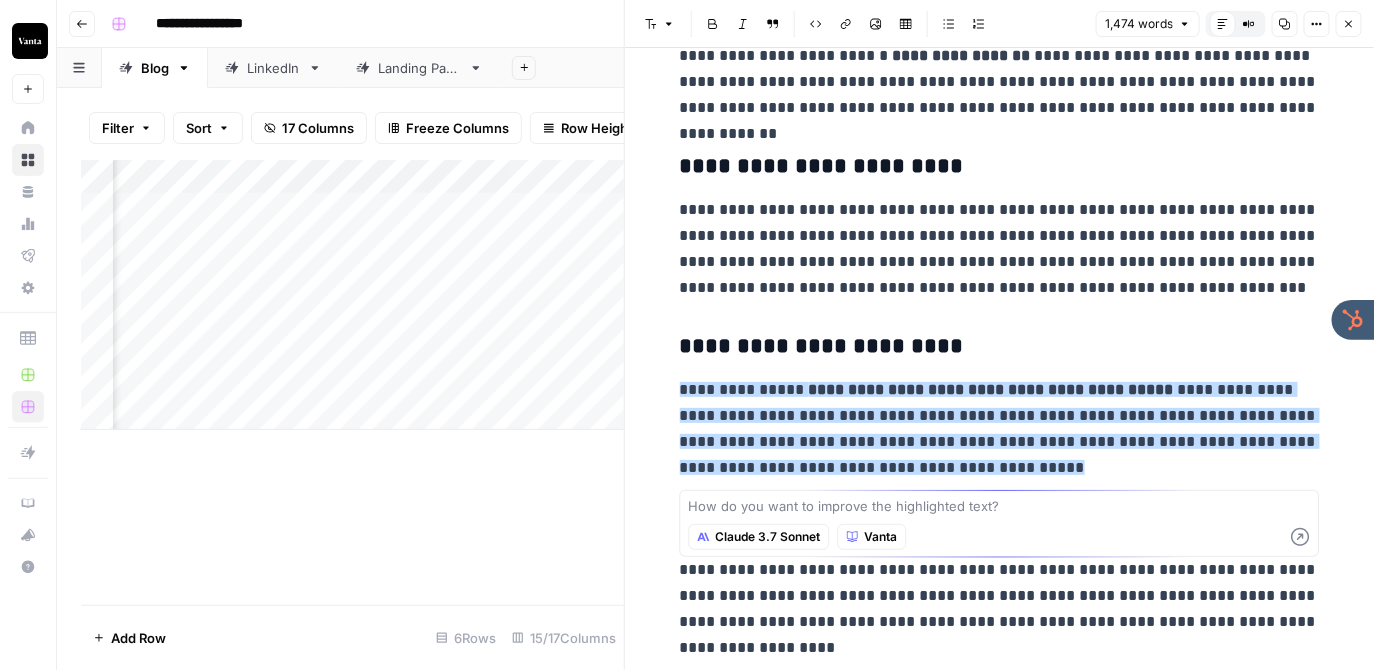 click 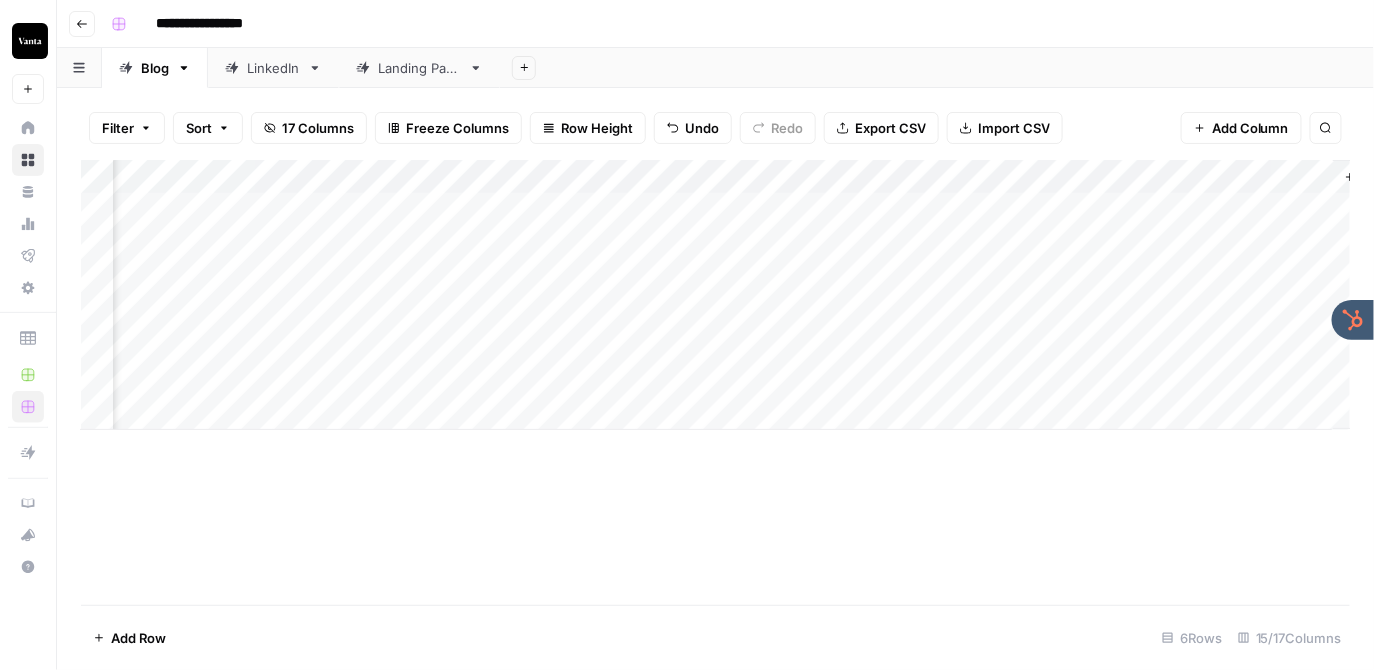 scroll, scrollTop: 0, scrollLeft: 2036, axis: horizontal 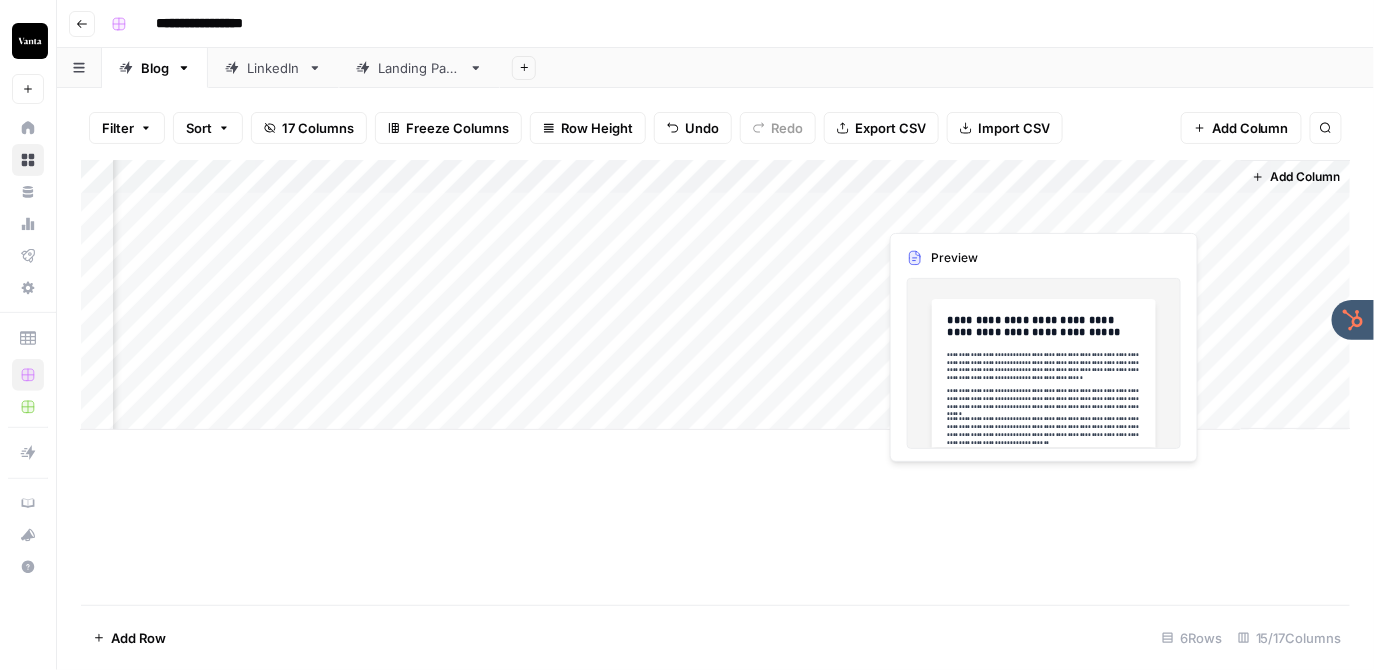 click on "Add Column" at bounding box center (716, 295) 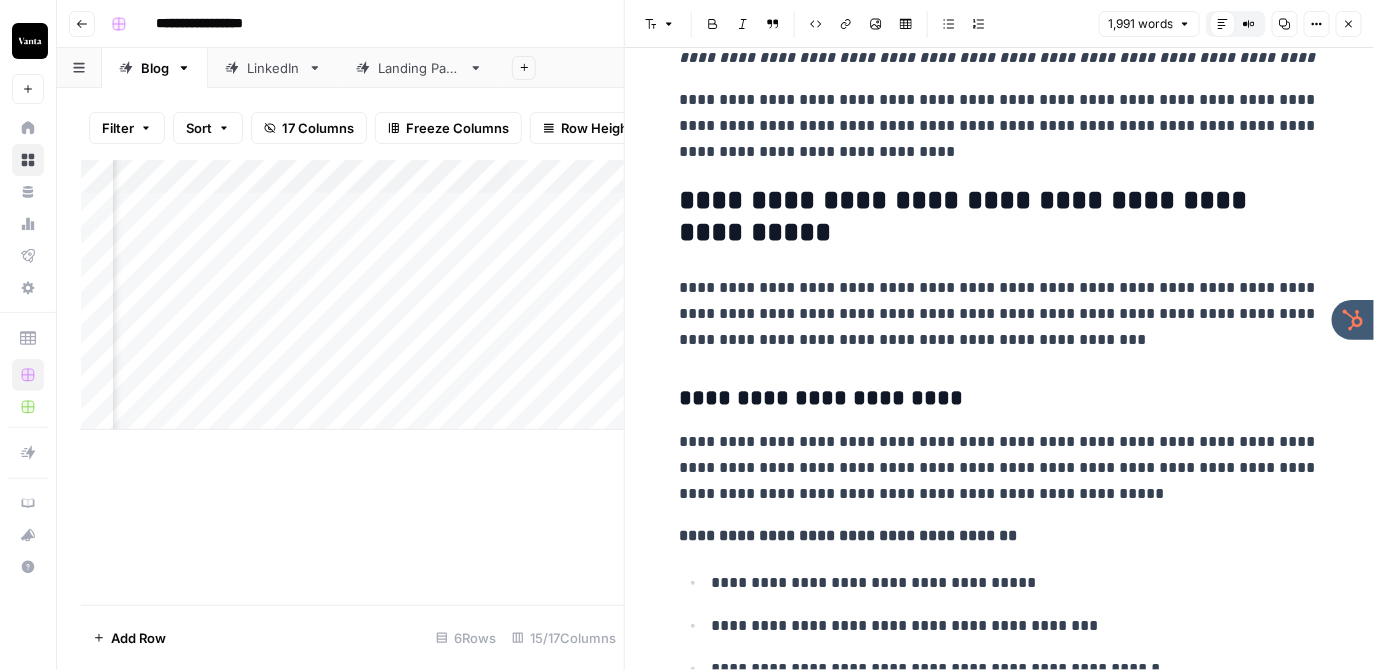 scroll, scrollTop: 1041, scrollLeft: 0, axis: vertical 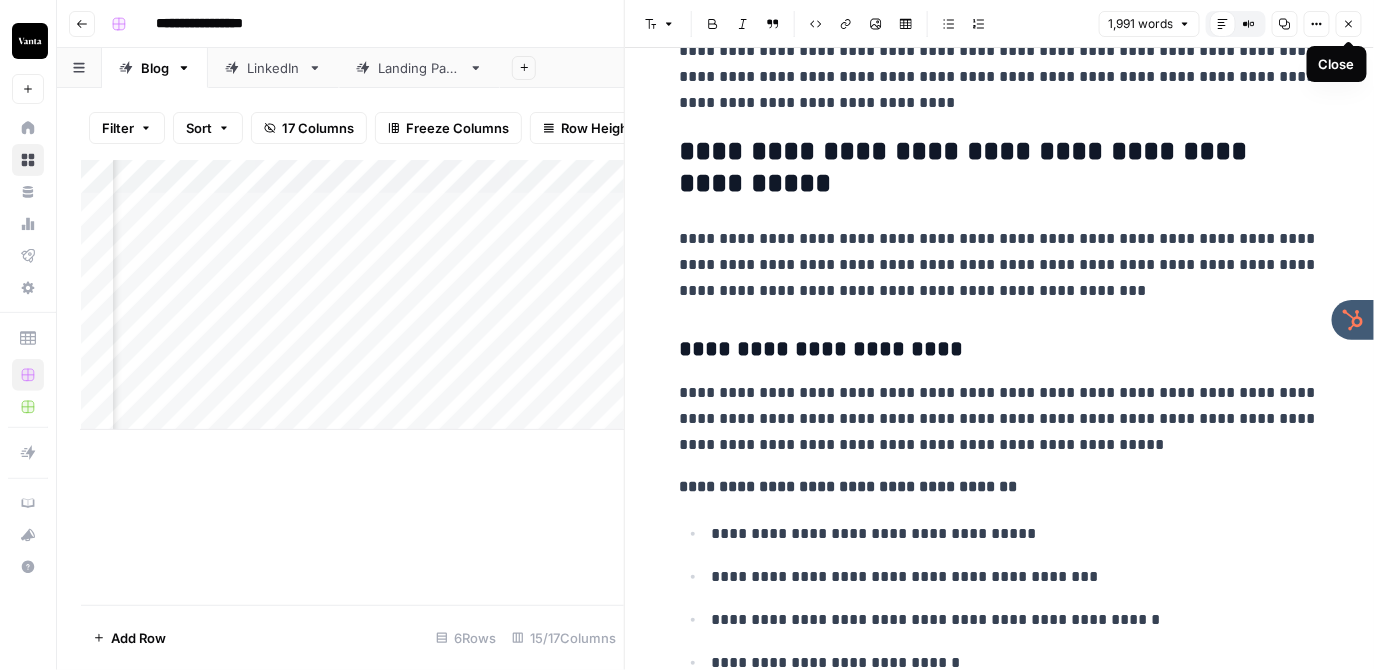 click 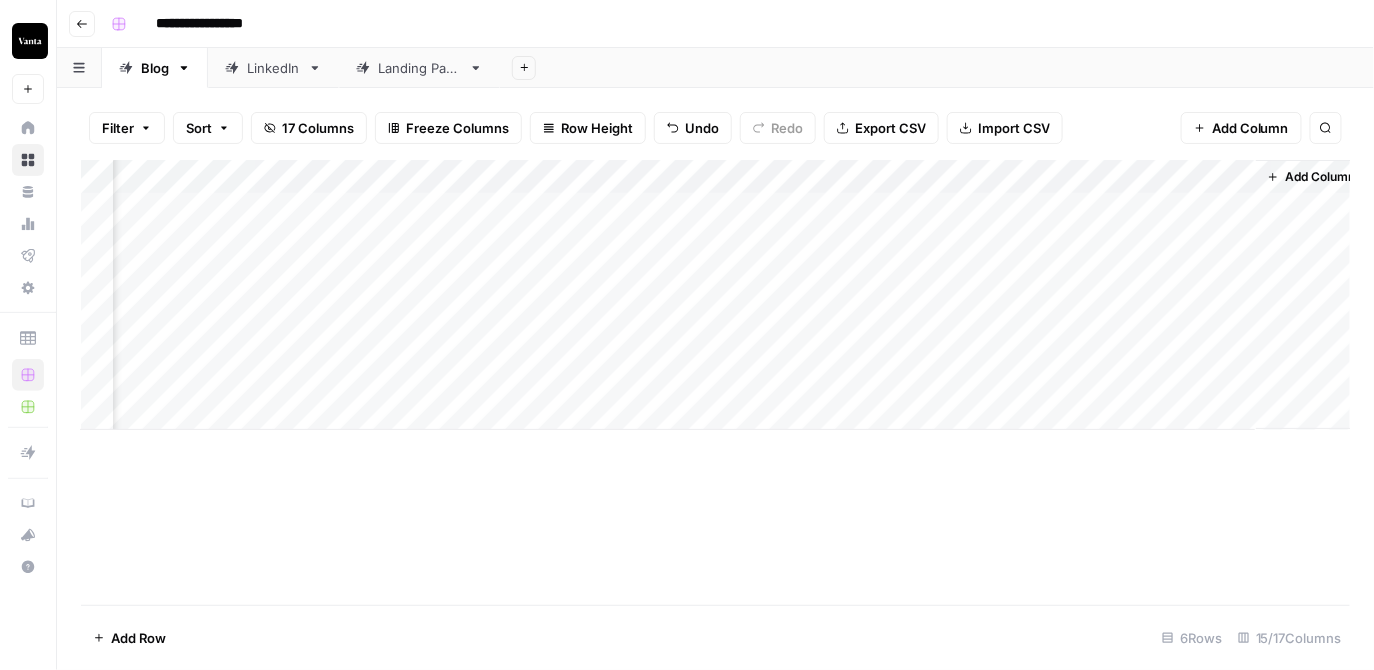 scroll, scrollTop: 0, scrollLeft: 2012, axis: horizontal 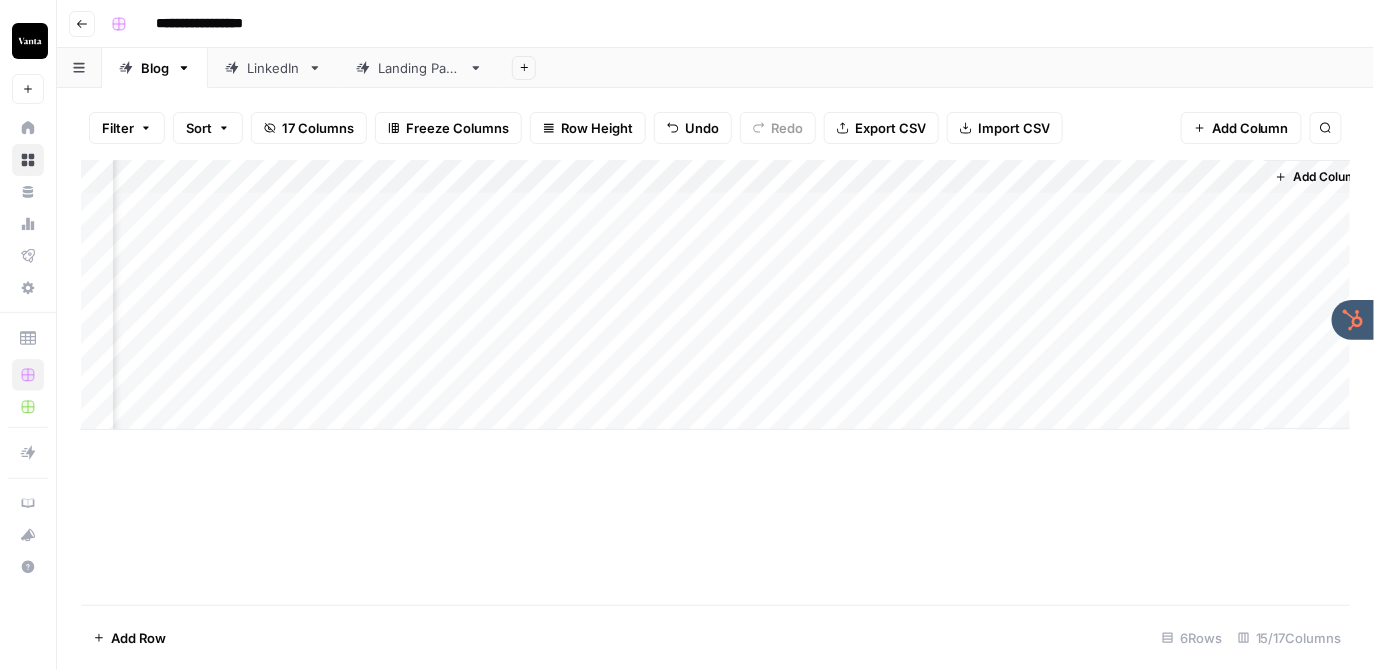 click on "LinkedIn" at bounding box center [273, 68] 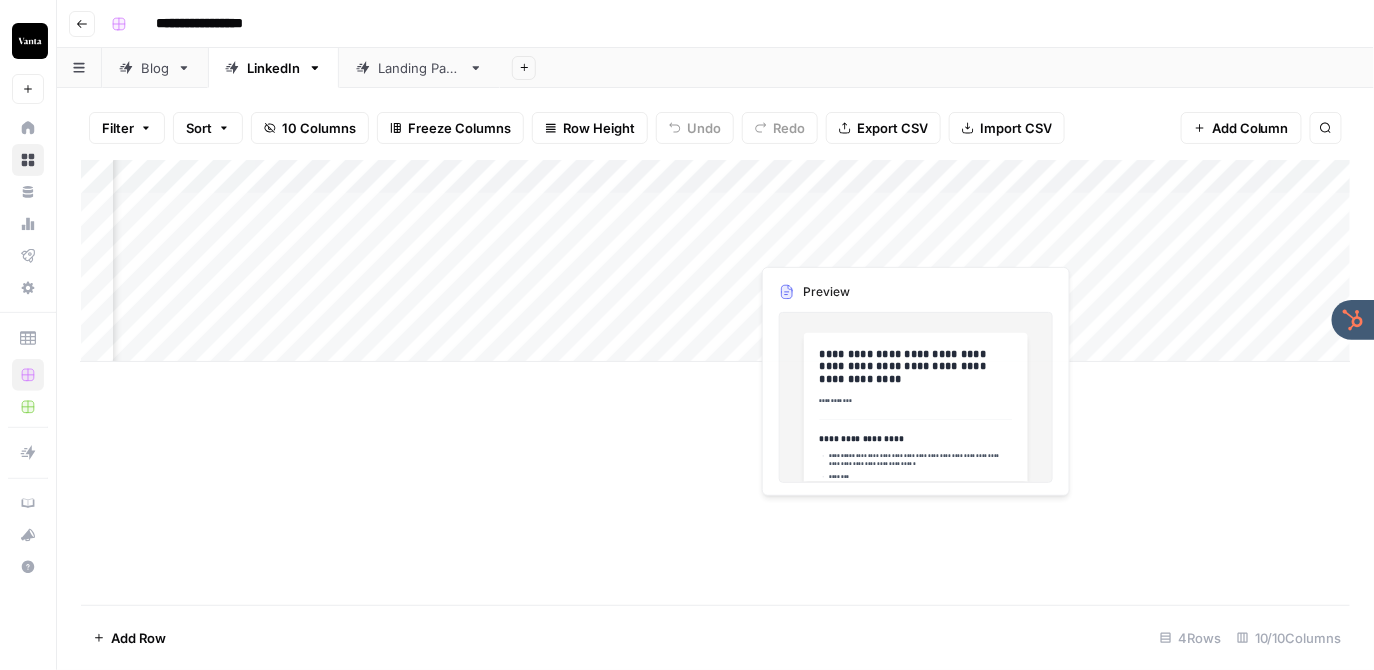 scroll, scrollTop: 0, scrollLeft: 329, axis: horizontal 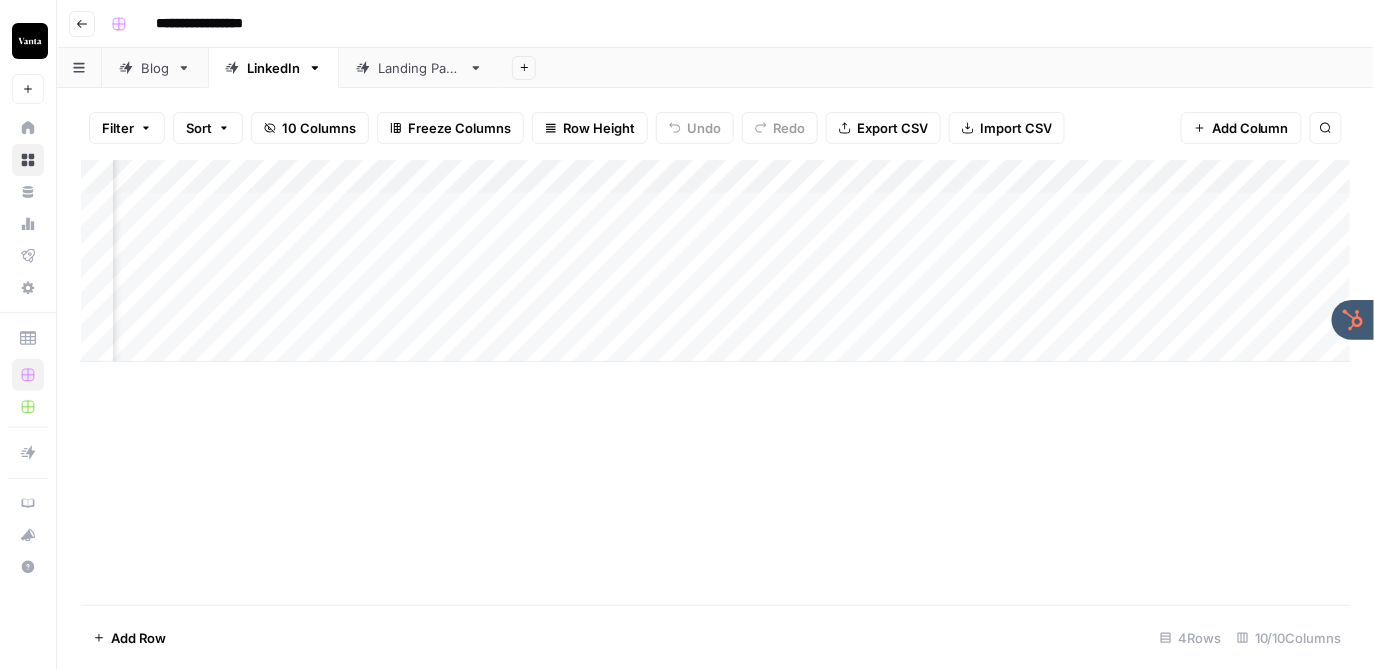 click on "Add Column" at bounding box center [716, 261] 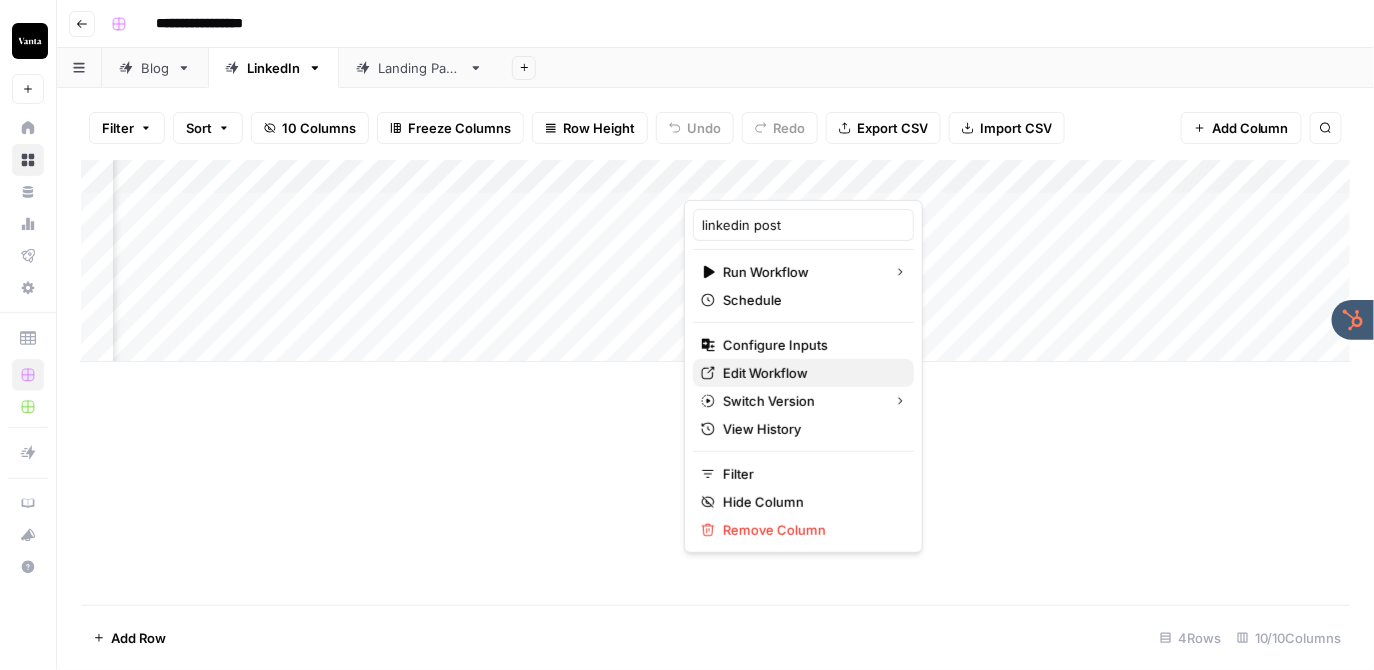 click on "Edit Workflow" at bounding box center (810, 373) 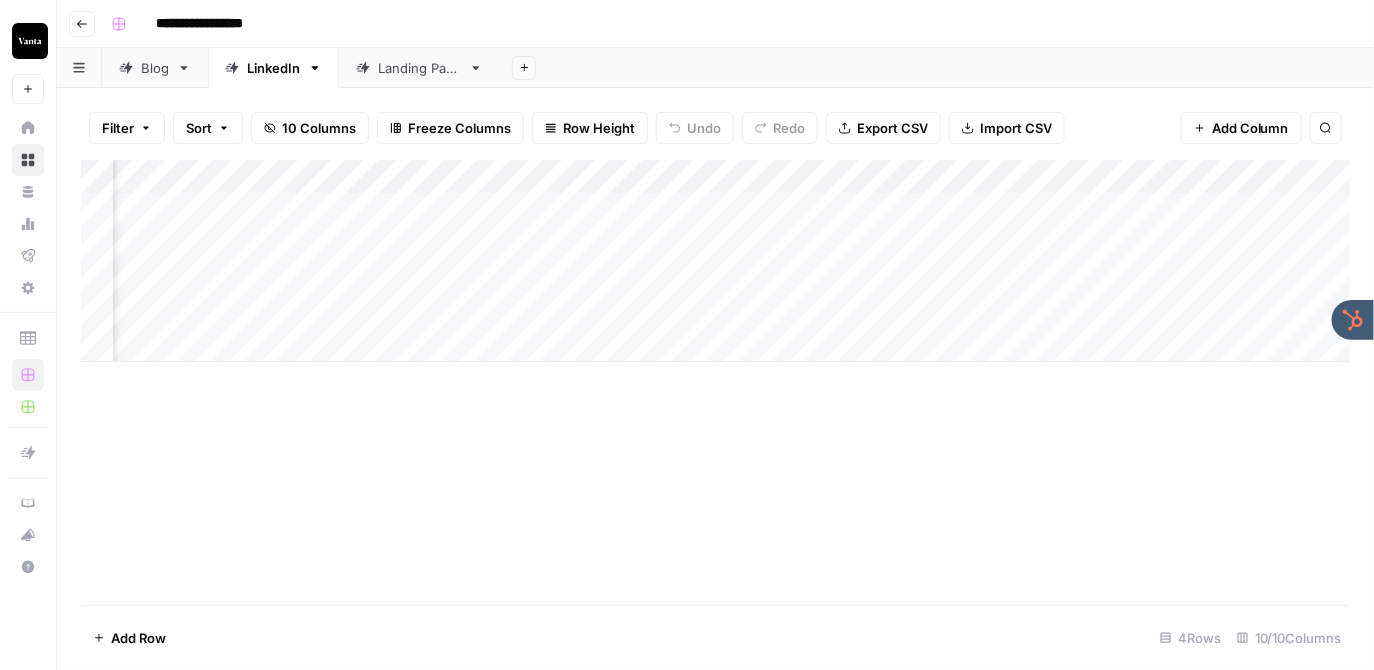 click on "Add Column" at bounding box center (716, 261) 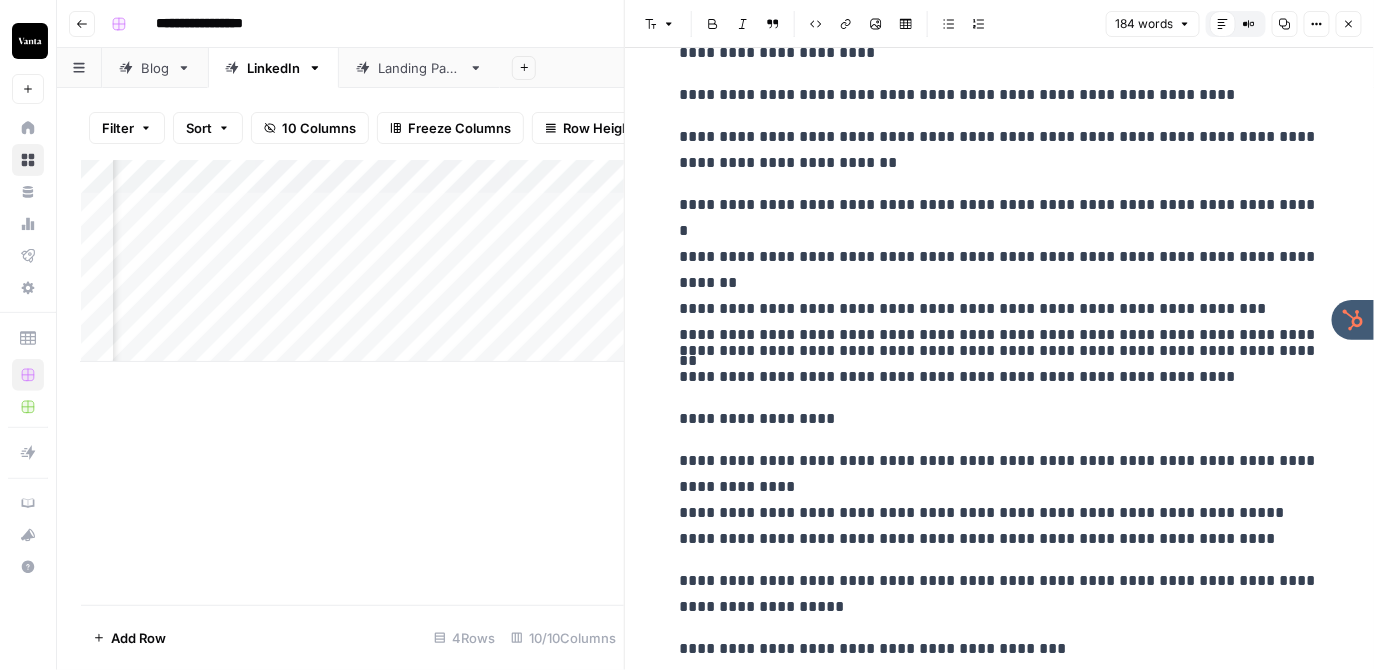 scroll, scrollTop: 0, scrollLeft: 0, axis: both 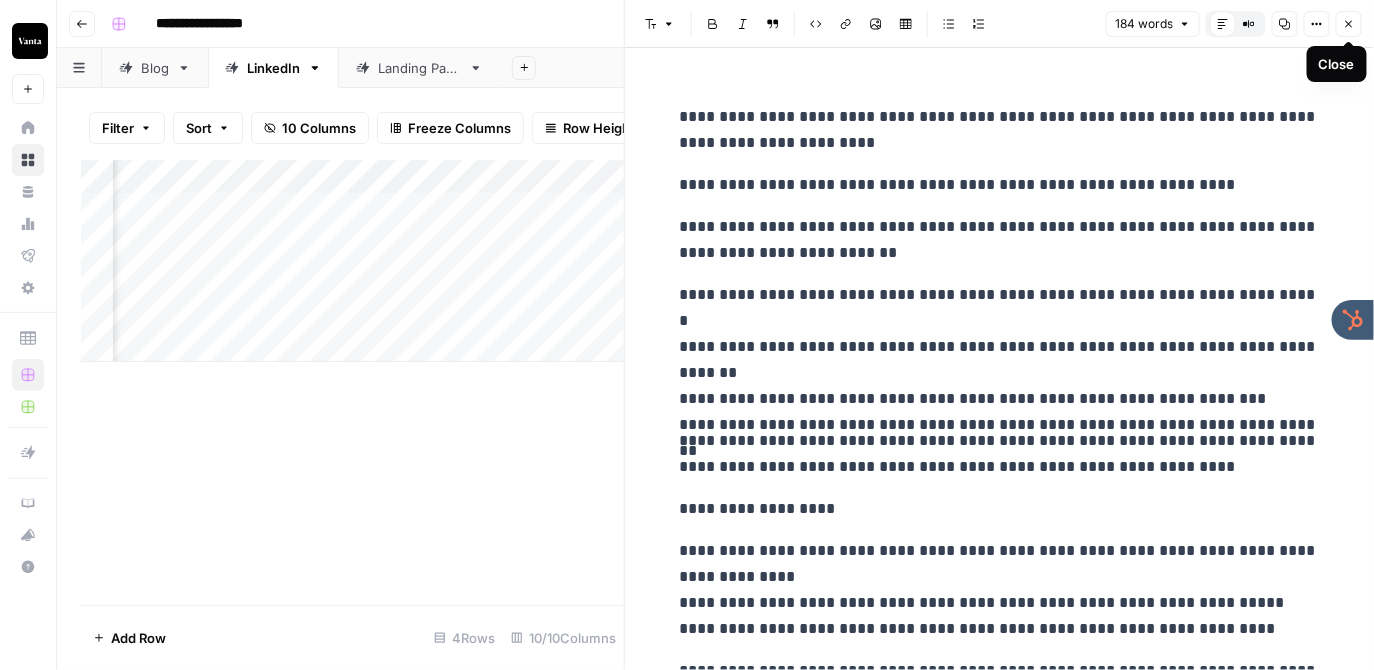 click 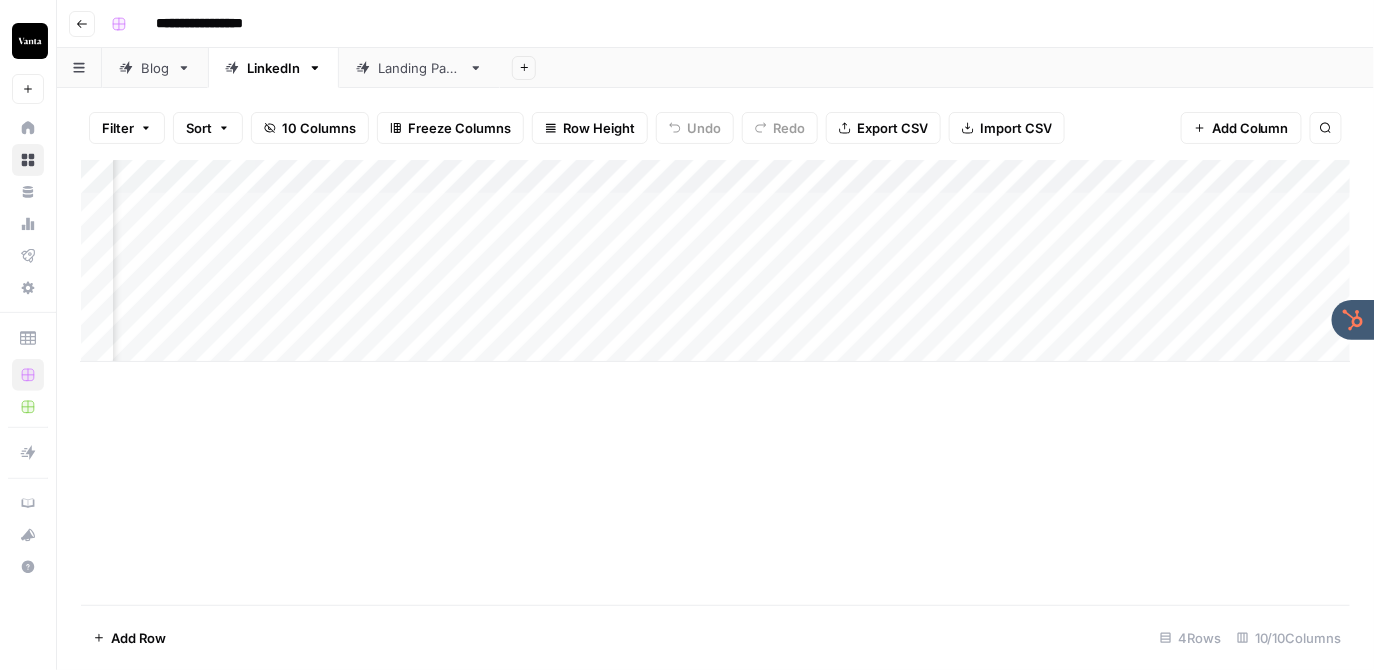 click on "Add Column" at bounding box center (716, 261) 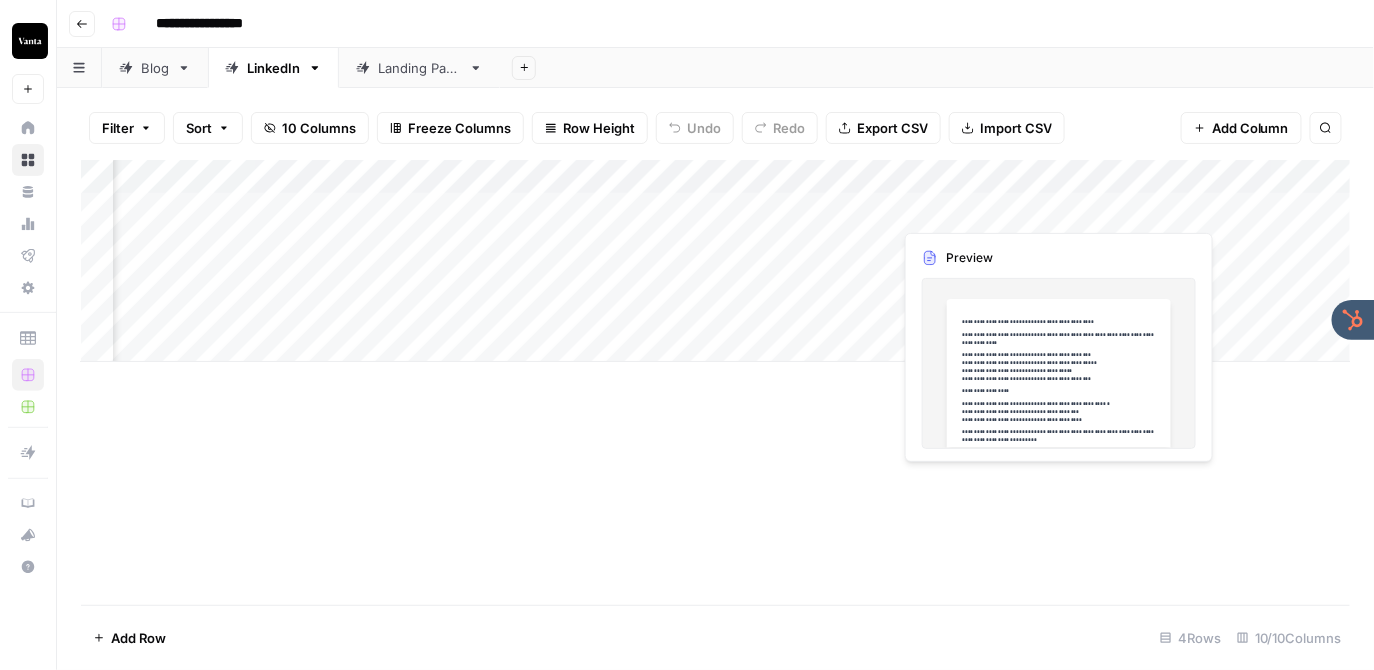 click on "Add Column" at bounding box center (716, 261) 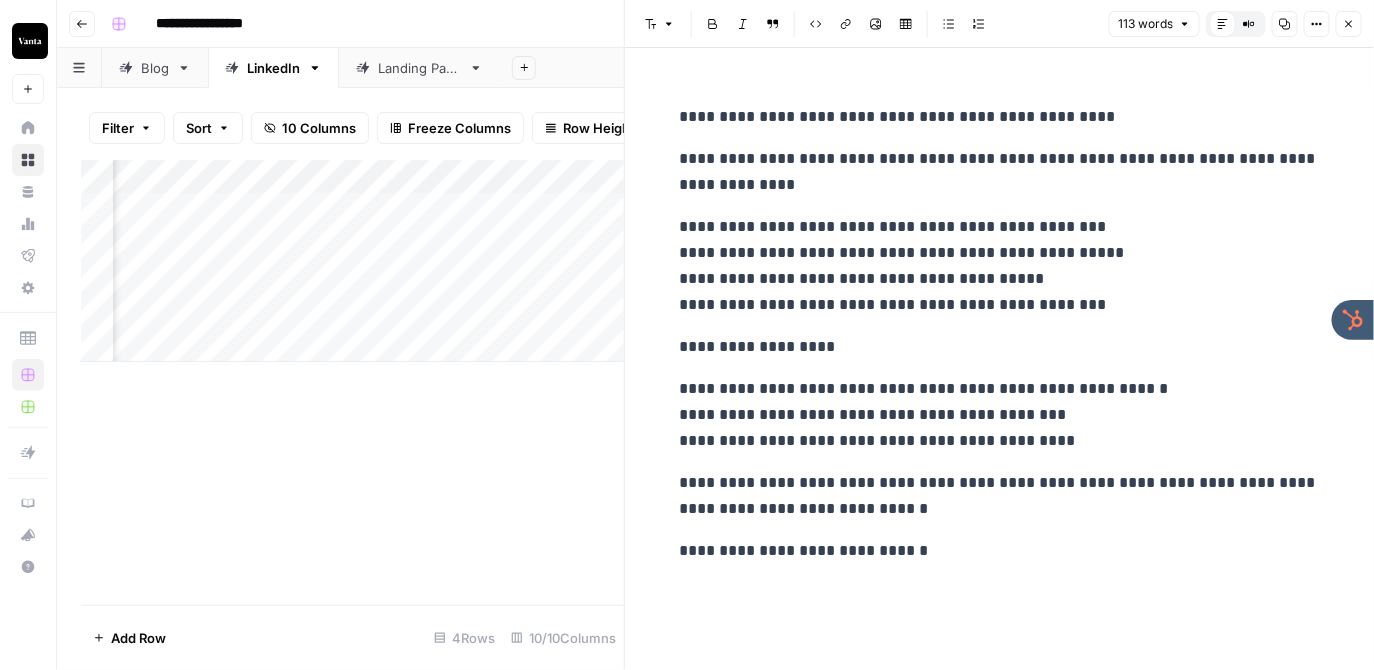 click on "Close" at bounding box center (1349, 24) 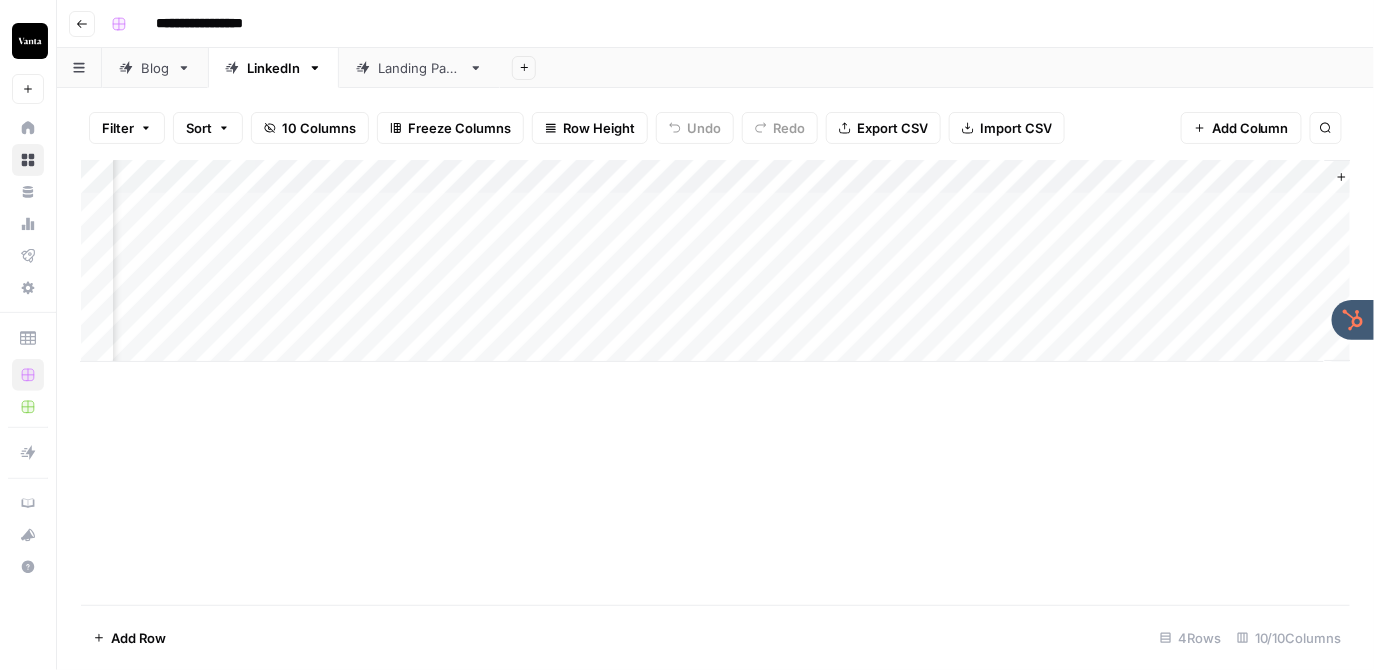 scroll, scrollTop: 0, scrollLeft: 615, axis: horizontal 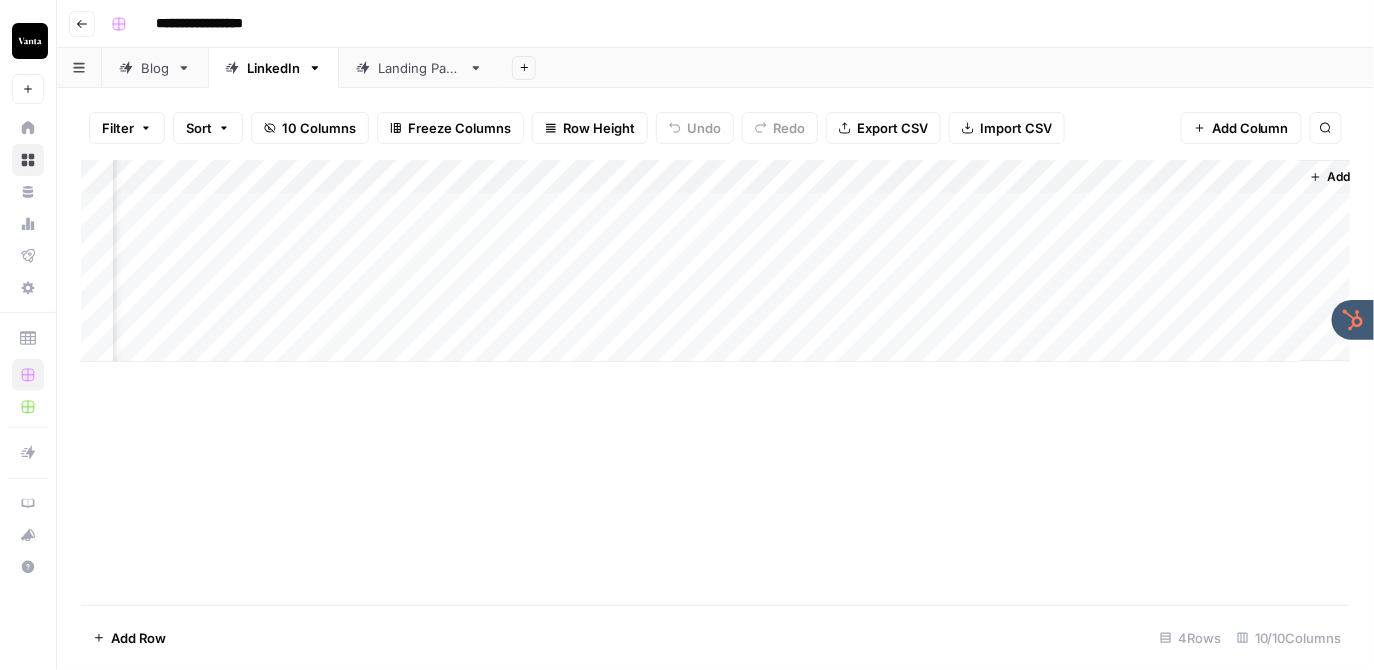 click on "Add Column" at bounding box center [716, 261] 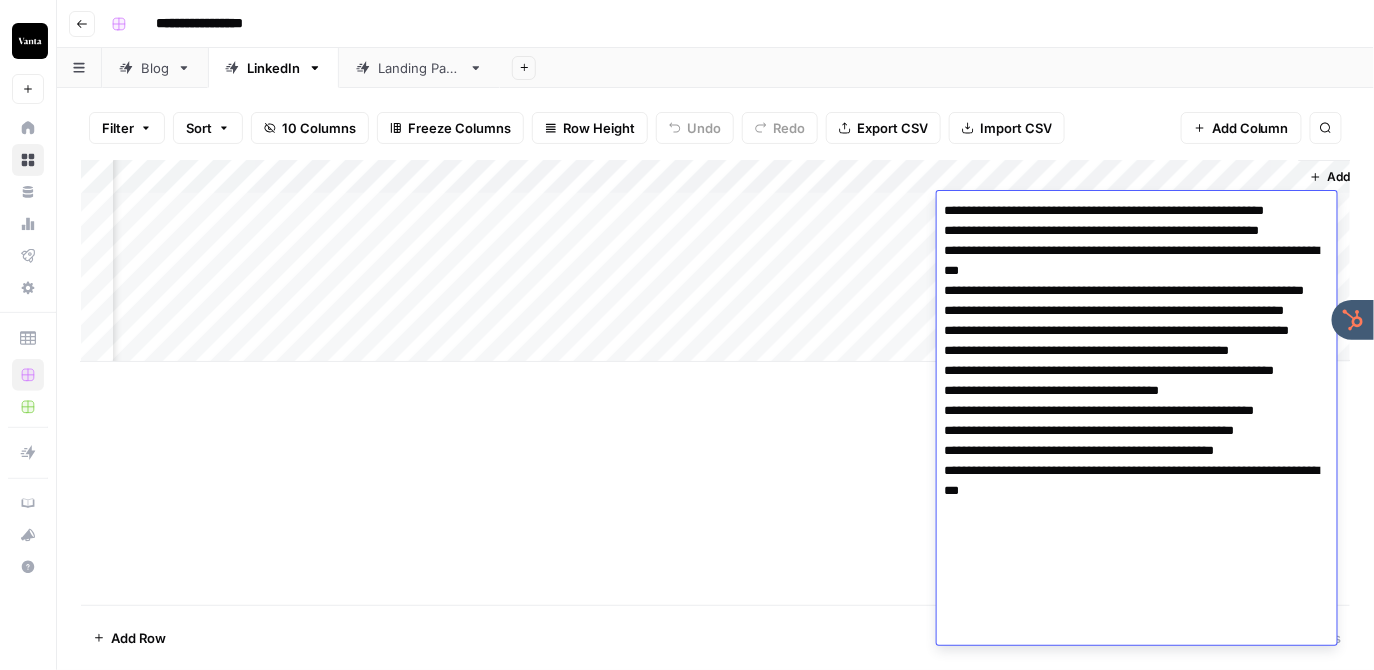 click on "**********" at bounding box center [728, 24] 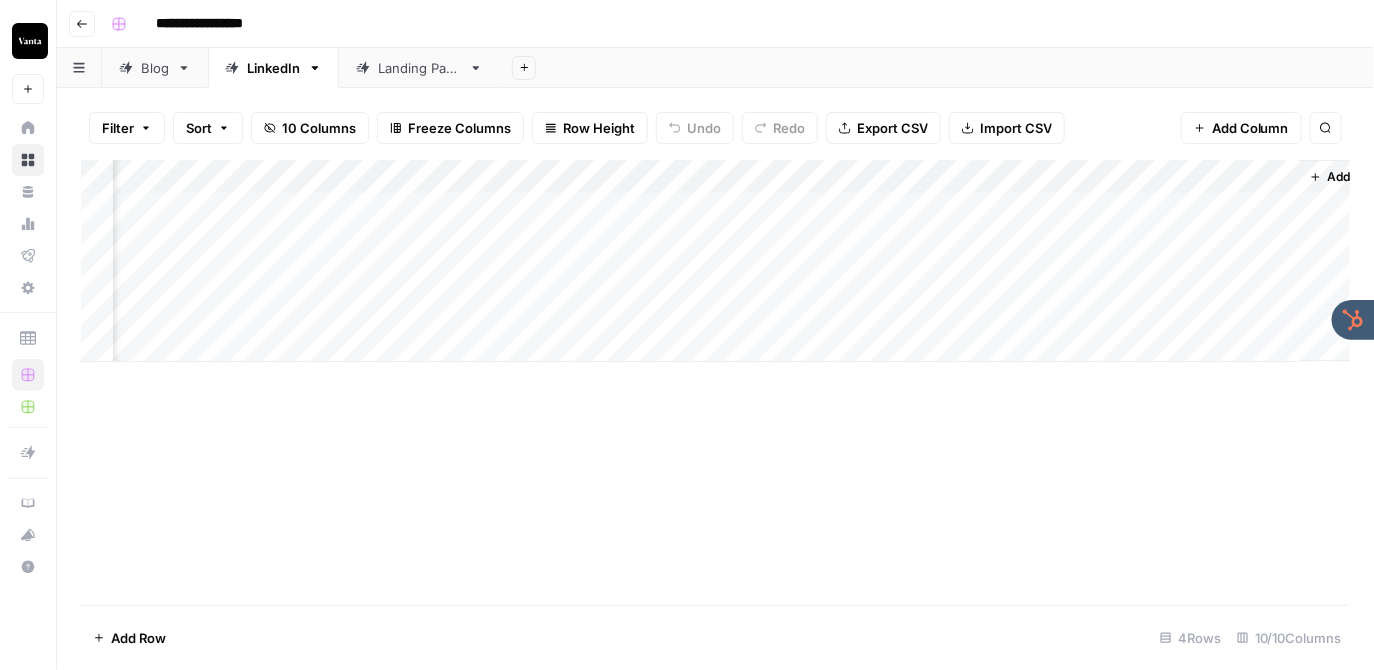click on "Add Column" at bounding box center (716, 261) 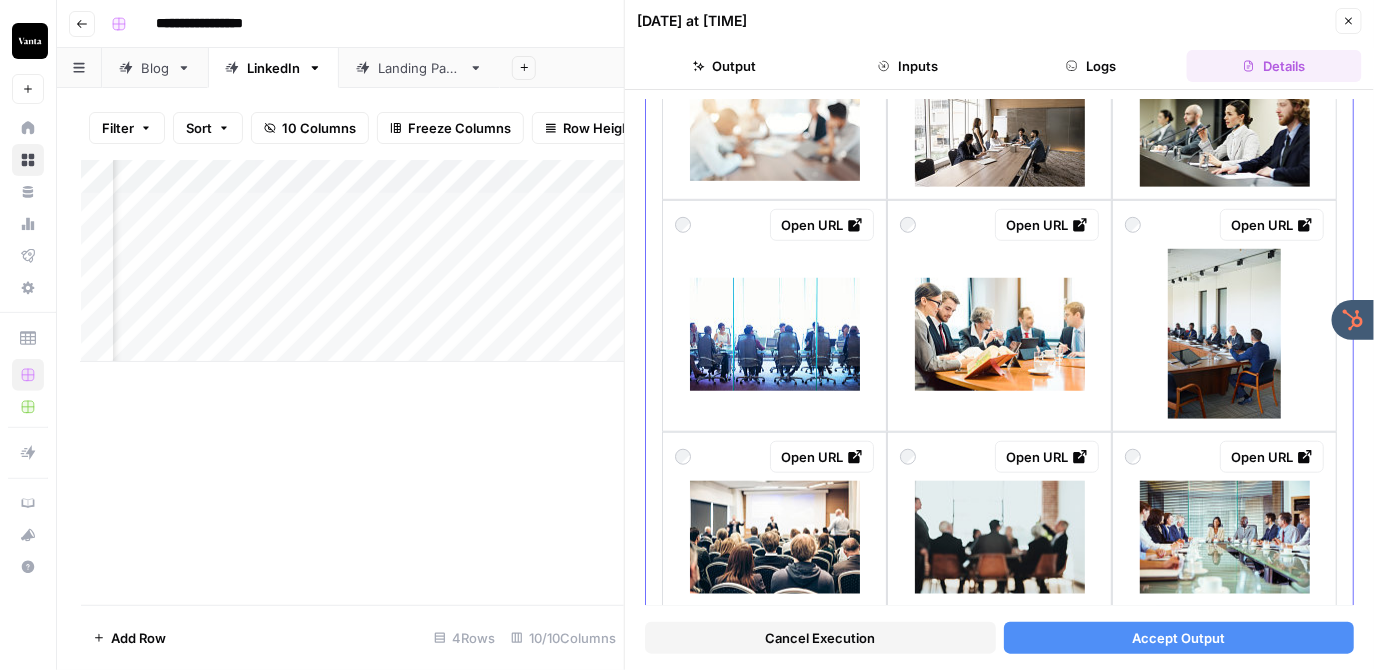 scroll, scrollTop: 0, scrollLeft: 0, axis: both 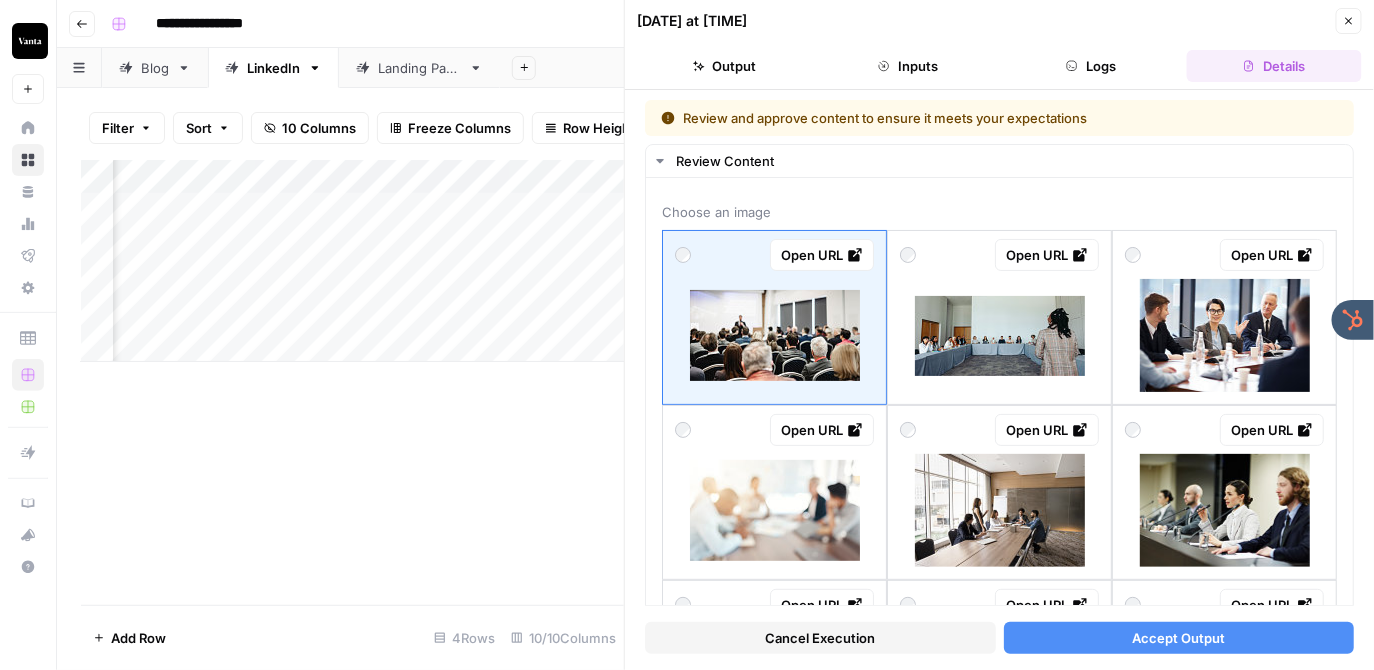 click 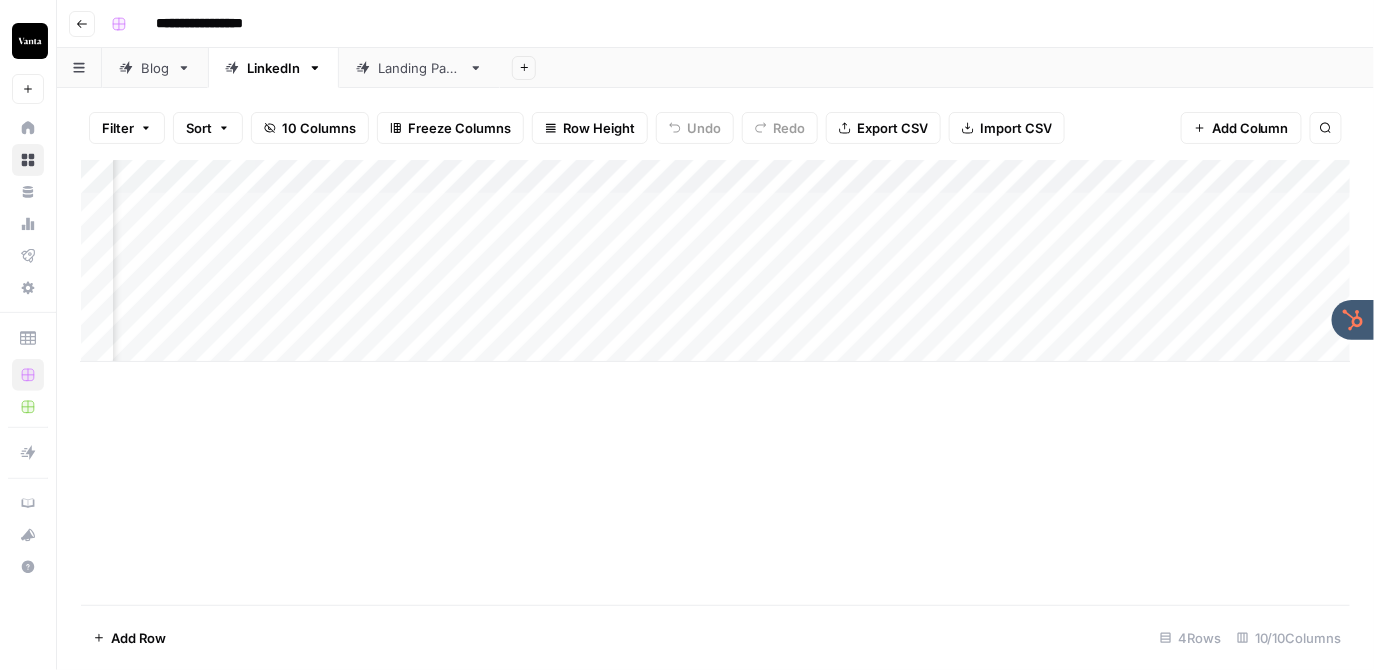 scroll, scrollTop: 0, scrollLeft: 0, axis: both 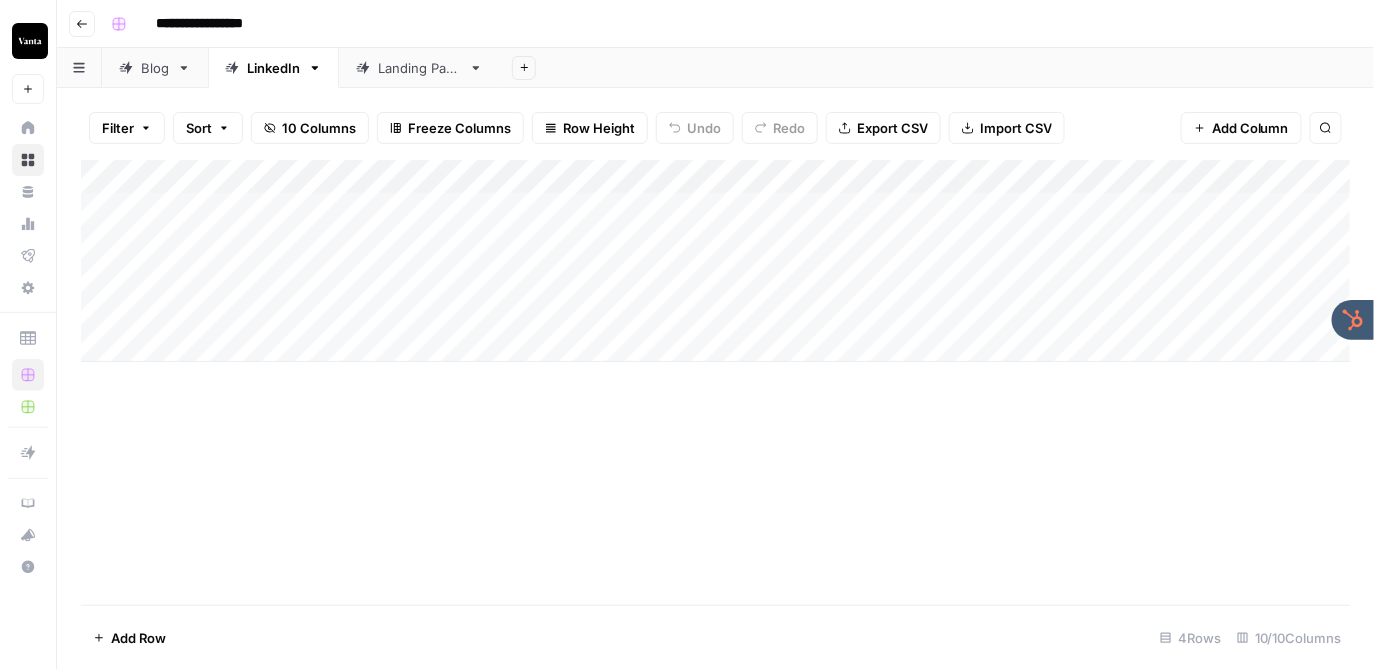 click on "Landing Page" at bounding box center [419, 68] 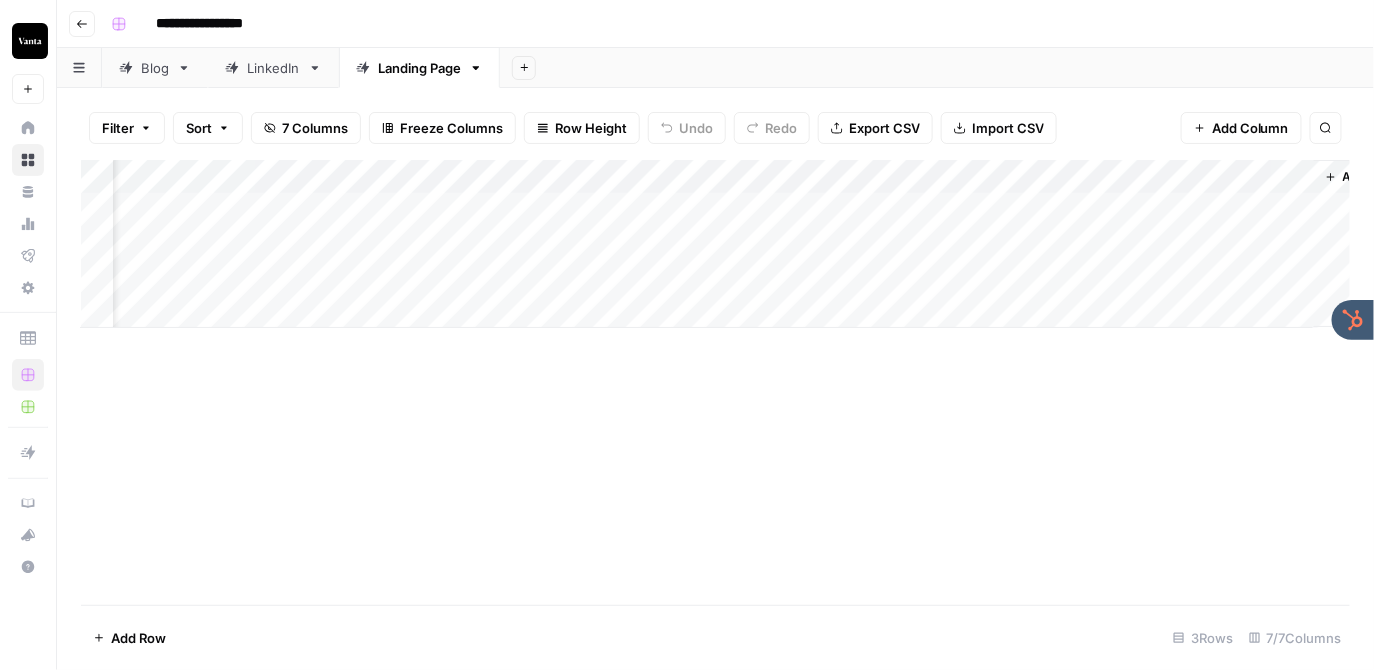 scroll, scrollTop: 0, scrollLeft: 134, axis: horizontal 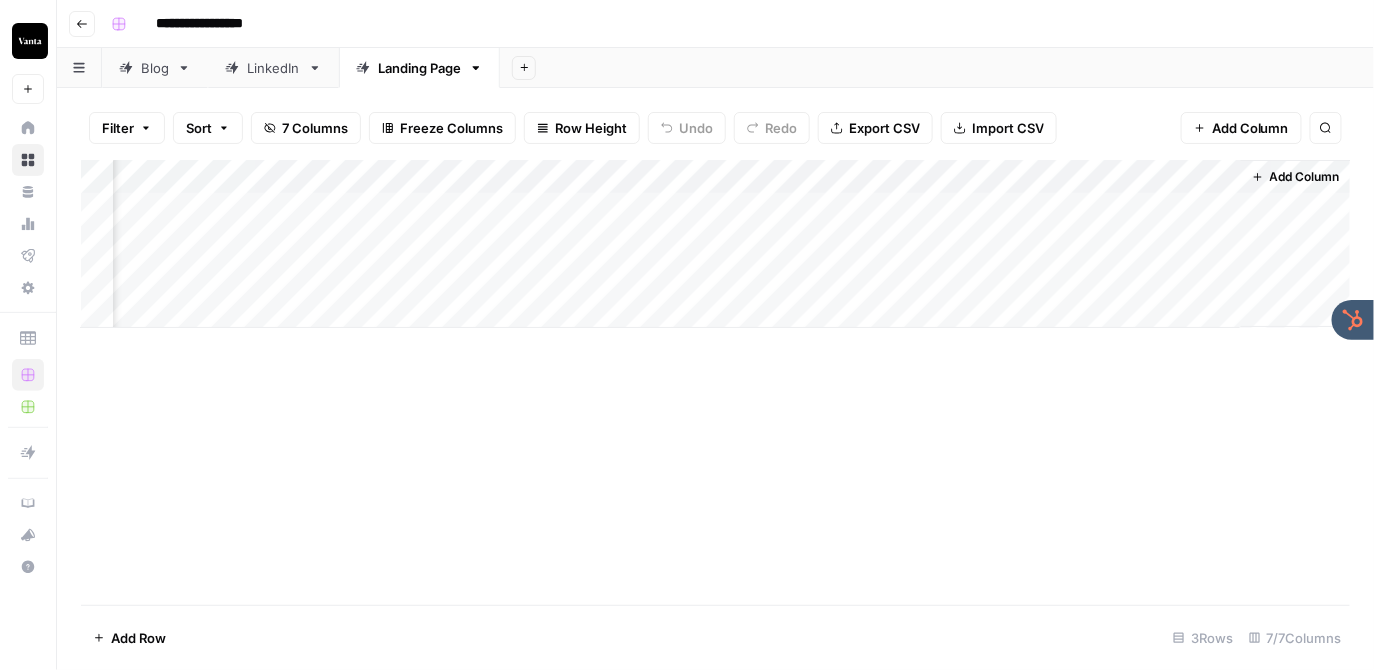 click on "Add Column" at bounding box center [716, 244] 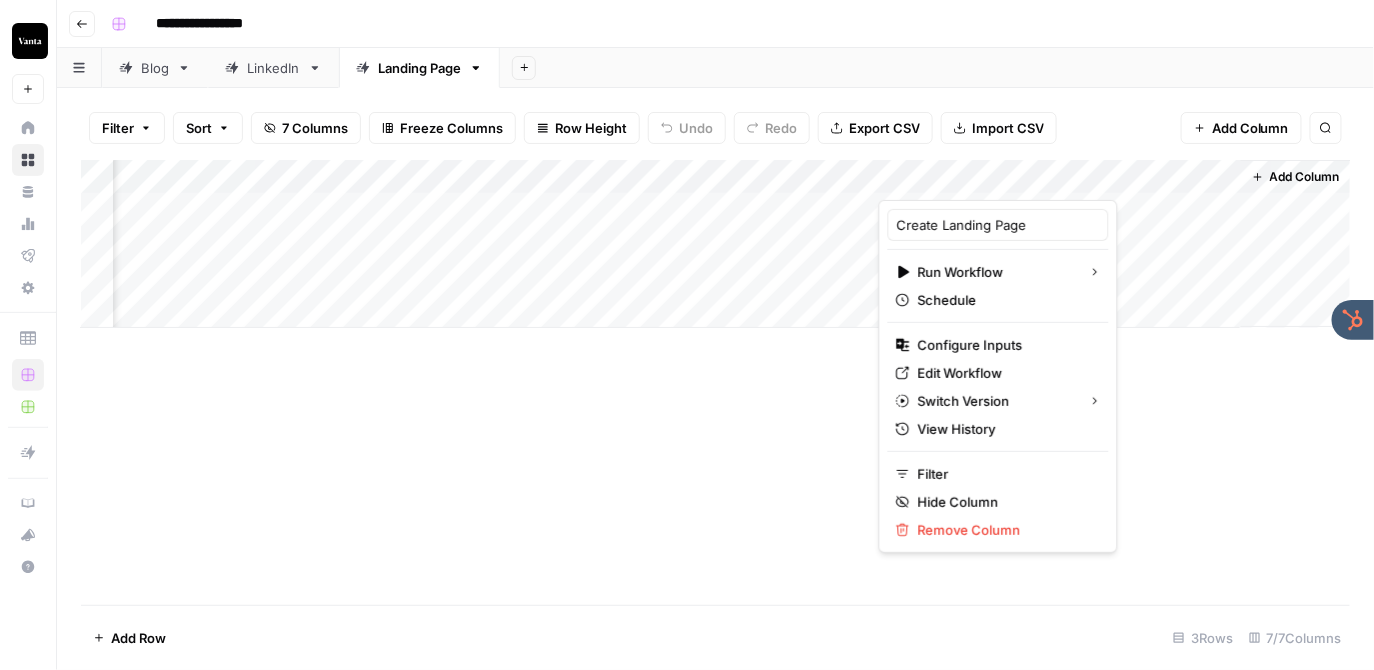 click on "**********" at bounding box center [728, 24] 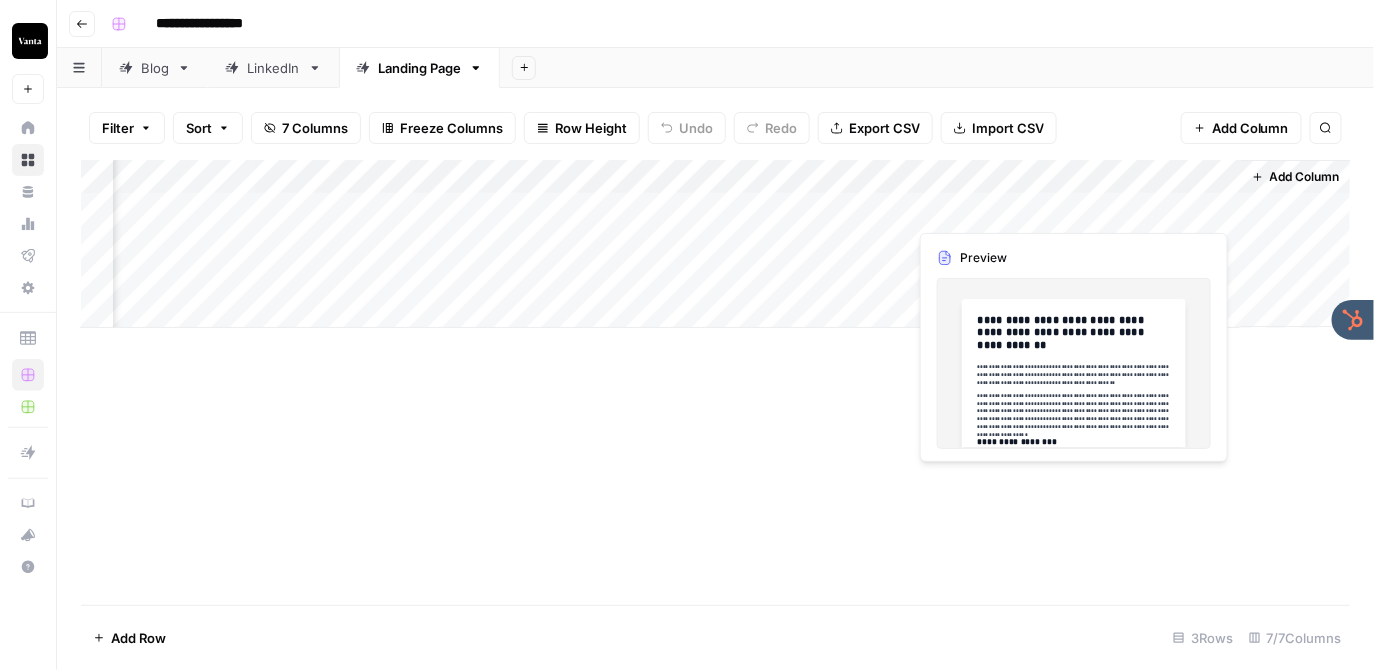 click on "Add Column" at bounding box center (716, 244) 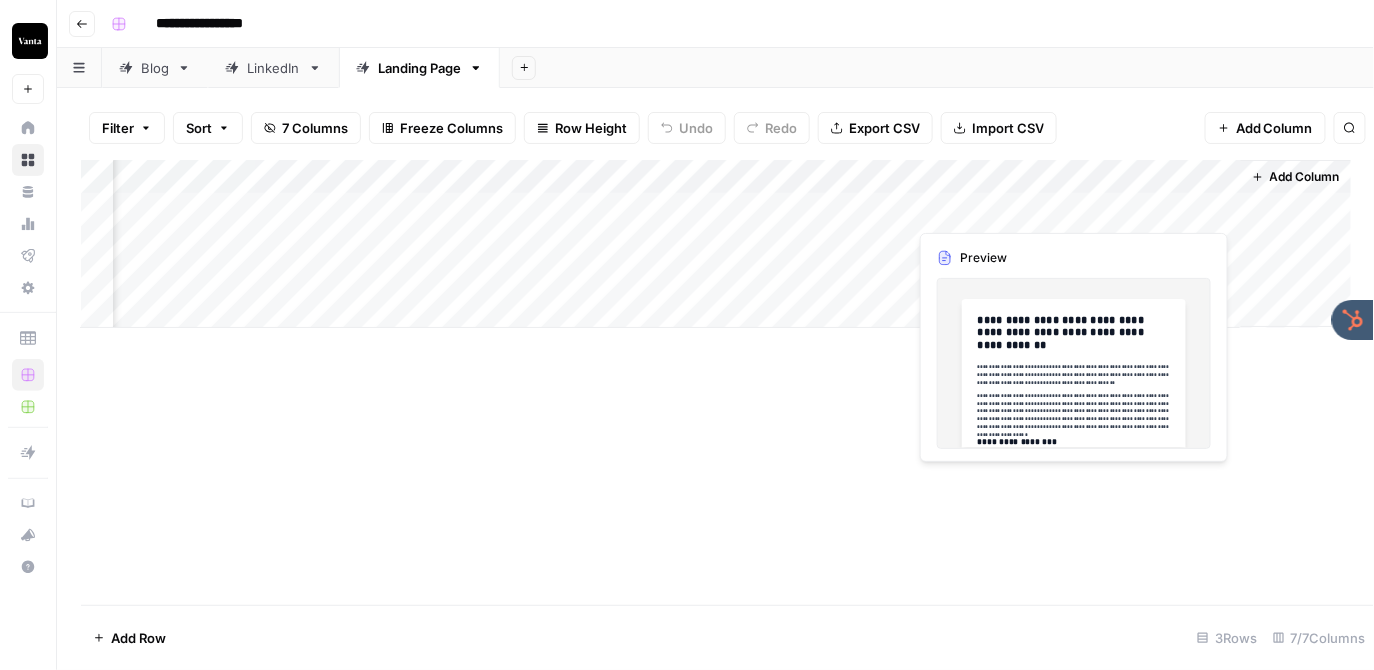 scroll, scrollTop: 0, scrollLeft: 128, axis: horizontal 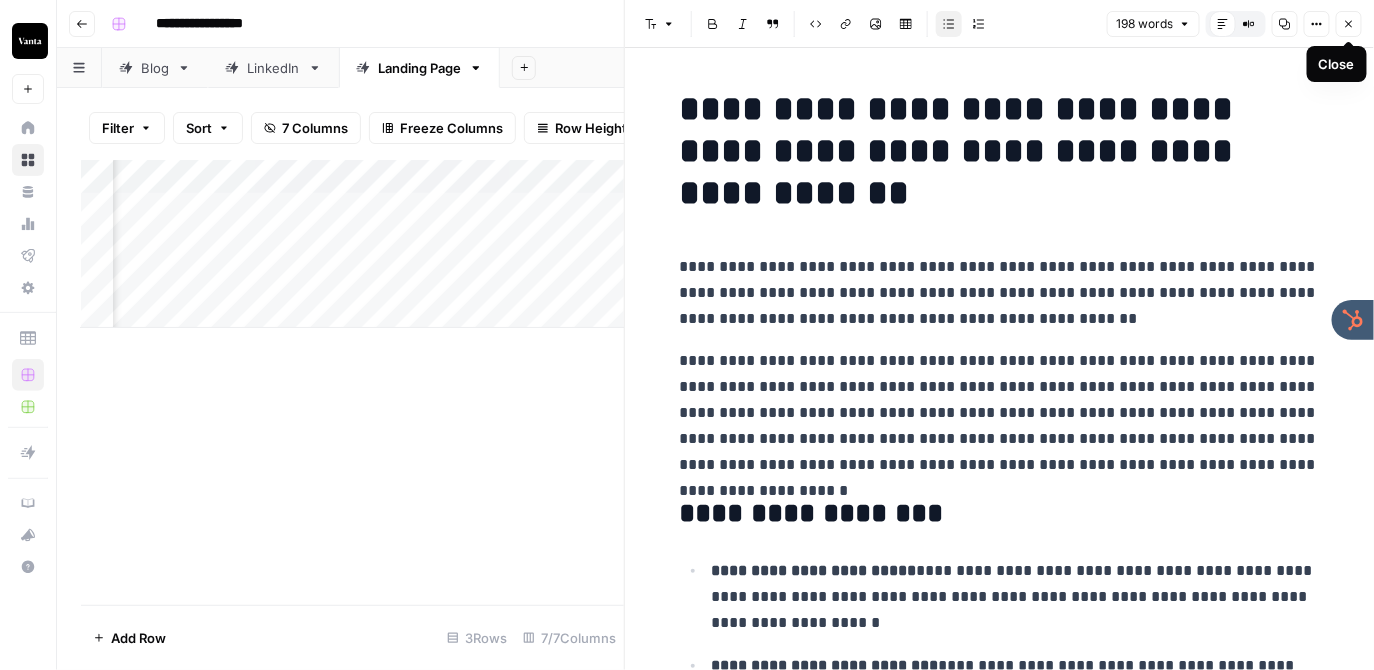 click 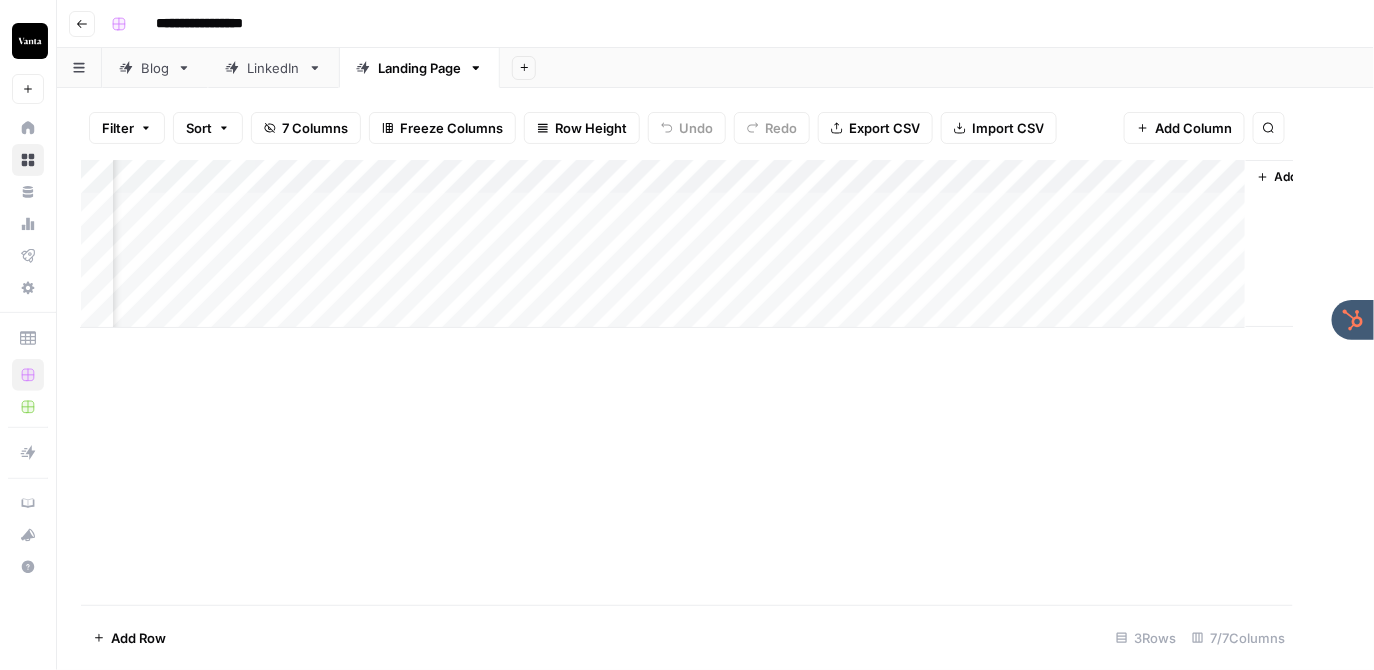 scroll, scrollTop: 0, scrollLeft: 110, axis: horizontal 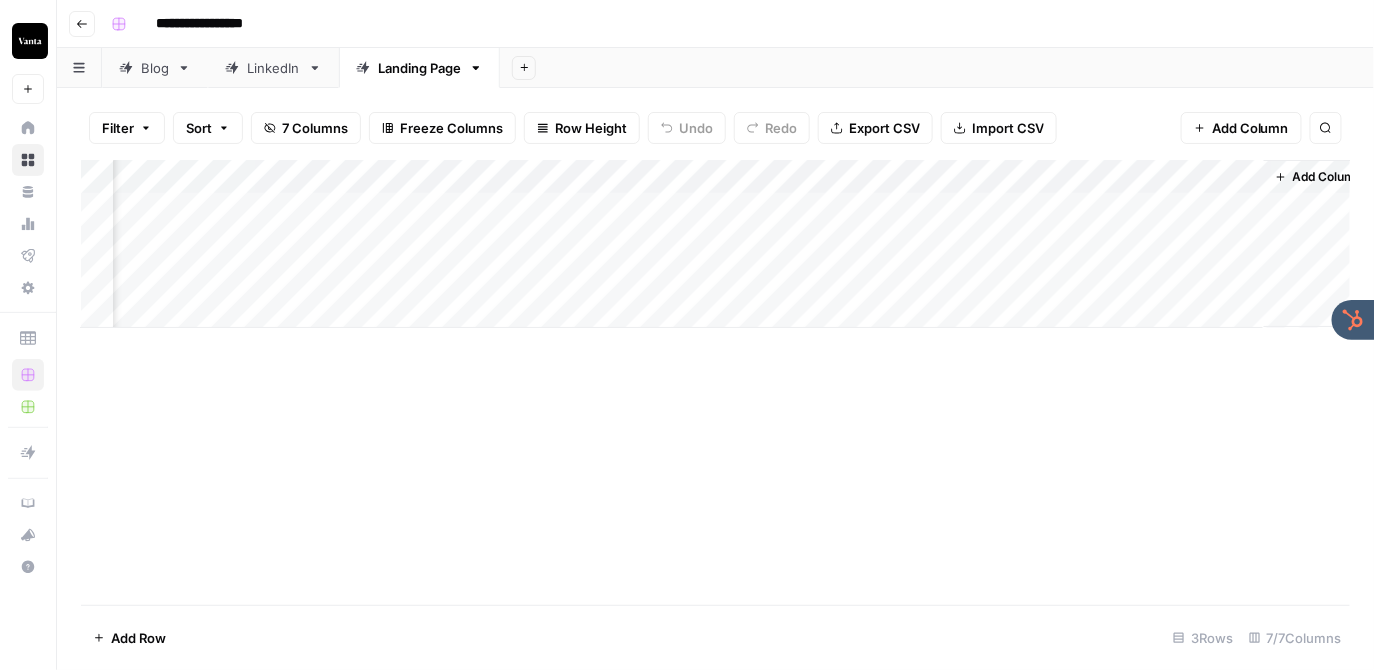 click 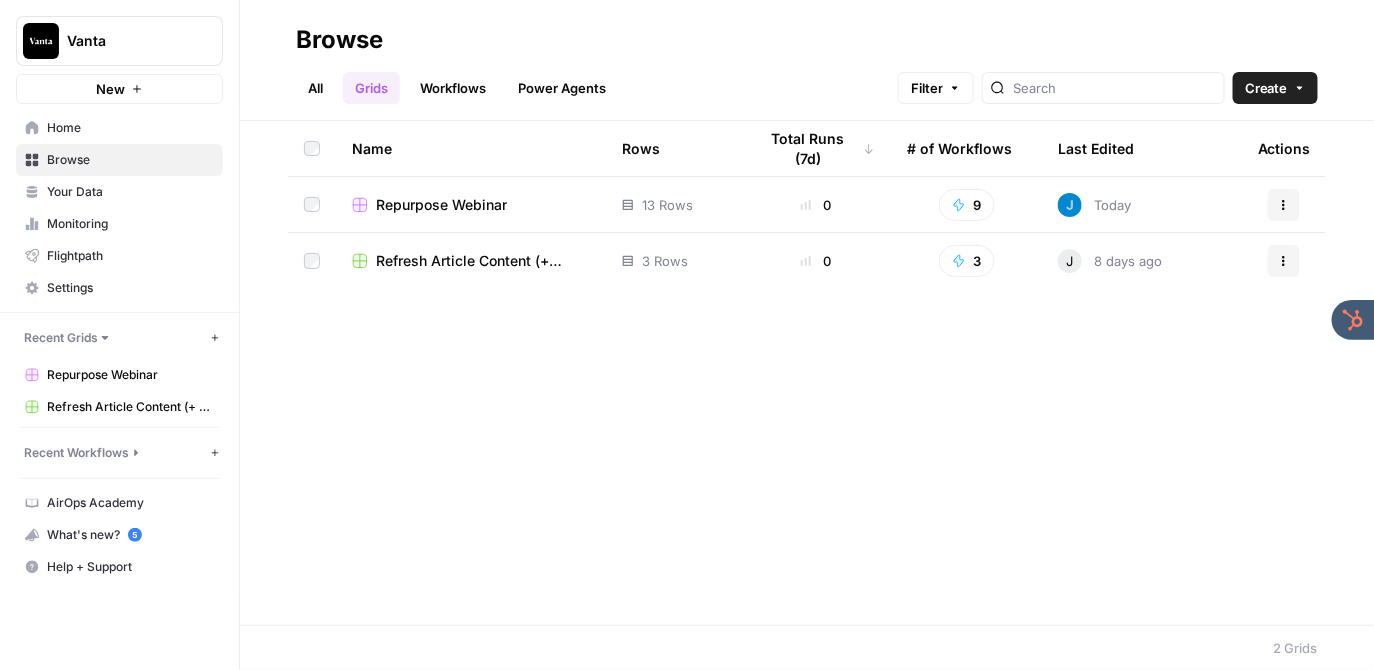 click on "Refresh Article Content (+ Webinar Quotes)" at bounding box center [483, 261] 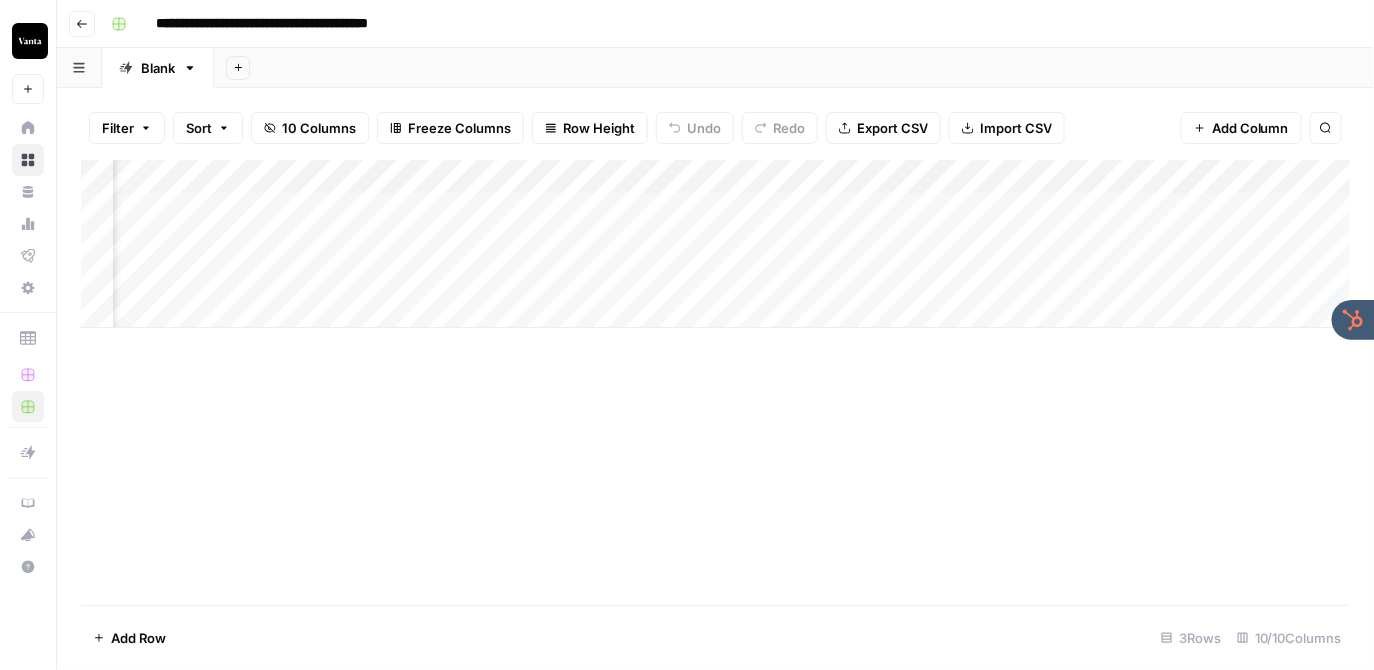 scroll, scrollTop: 0, scrollLeft: 451, axis: horizontal 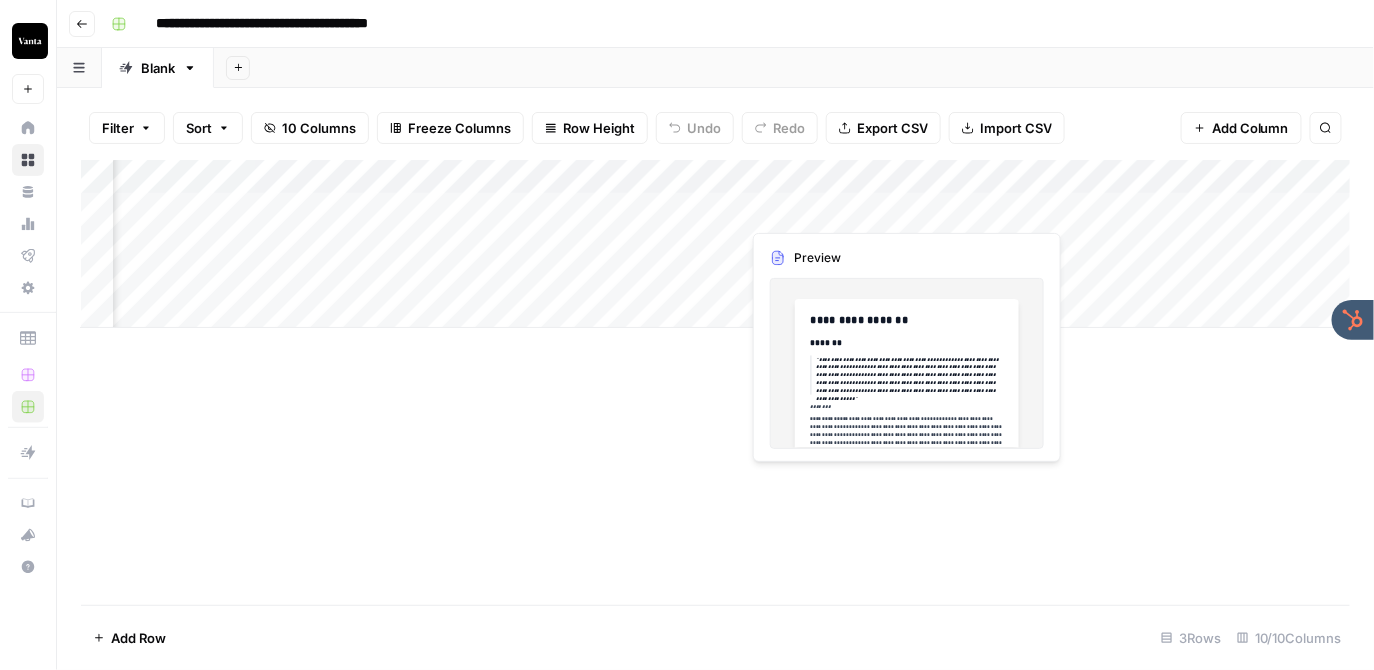 click on "Add Column" at bounding box center [716, 244] 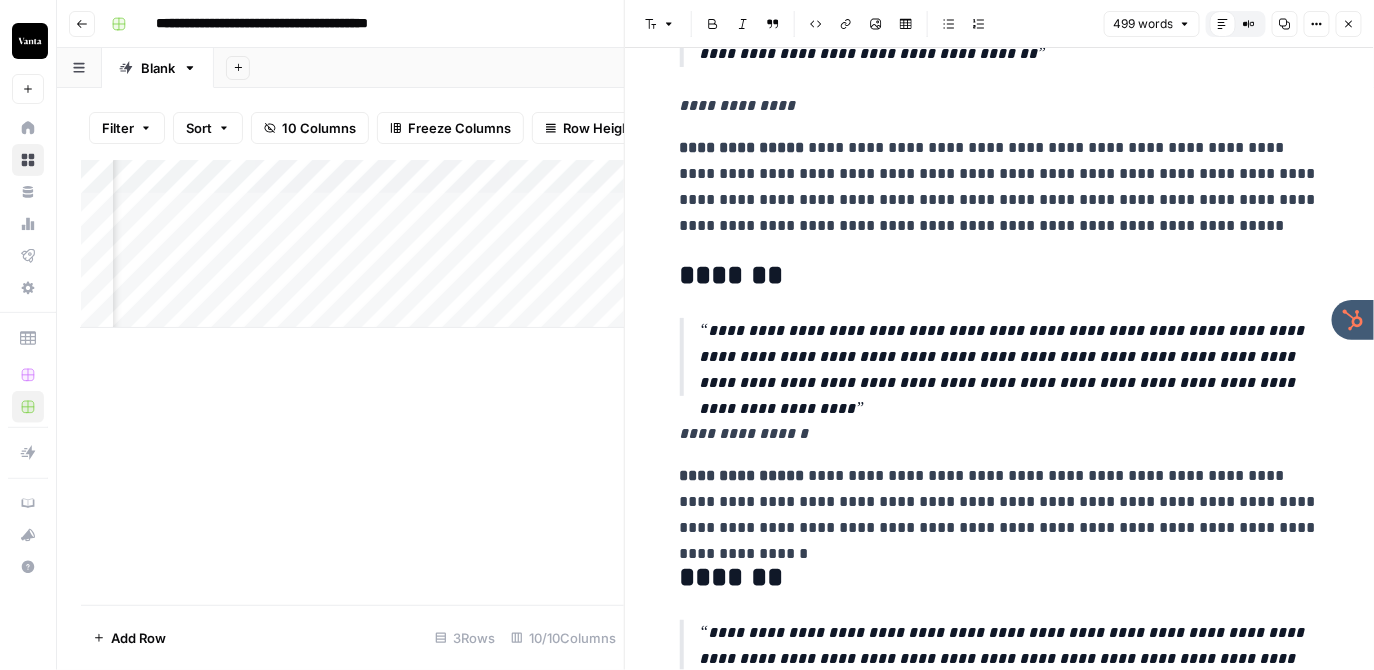 scroll, scrollTop: 1276, scrollLeft: 0, axis: vertical 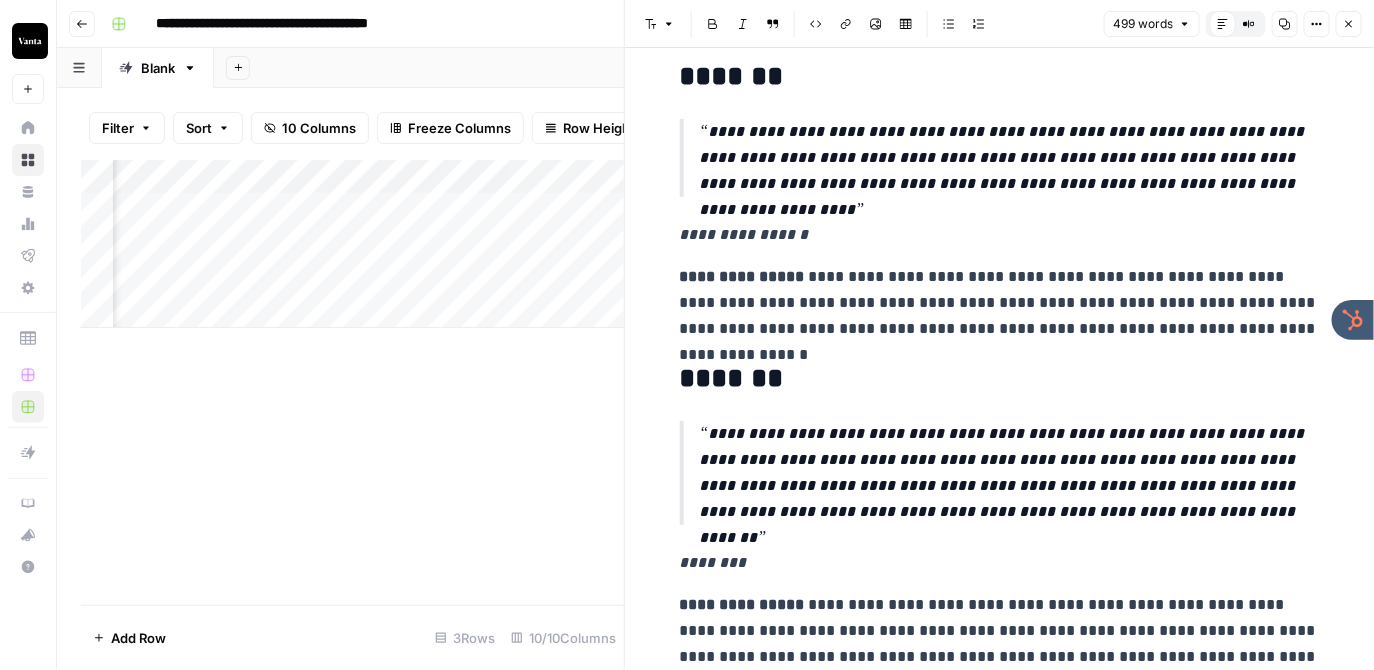 click on "Close" at bounding box center (1349, 24) 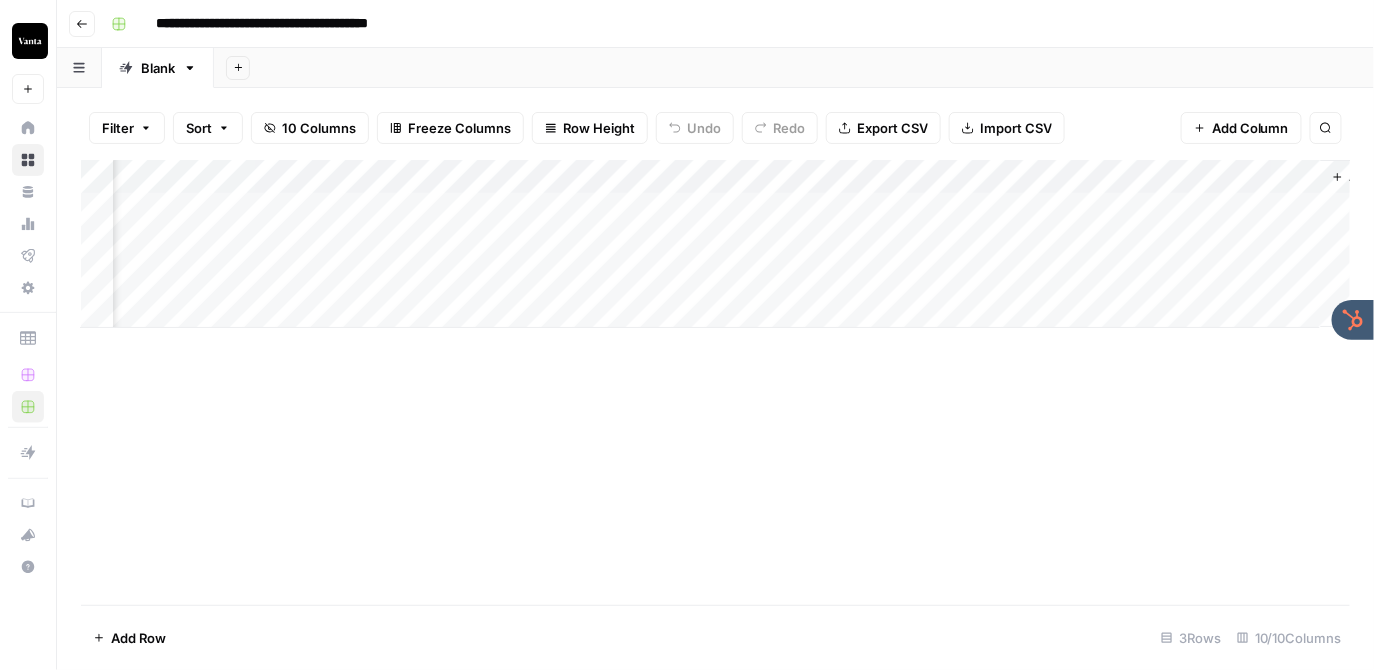 scroll, scrollTop: 0, scrollLeft: 674, axis: horizontal 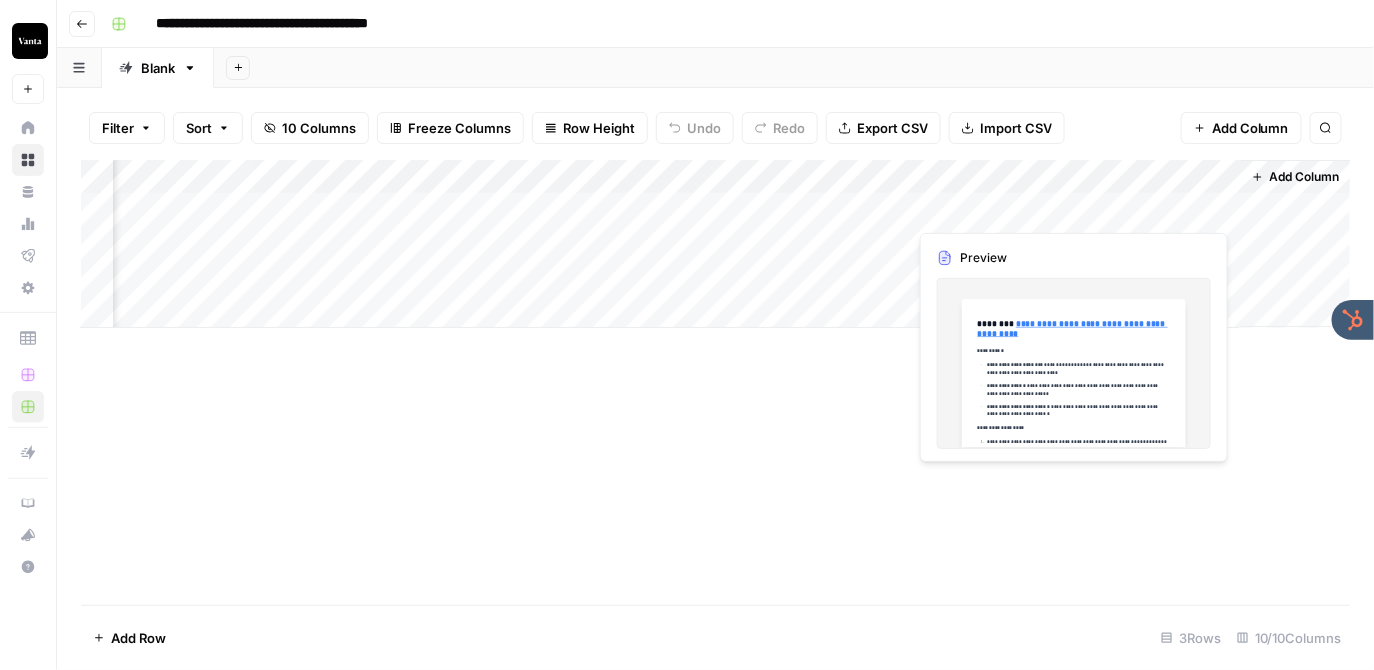 click on "Add Column" at bounding box center (716, 244) 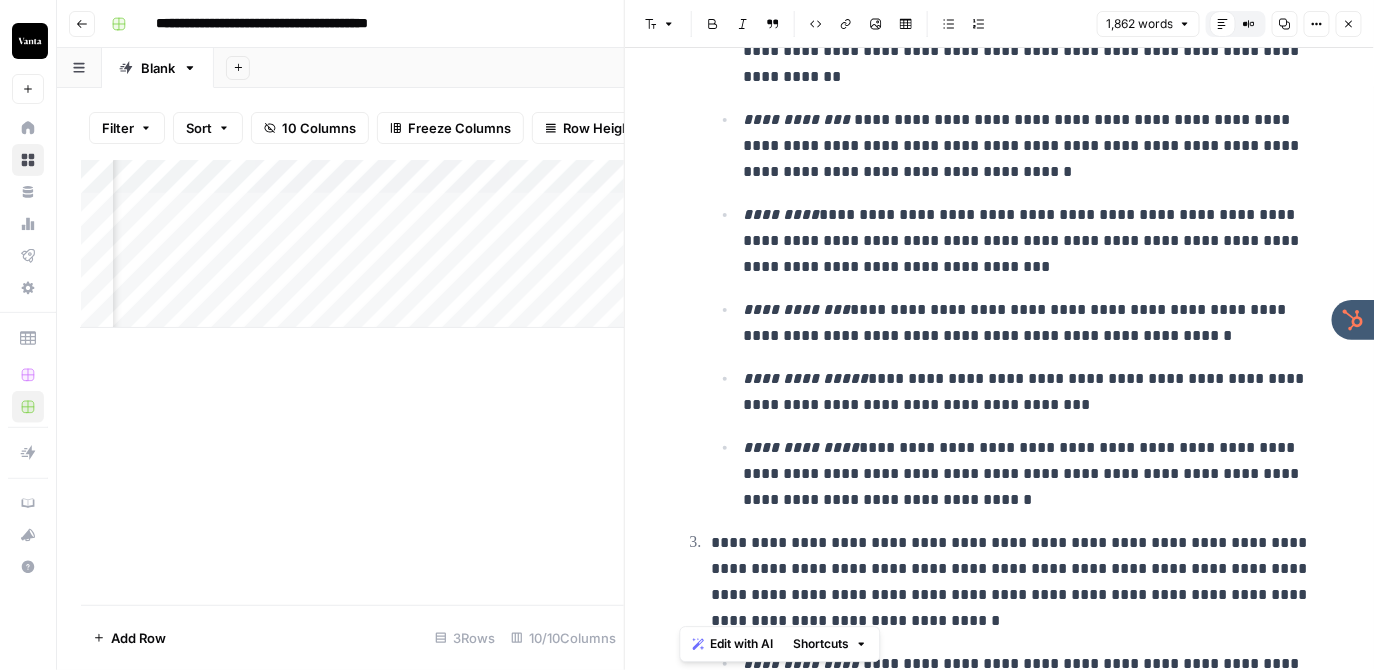 scroll, scrollTop: 1330, scrollLeft: 0, axis: vertical 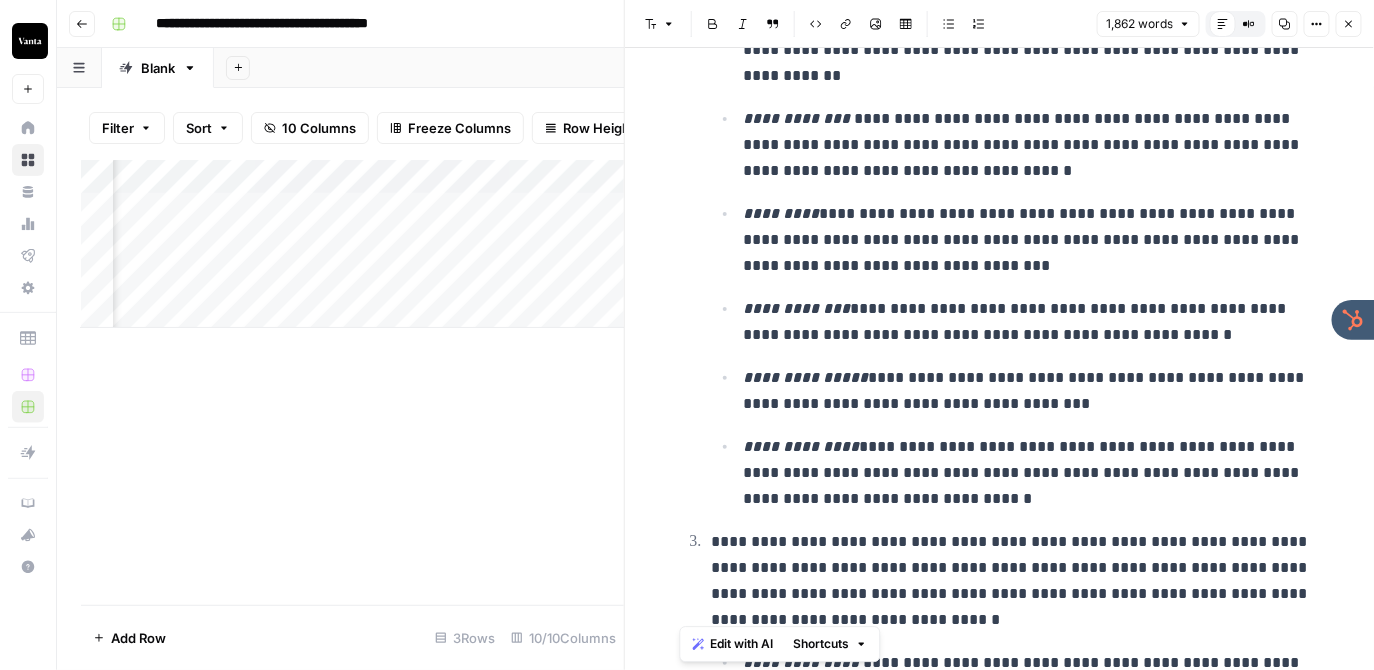 click on "Close" at bounding box center (1349, 24) 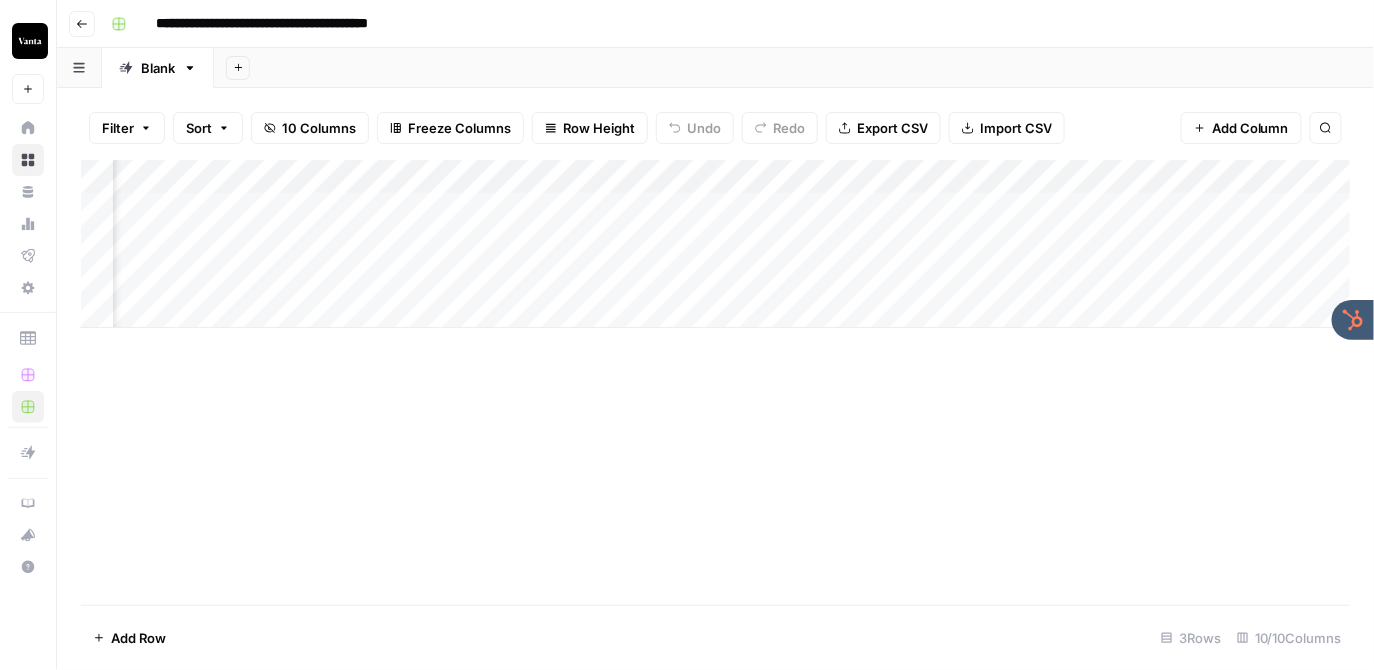 scroll, scrollTop: 0, scrollLeft: 0, axis: both 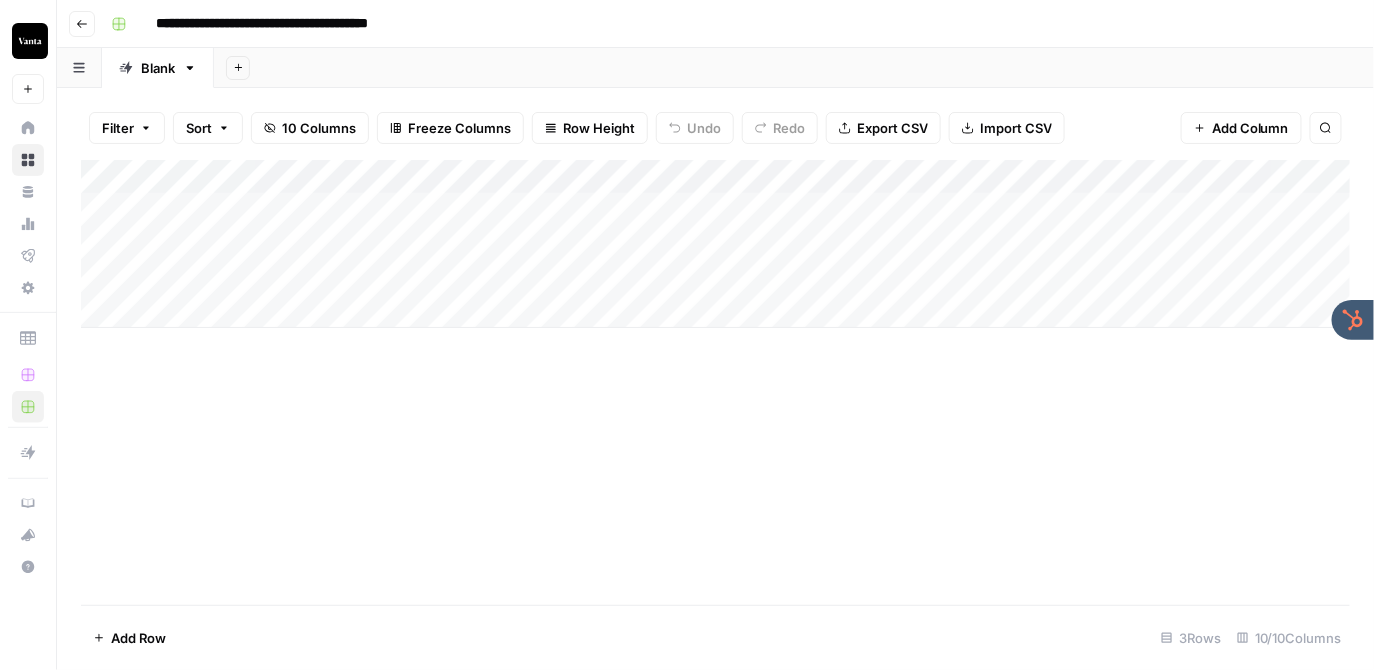 click on "**********" at bounding box center [728, 24] 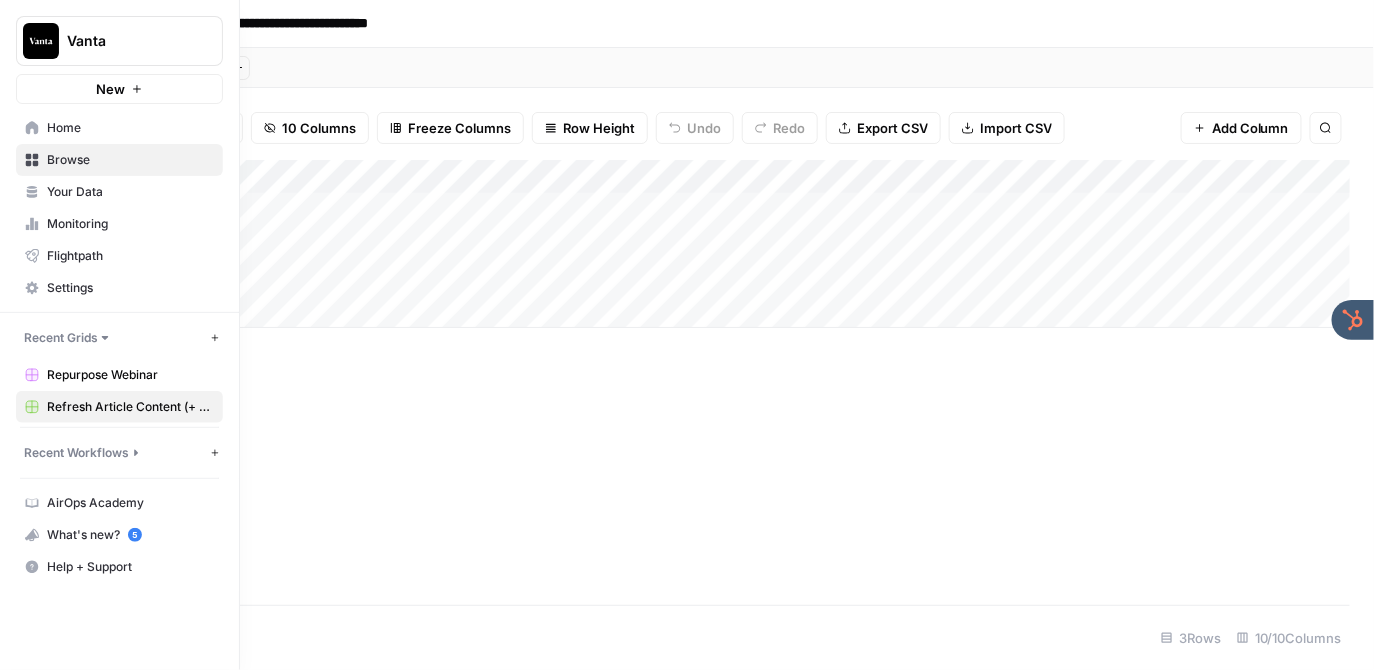 click on "Vanta" at bounding box center (119, 41) 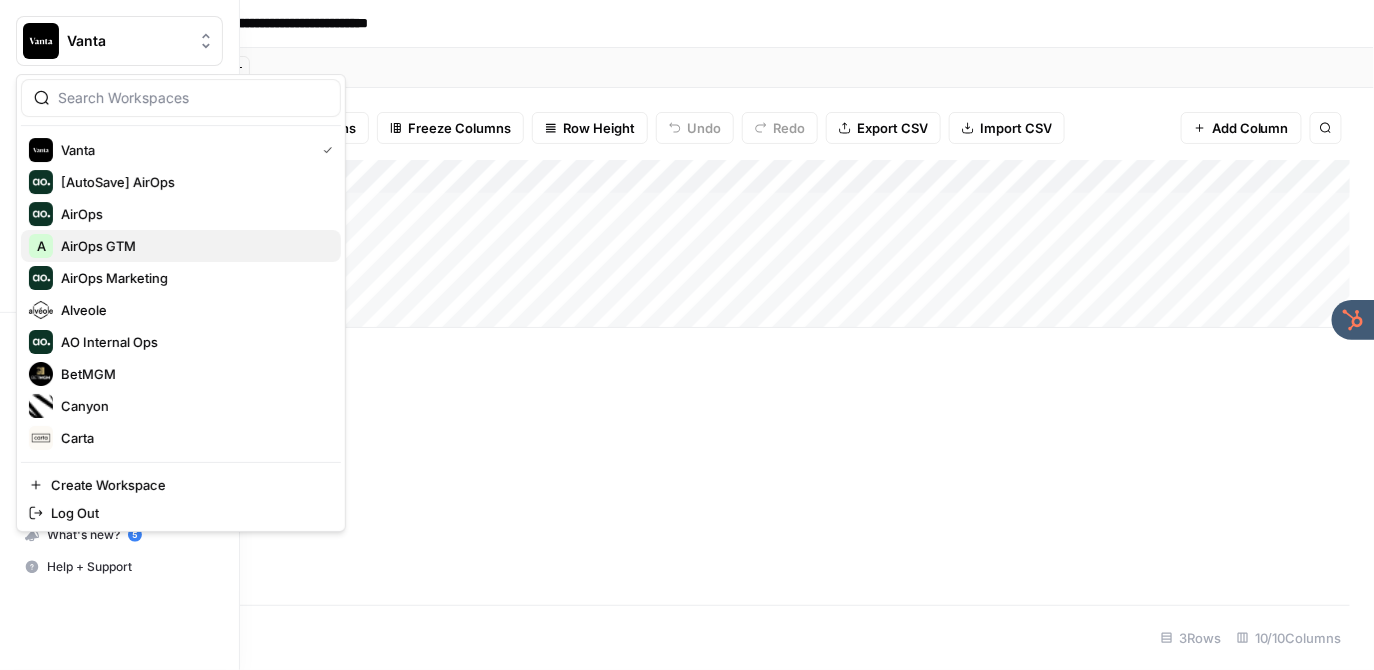 click on "AirOps GTM" at bounding box center [193, 246] 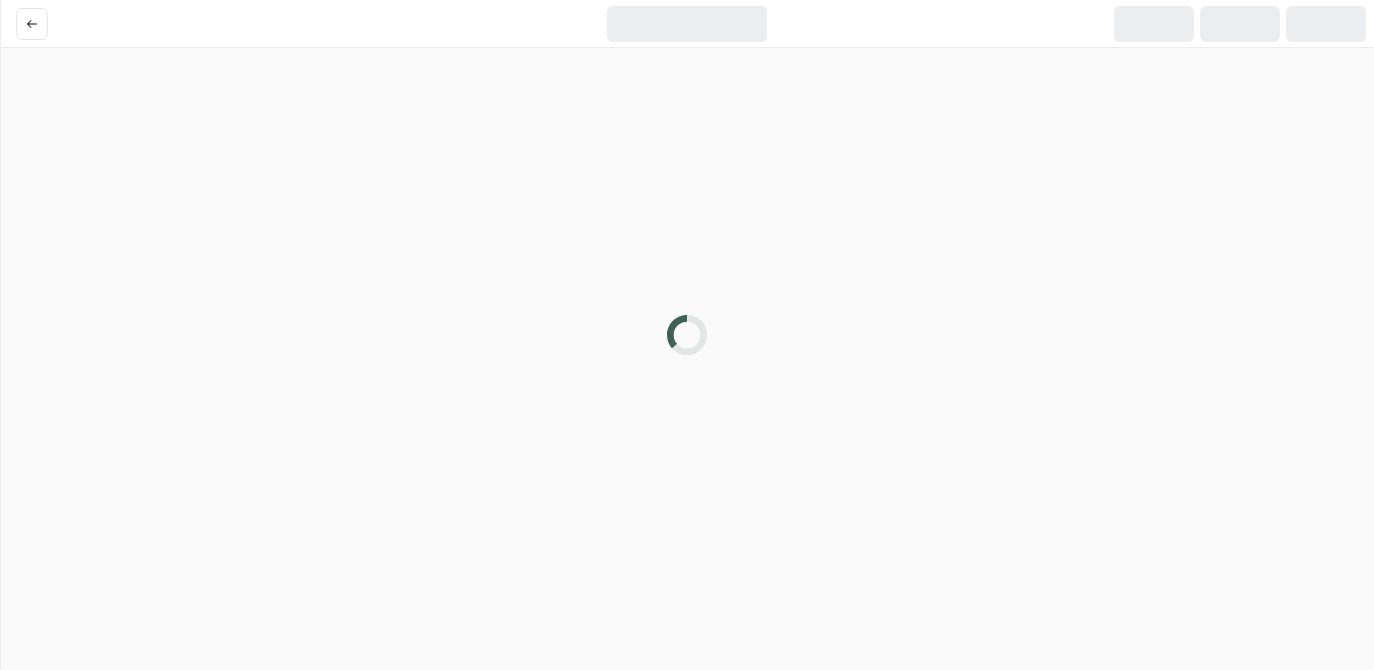 scroll, scrollTop: 0, scrollLeft: 0, axis: both 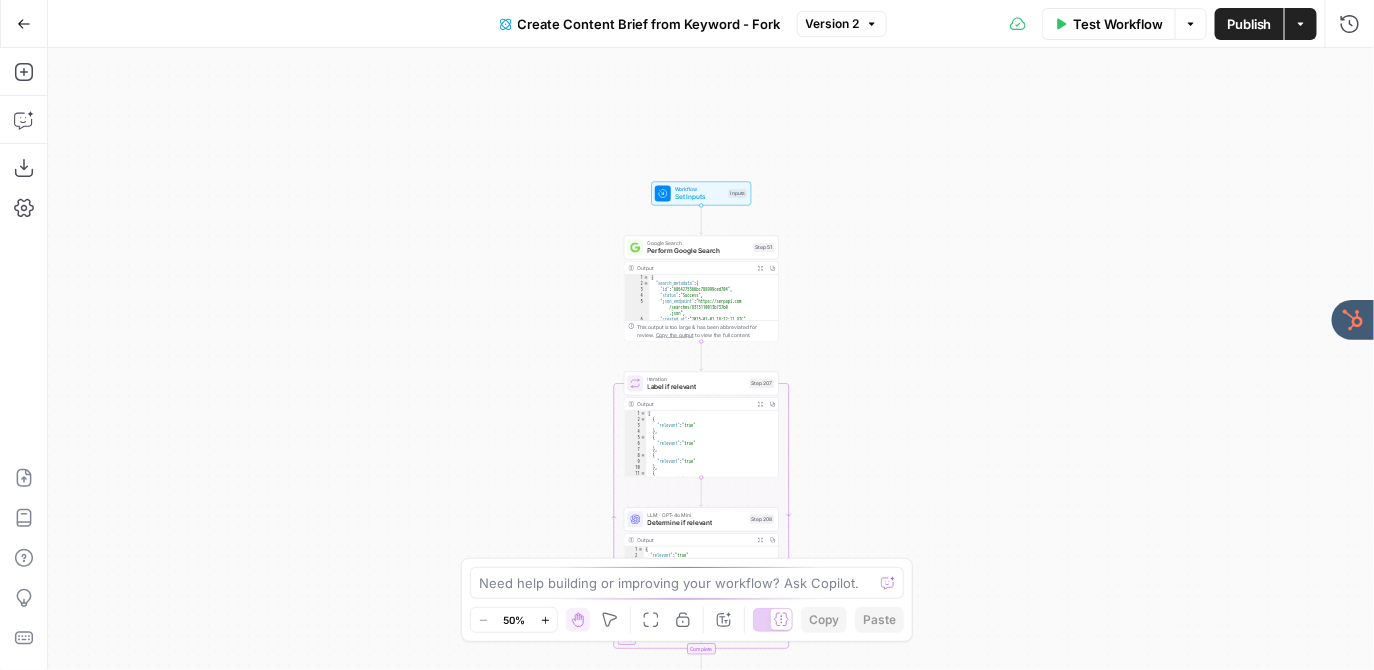 click on "Workflow Set Inputs Inputs Google Search Perform Google Search Step 51 Output Expand Output Copy 1 2 3 4 5 6 7 {    "search_metadata" :  {      "id" :  "6864275366bc788999ced704" ,      "status" :  "Success" ,      "json_endpoint" :  "https://serpapi.com          /searches/8315110013b737b0          /6864275366bc788999ced704.json" ,      "created_at" :  "2025-07-01 18:22:11 UTC" ,      "processed_at" :  "2025-07-01 18:22:11 UTC" ,     XXXXXXXXXXXXXXXXXXXXXXXXXXXXXXXXXXXXXXXXXXXXXXXXXXXXXXXXXXXXXXXXXXXXXXXXXXXXXXXXXXXXXXXXXXXXXXXXXXXXXXXXXXXXXXXXXXXXXXXXXXXXXXXXXXXXXXXXXXXXXXXXXXXXXXXXXXXXXXXXXXXXXXXXXXXXXXXXXXXXXXXXXXXXXXXXXXXXXXXXXXXXXXXXXXXXXXXXXXXXXXXXXXXXXXXXXXXXXXXXXXXXXXXXXXXXXXXXXXXXXXXXXXXXXXXXXXXXXXXXXXXXXXXXXXXXXXXXXXXXXXXXXXXXXXXXXXXXXXXXXXXXXXXXXXXXXXXXXXXXXXXXXXXXXXXXXXXXXXXXXXXXXXXXXXXXXXXXXXXXXXXXXXXXXXXXXXXXXXXXXXXXXXXXXXXXXXXXXXXXXXXXXXXXXXXXXXXXXXXXXXXXXXXXXXXXXXXXXXXXXXXXXXXXXXXXXXXXXXXXXXXXXXXXXXXXXXXXXXXXXXXXXXXXXXXX   Copy the output   to view the full content. Loop Copy" at bounding box center [711, 359] 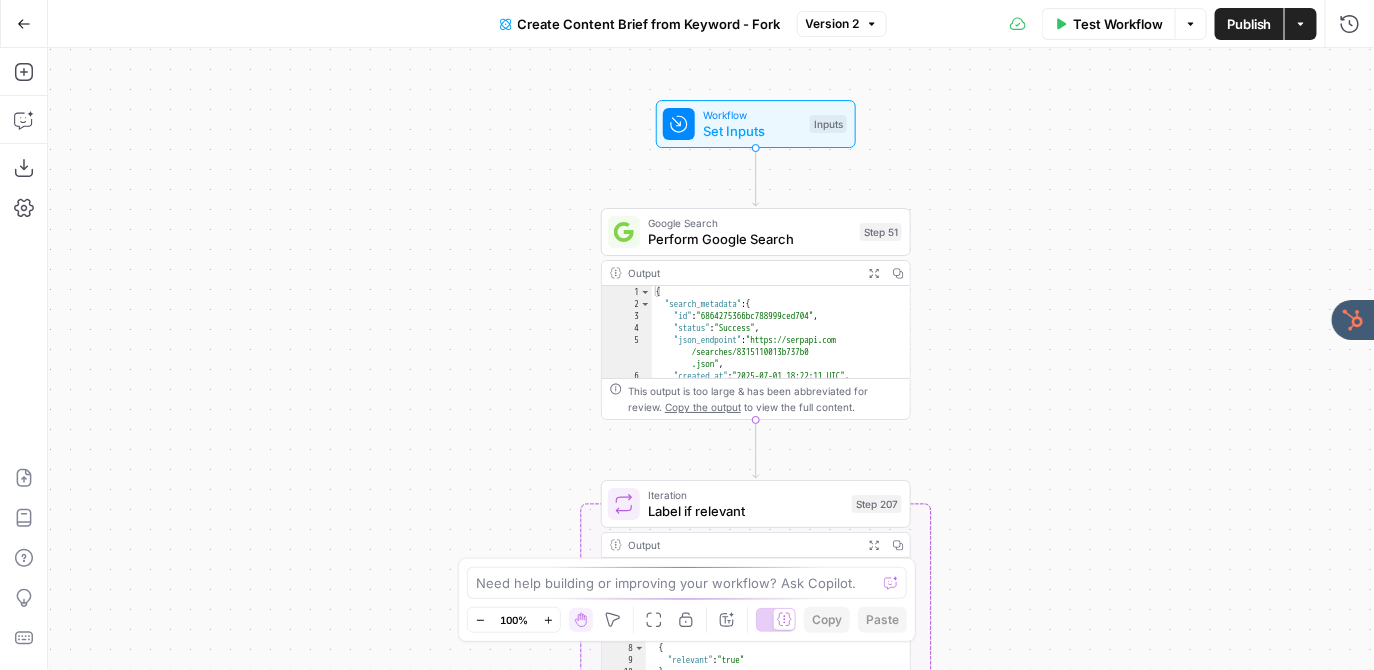 drag, startPoint x: 585, startPoint y: 250, endPoint x: 480, endPoint y: 205, distance: 114.236595 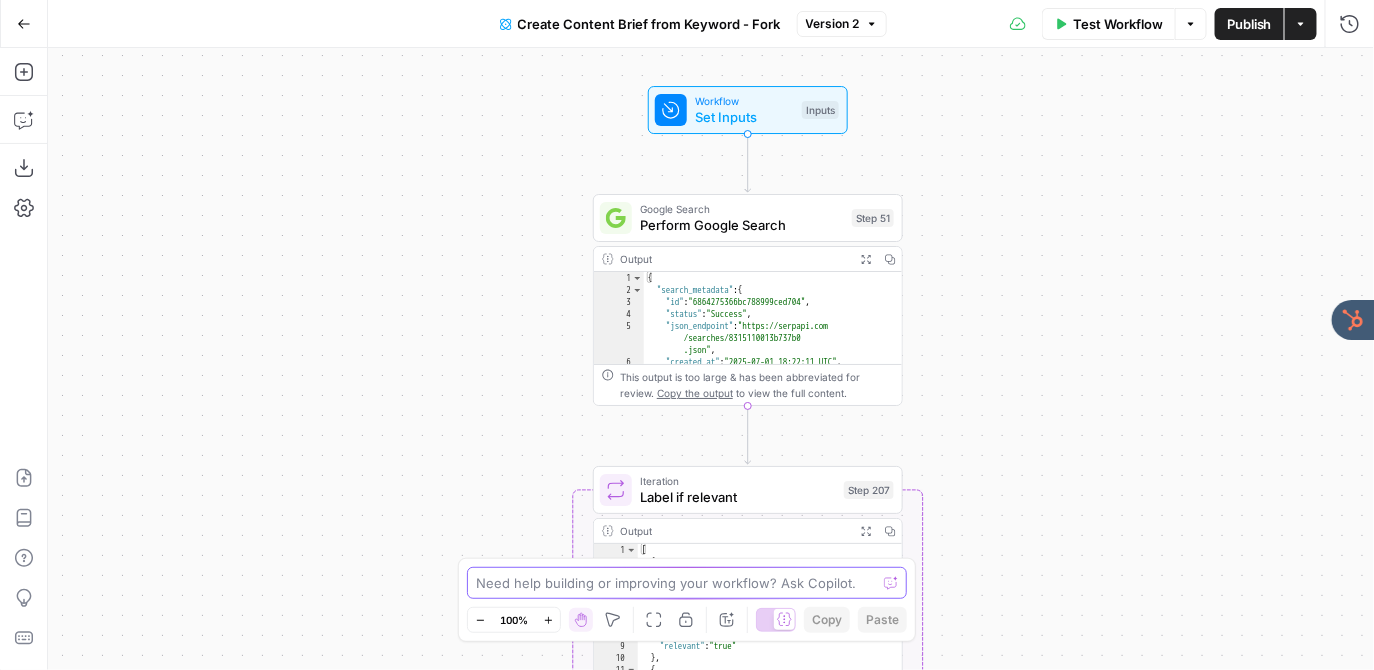 click at bounding box center (676, 583) 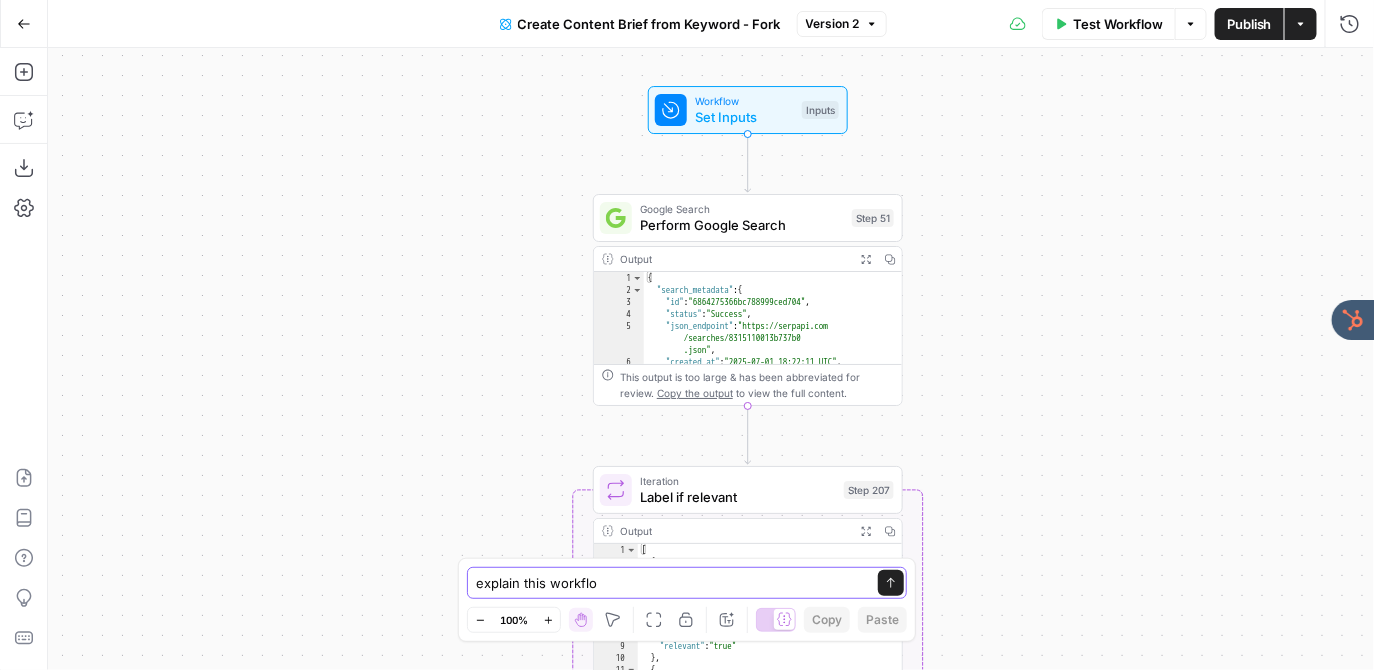 type on "explain this workflow" 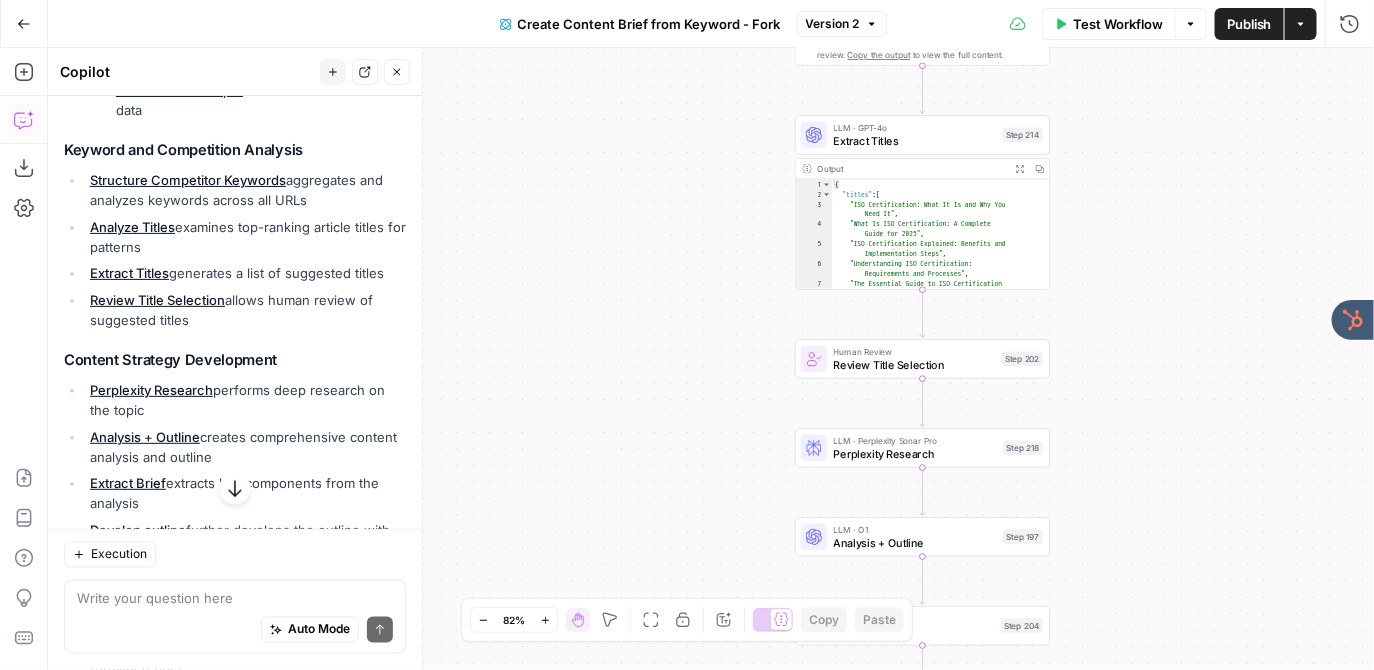 scroll, scrollTop: 956, scrollLeft: 0, axis: vertical 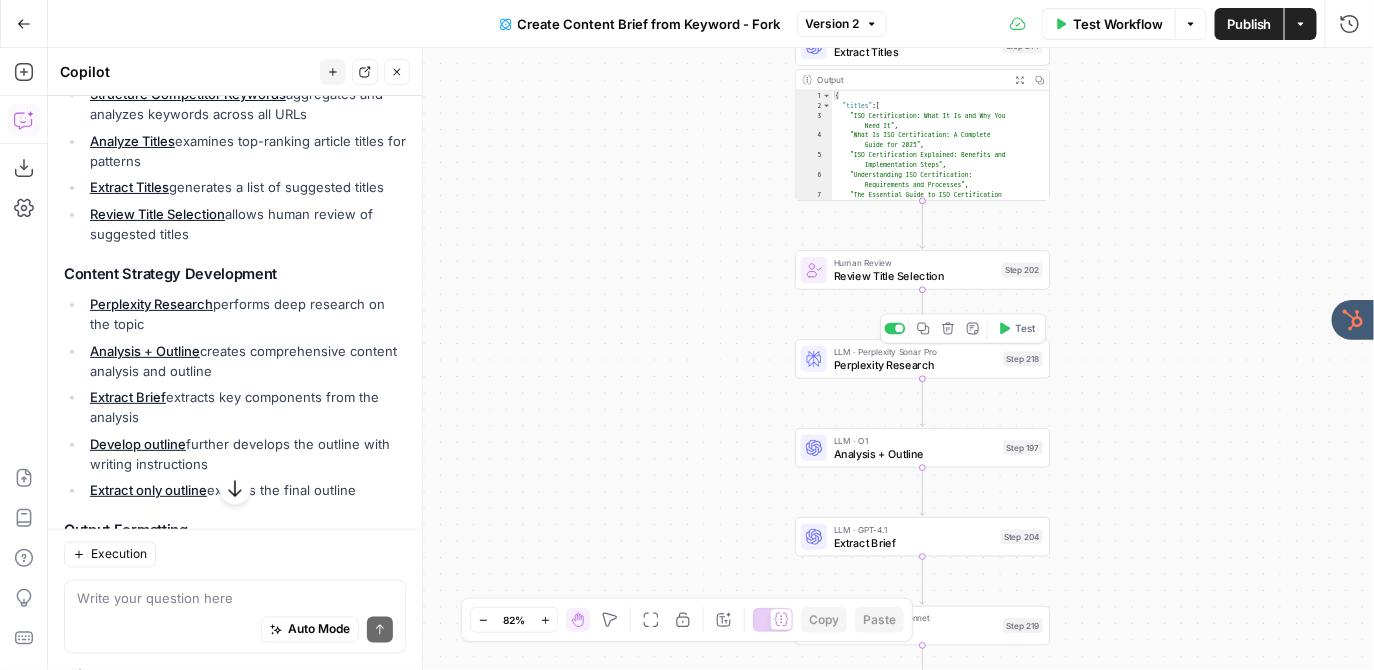 click on "Workflow Set Inputs Inputs Google Search Perform Google Search Step 51 Output Expand Output Copy 1 2 3 4 5 6 7 {    "search_metadata" :  {      "id" :  "6864275366bc788999ced704" ,      "status" :  "Success" ,      "json_endpoint" :  "https://serpapi.com          /searches/8315110013b737b0          /6864275366bc788999ced704.json" ,      "created_at" :  "2025-07-01 18:22:11 UTC" ,      "processed_at" :  "2025-07-01 18:22:11 UTC" ,     XXXXXXXXXXXXXXXXXXXXXXXXXXXXXXXXXXXXXXXXXXXXXXXXXXXXXXXXXXXXXXXXXXXXXXXXXXXXXXXXXXXXXXXXXXXXXXXXXXXXXXXXXXXXXXXXXXXXXXXXXXXXXXXXXXXXXXXXXXXXXXXXXXXXXXXXXXXXXXXXXXXXXXXXXXXXXXXXXXXXXXXXXXXXXXXXXXXXXXXXXXXXXXXXXXXXXXXXXXXXXXXXXXXXXXXXXXXXXXXXXXXXXXXXXXXXXXXXXXXXXXXXXXXXXXXXXXXXXXXXXXXXXXXXXXXXXXXXXXXXXXXXXXXXXXXXXXXXXXXXXXXXXXXXXXXXXXXXXXXXXXXXXXXXXXXXXXXXXXXXXXXXXXXXXXXXXXXXXXXXXXXXXXXXXXXXXXXXXXXXXXXXXXXXXXXXXXXXXXXXXXXXXXXXXXXXXXXXXXXXXXXXXXXXXXXXXXXXXXXXXXXXXXXXXXXXXXXXXXXXXXXXXXXXXXXXXXXXXXXXXXXXXXXXXXXX   Copy the output   to view the full content. Loop Copy" at bounding box center [711, 359] 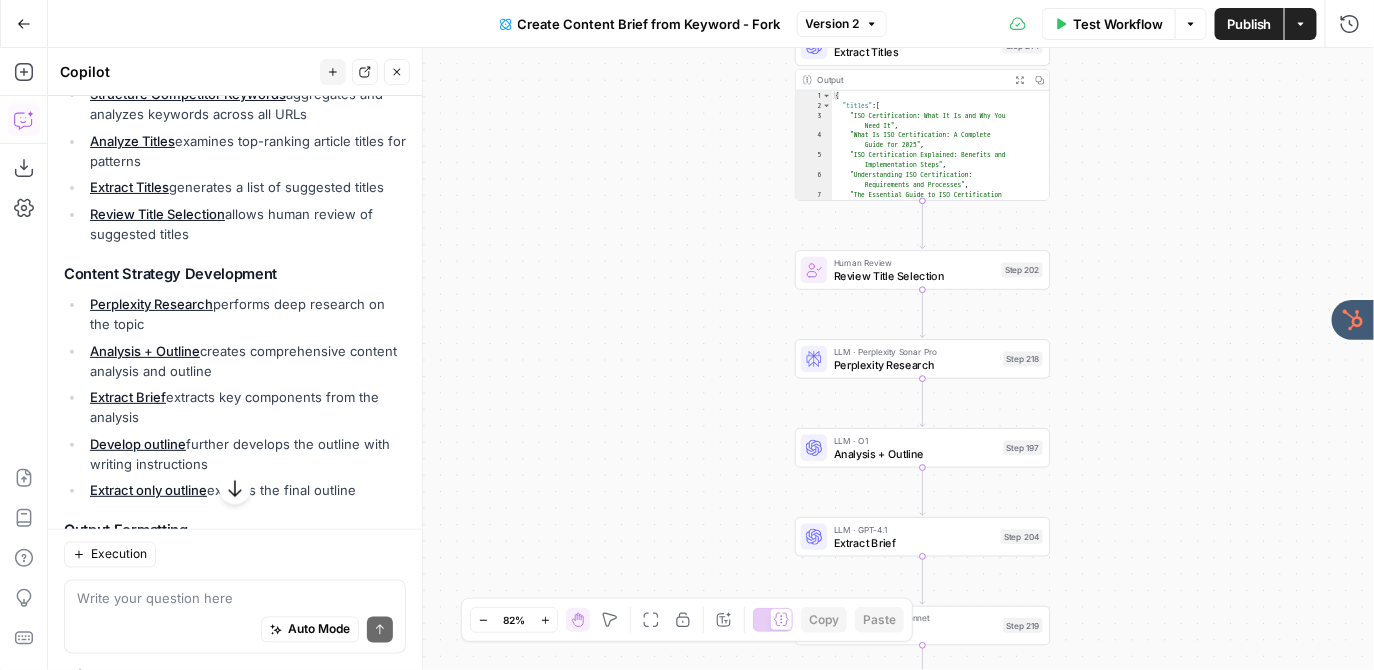 click on "Workflow Set Inputs Inputs Google Search Perform Google Search Step 51 Output Expand Output Copy 1 2 3 4 5 6 7 {    "search_metadata" :  {      "id" :  "6864275366bc788999ced704" ,      "status" :  "Success" ,      "json_endpoint" :  "https://serpapi.com          /searches/8315110013b737b0          /6864275366bc788999ced704.json" ,      "created_at" :  "2025-07-01 18:22:11 UTC" ,      "processed_at" :  "2025-07-01 18:22:11 UTC" ,     XXXXXXXXXXXXXXXXXXXXXXXXXXXXXXXXXXXXXXXXXXXXXXXXXXXXXXXXXXXXXXXXXXXXXXXXXXXXXXXXXXXXXXXXXXXXXXXXXXXXXXXXXXXXXXXXXXXXXXXXXXXXXXXXXXXXXXXXXXXXXXXXXXXXXXXXXXXXXXXXXXXXXXXXXXXXXXXXXXXXXXXXXXXXXXXXXXXXXXXXXXXXXXXXXXXXXXXXXXXXXXXXXXXXXXXXXXXXXXXXXXXXXXXXXXXXXXXXXXXXXXXXXXXXXXXXXXXXXXXXXXXXXXXXXXXXXXXXXXXXXXXXXXXXXXXXXXXXXXXXXXXXXXXXXXXXXXXXXXXXXXXXXXXXXXXXXXXXXXXXXXXXXXXXXXXXXXXXXXXXXXXXXXXXXXXXXXXXXXXXXXXXXXXXXXXXXXXXXXXXXXXXXXXXXXXXXXXXXXXXXXXXXXXXXXXXXXXXXXXXXXXXXXXXXXXXXXXXXXXXXXXXXXXXXXXXXXXXXXXXXXXXXXXXXXXX   Copy the output   to view the full content. Loop Copy" at bounding box center (711, 359) 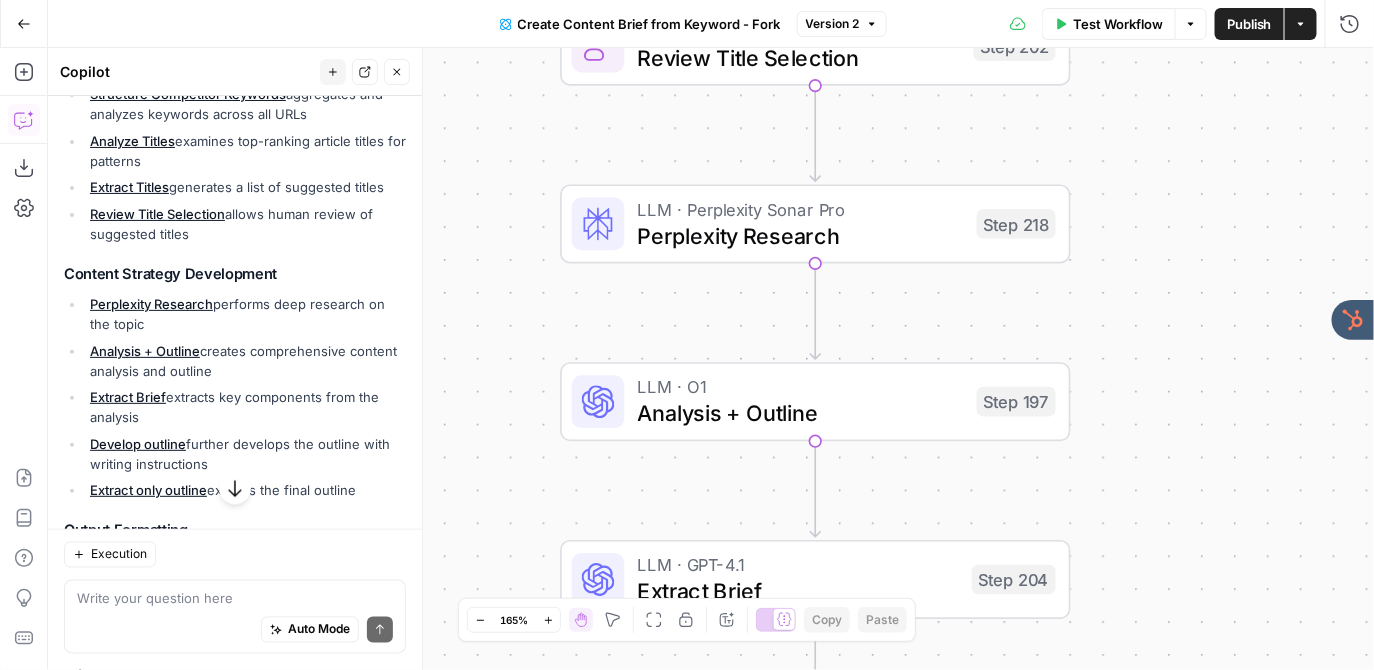 drag, startPoint x: 771, startPoint y: 370, endPoint x: 526, endPoint y: 246, distance: 274.59244 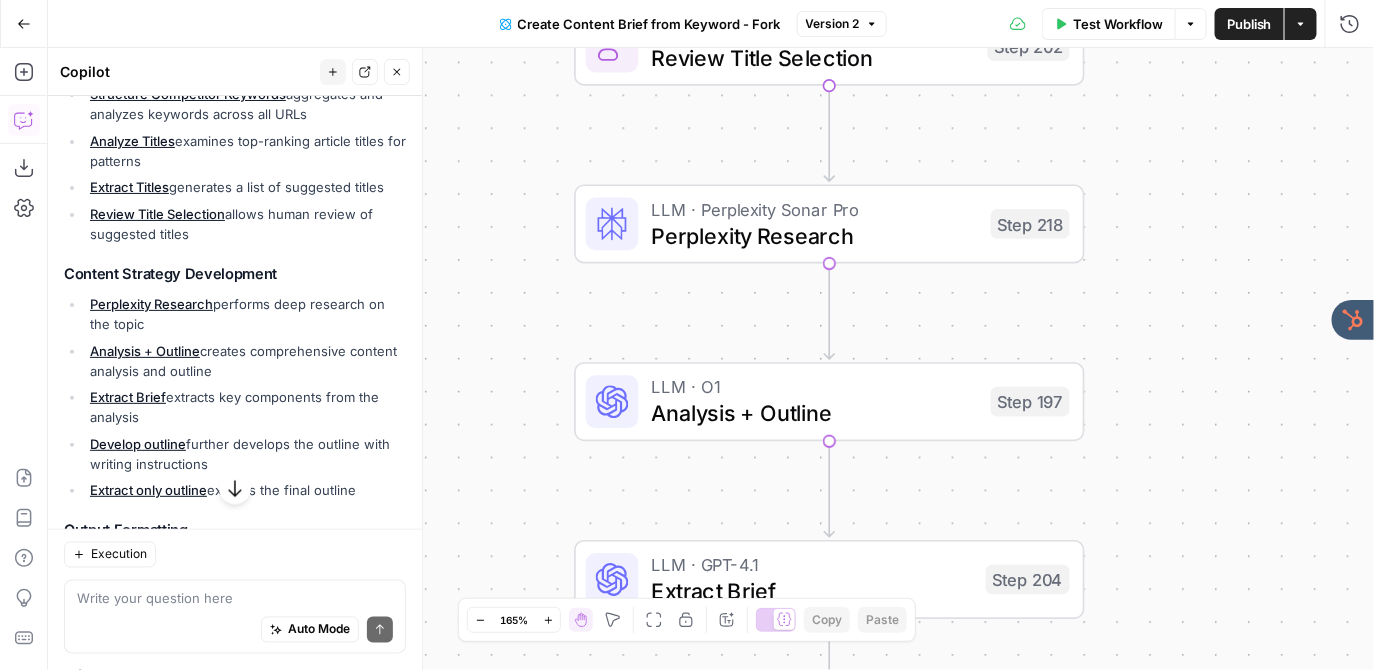 click on "Perplexity Research" at bounding box center [815, 235] 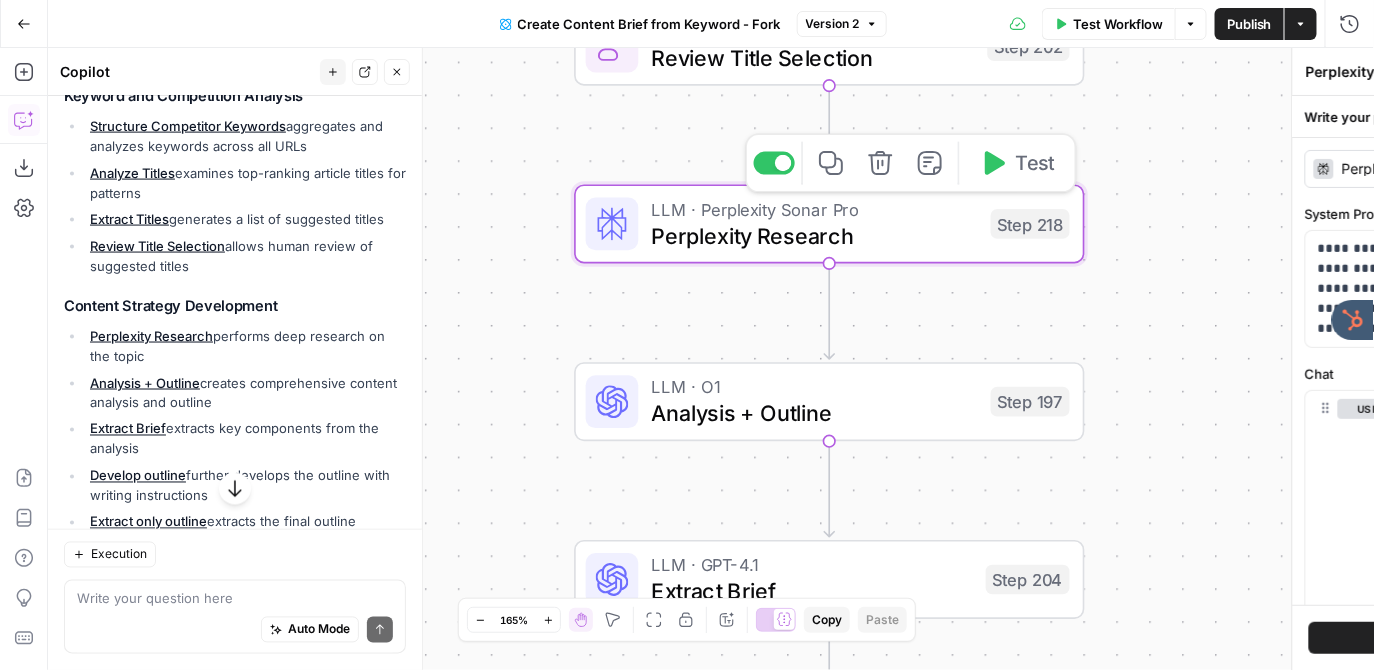scroll, scrollTop: 988, scrollLeft: 0, axis: vertical 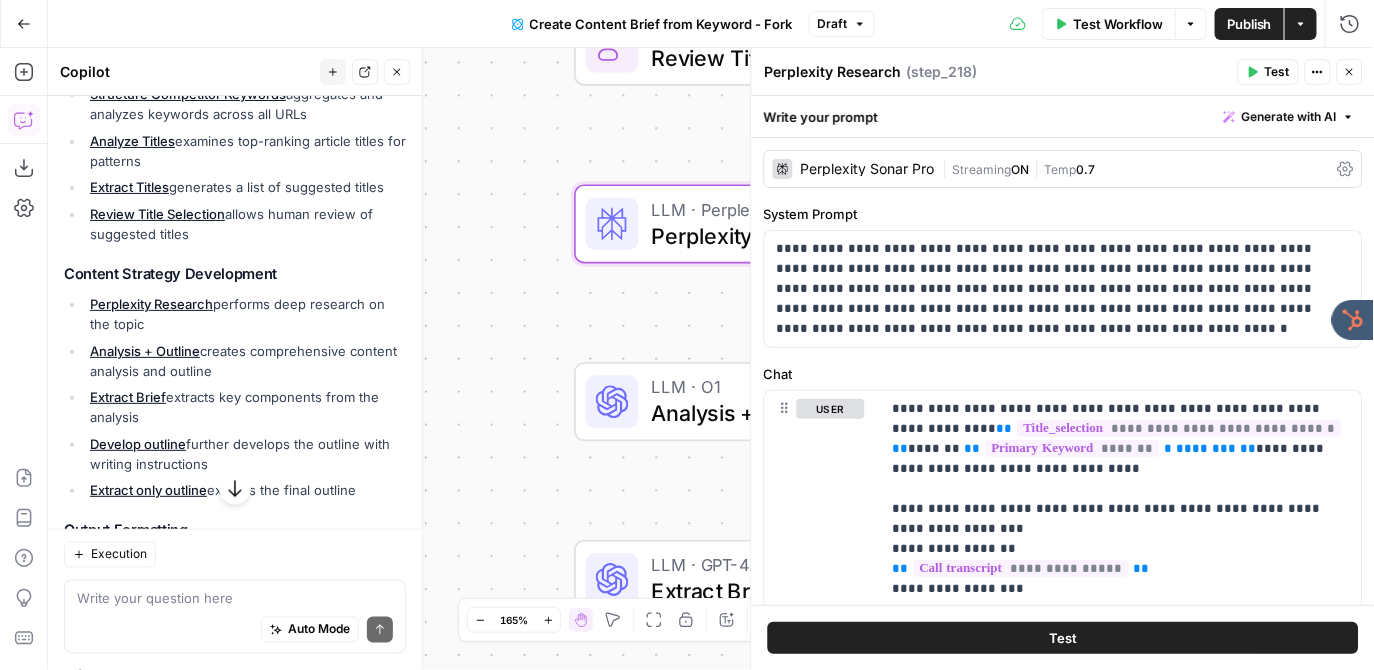 click on "Perplexity Sonar Pro" at bounding box center [868, 169] 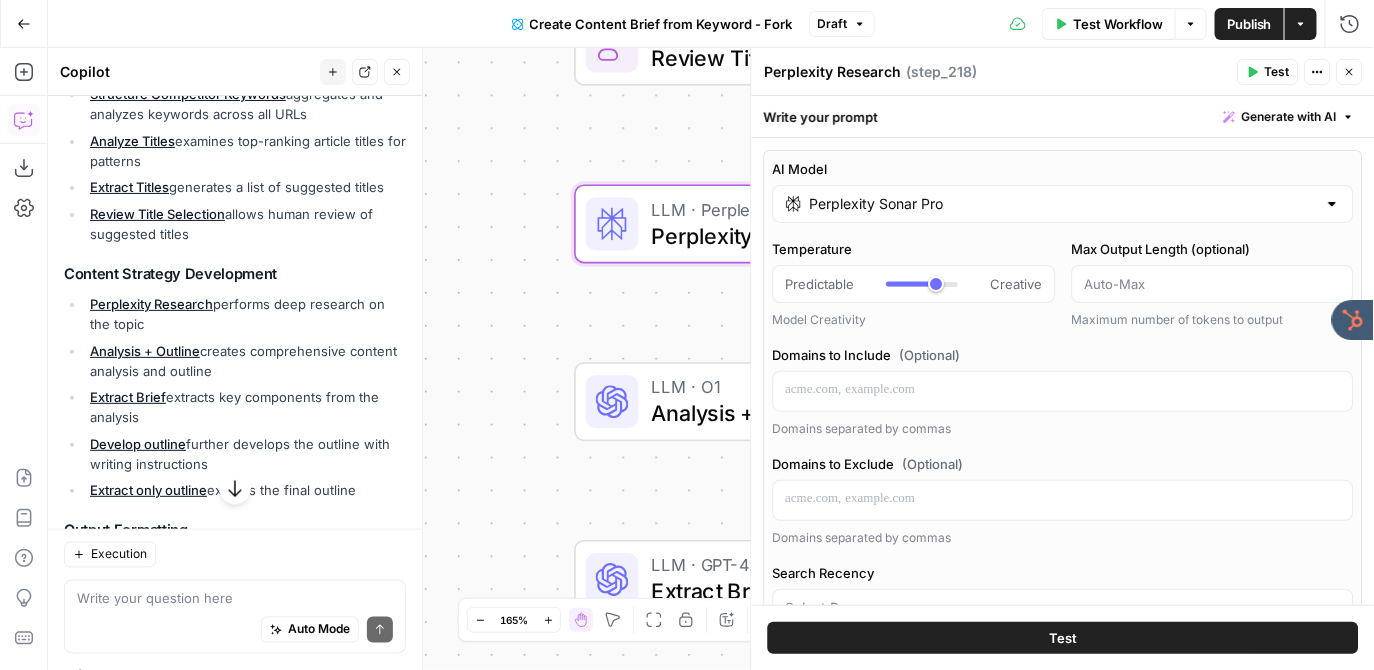 click on "Perplexity Sonar Pro" at bounding box center (1063, 204) 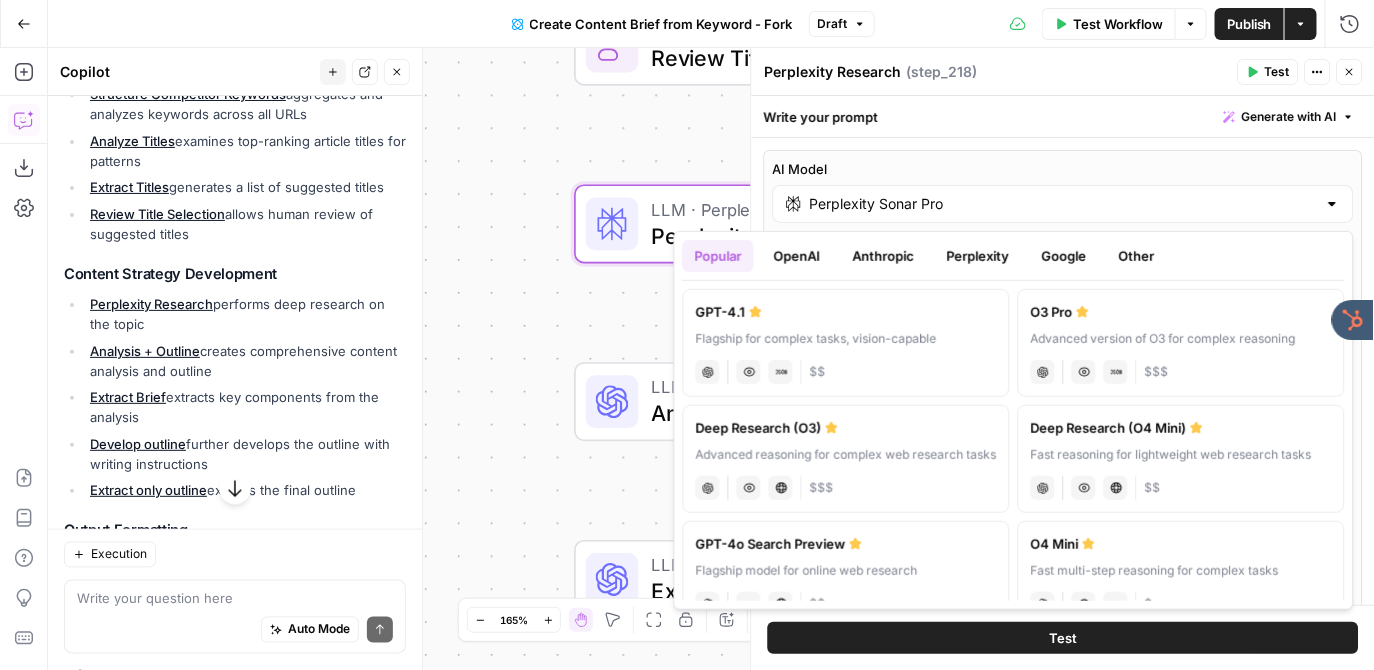click on "OpenAI" at bounding box center [797, 256] 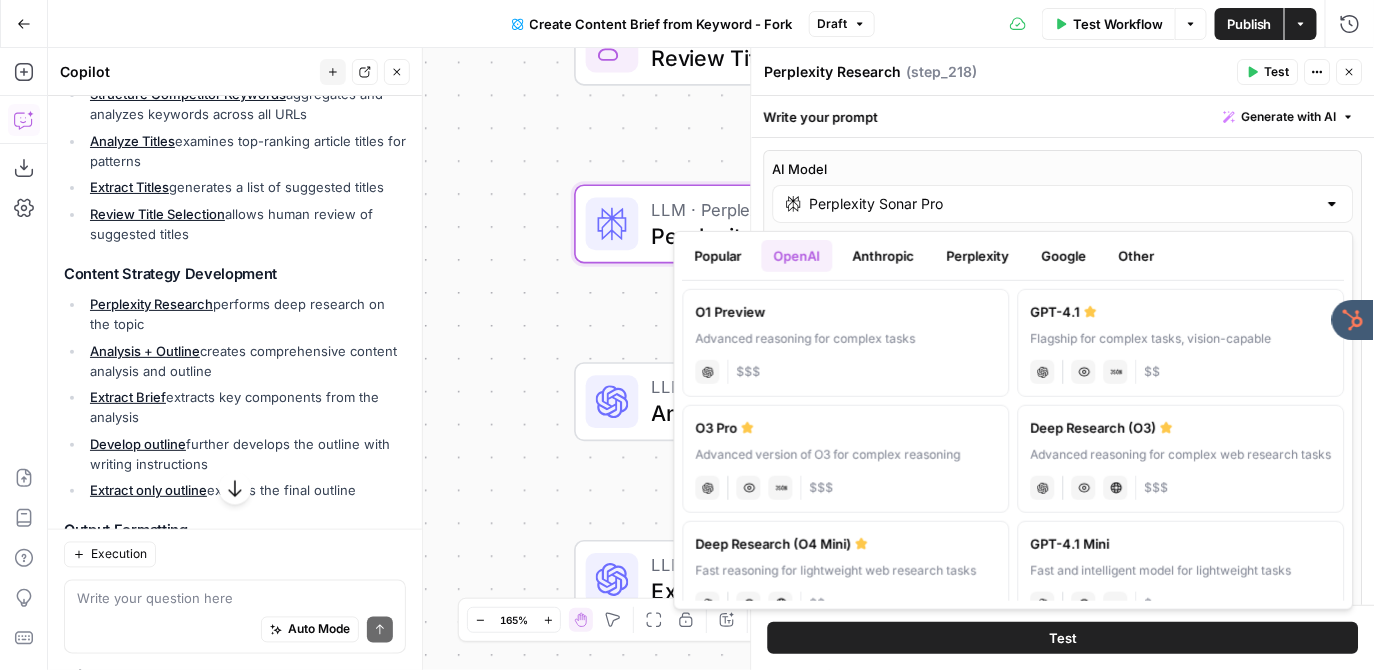 click on "Anthropic" at bounding box center (884, 256) 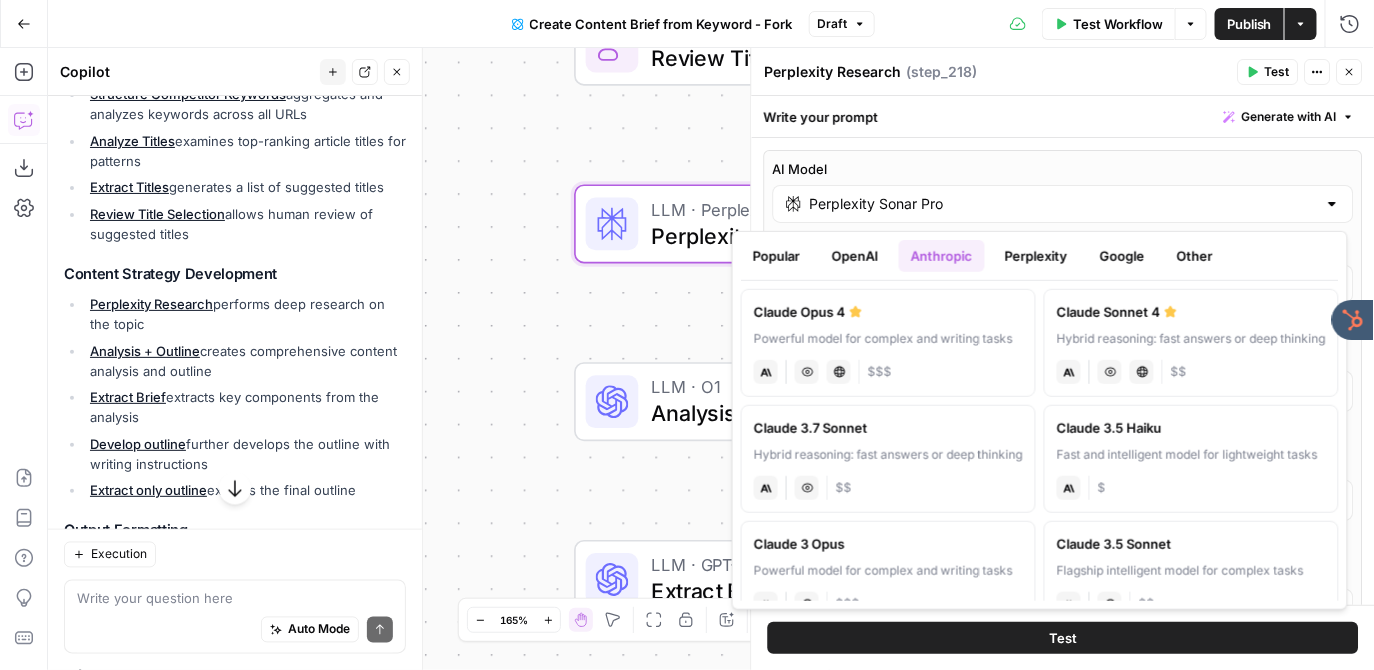 click on "Perplexity" at bounding box center [1036, 256] 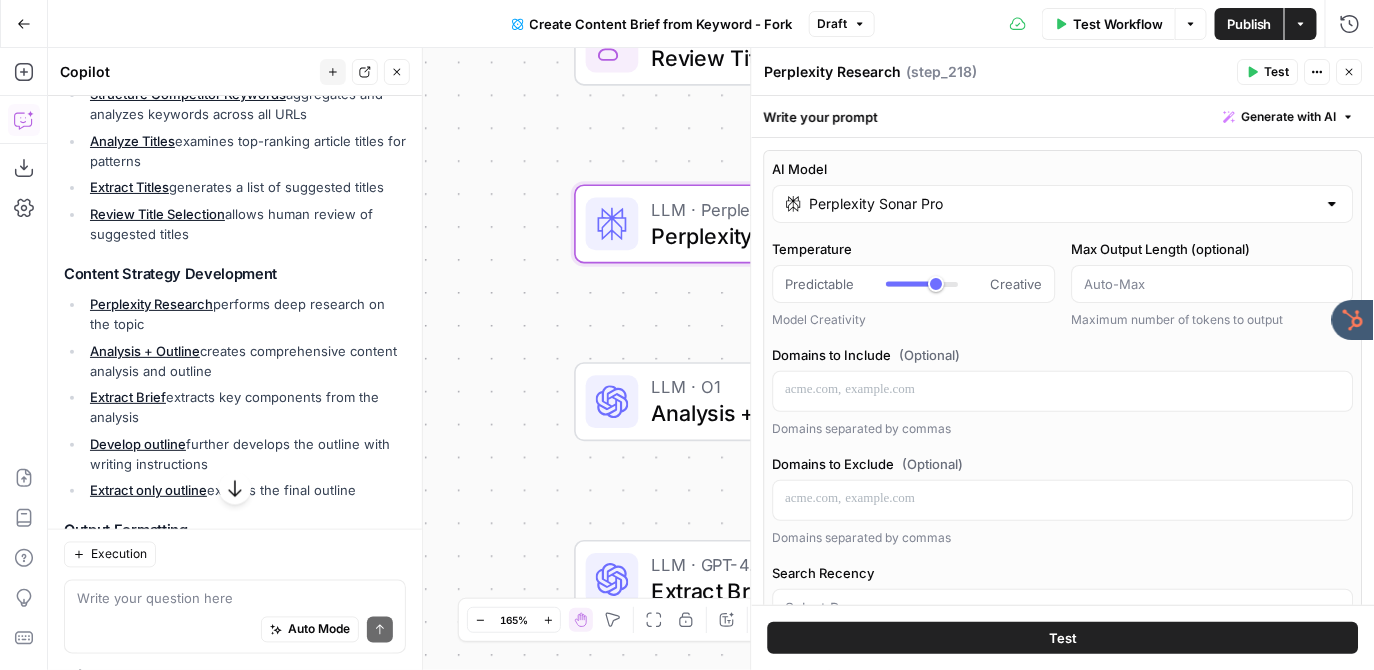 click 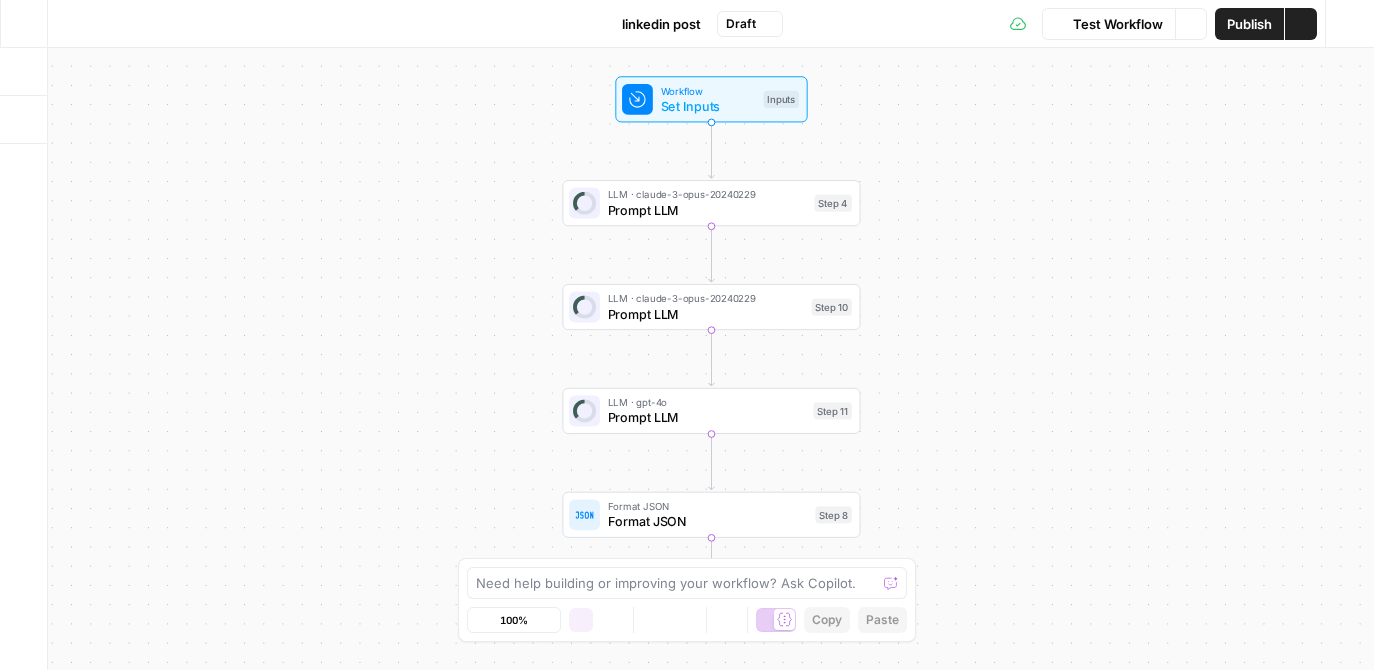 scroll, scrollTop: 0, scrollLeft: 0, axis: both 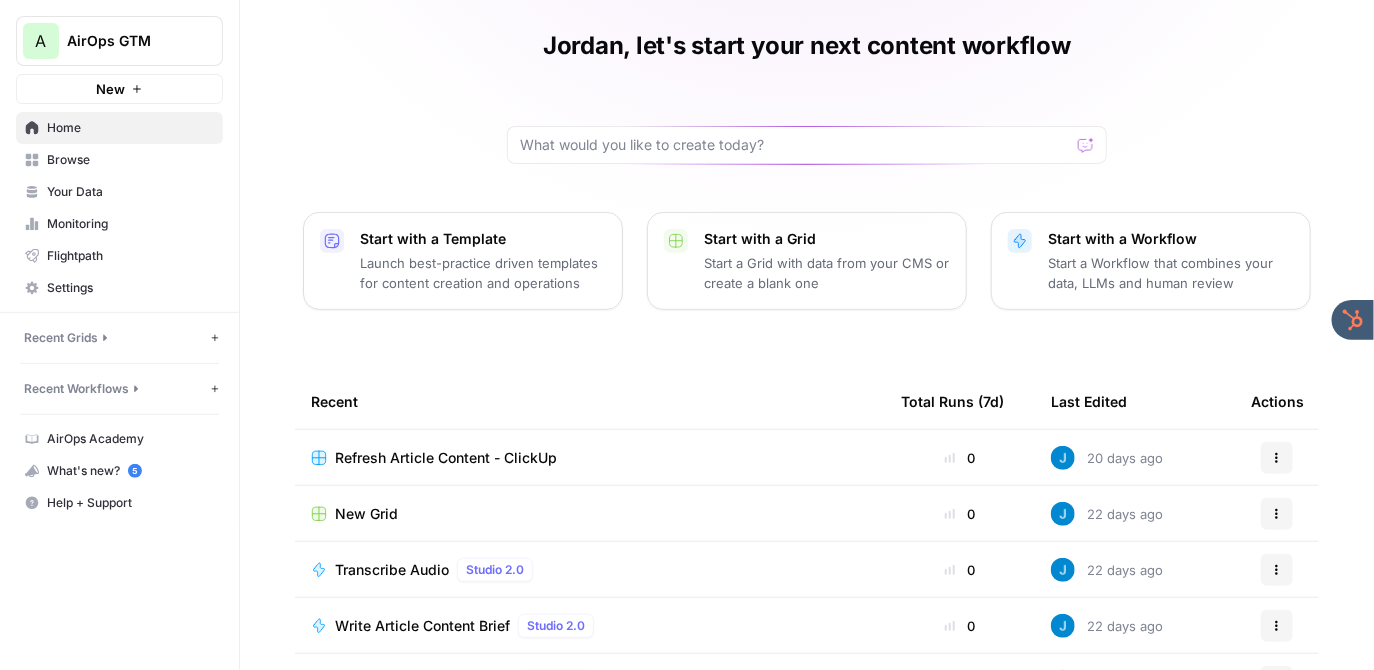 click on "Refresh Article Content - ClickUp" at bounding box center (446, 458) 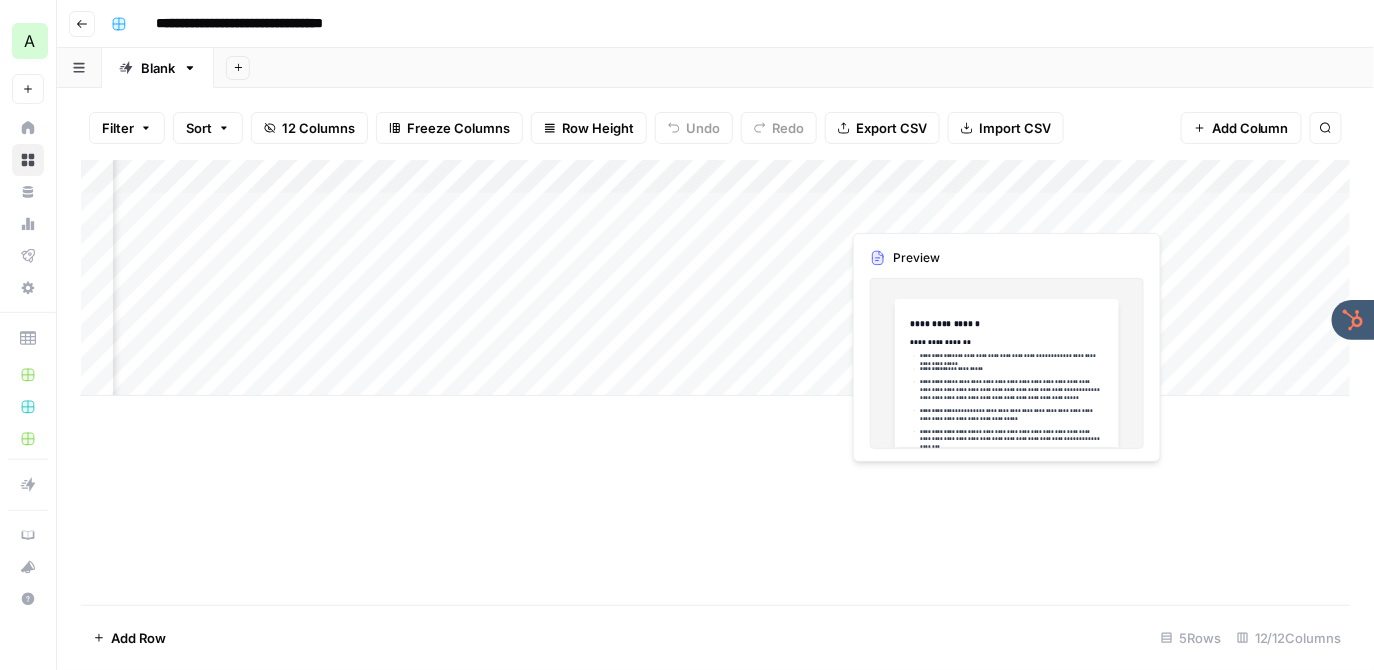 scroll, scrollTop: 0, scrollLeft: 1707, axis: horizontal 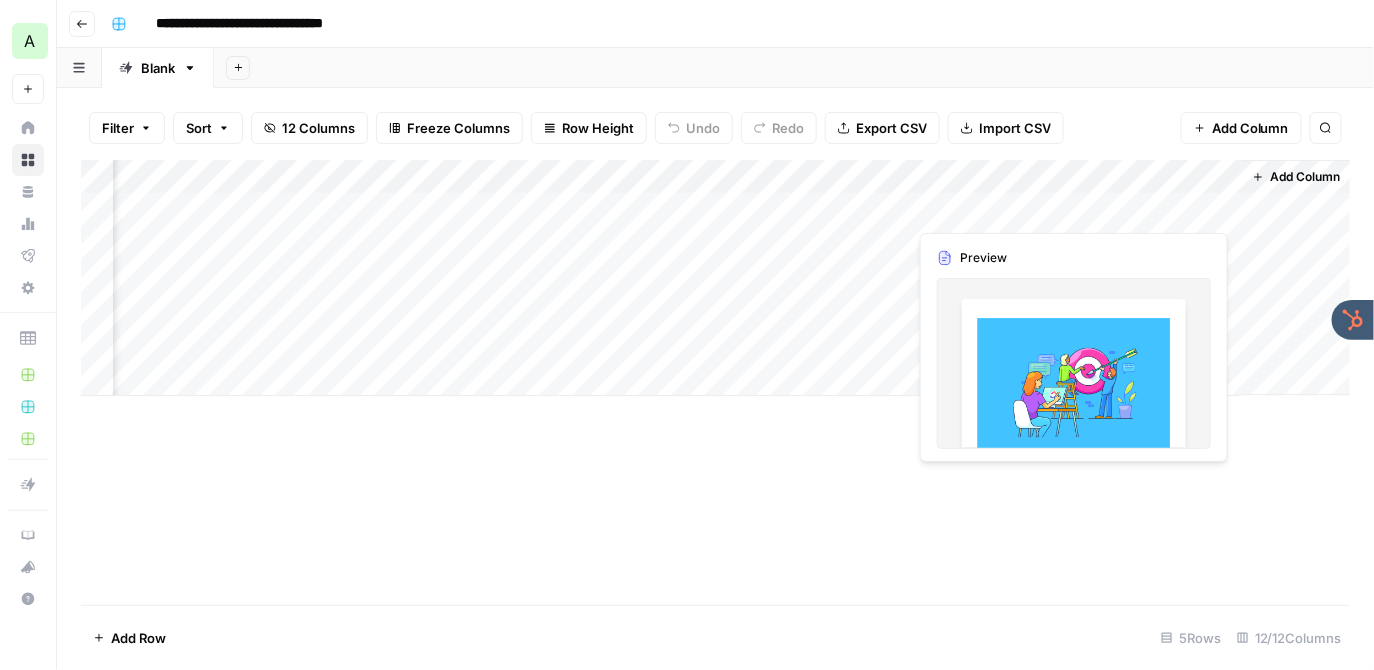 click on "Add Column" at bounding box center (716, 278) 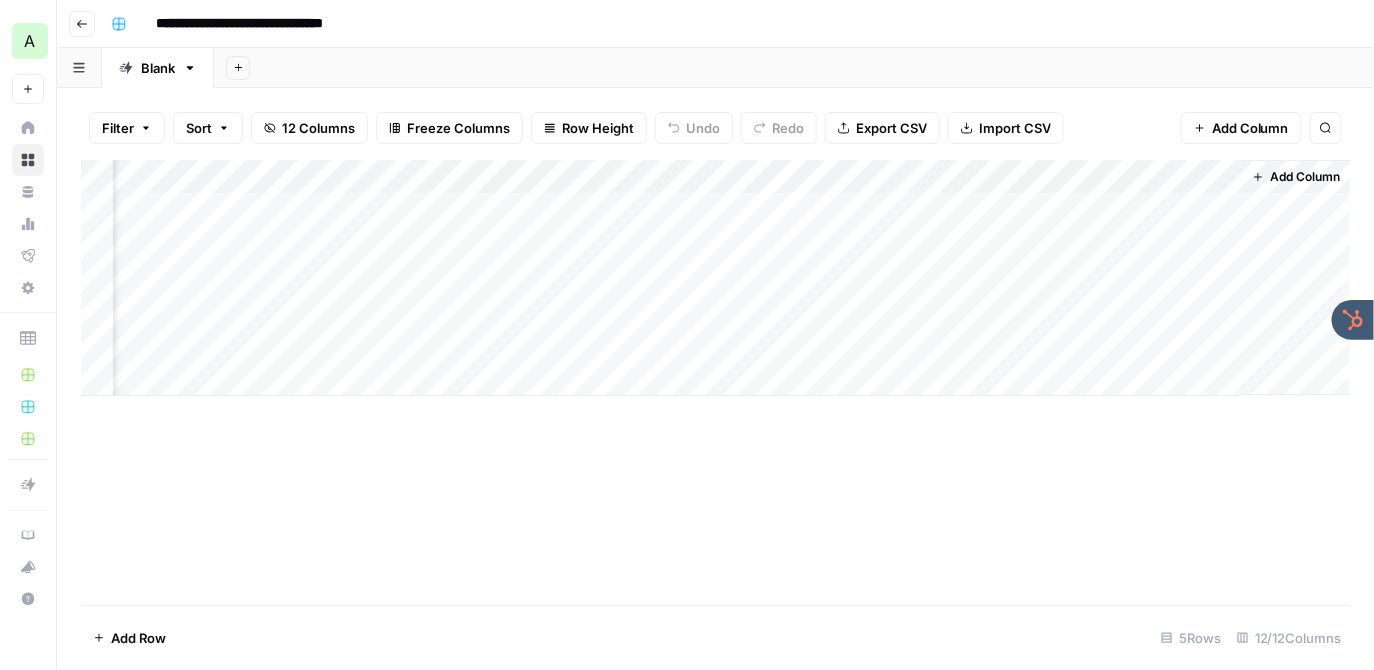 scroll, scrollTop: 0, scrollLeft: 1699, axis: horizontal 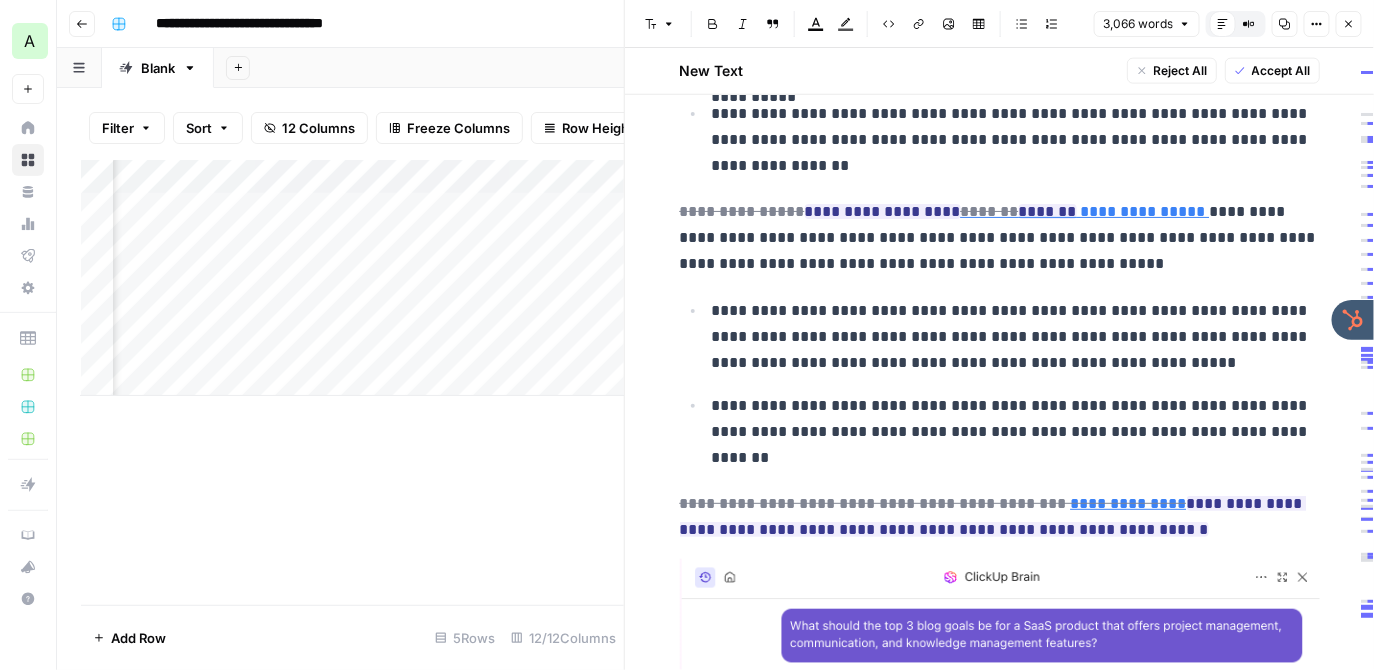click 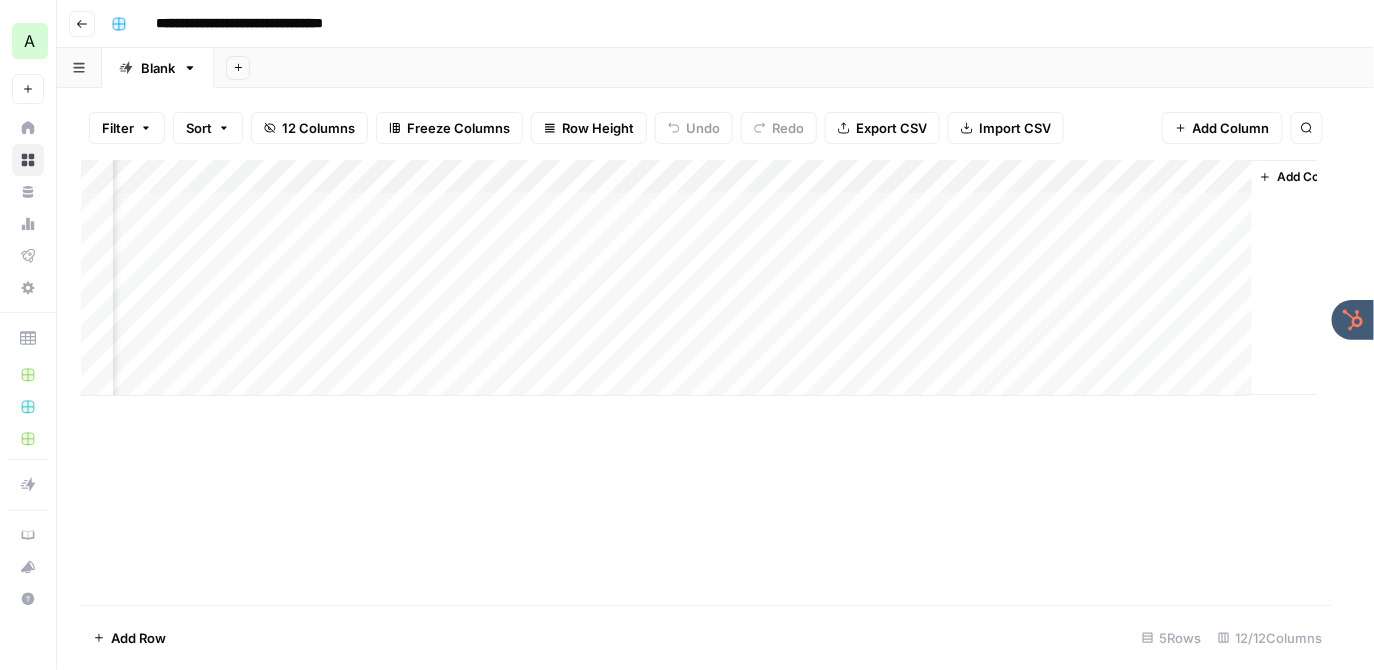 scroll, scrollTop: 0, scrollLeft: 1683, axis: horizontal 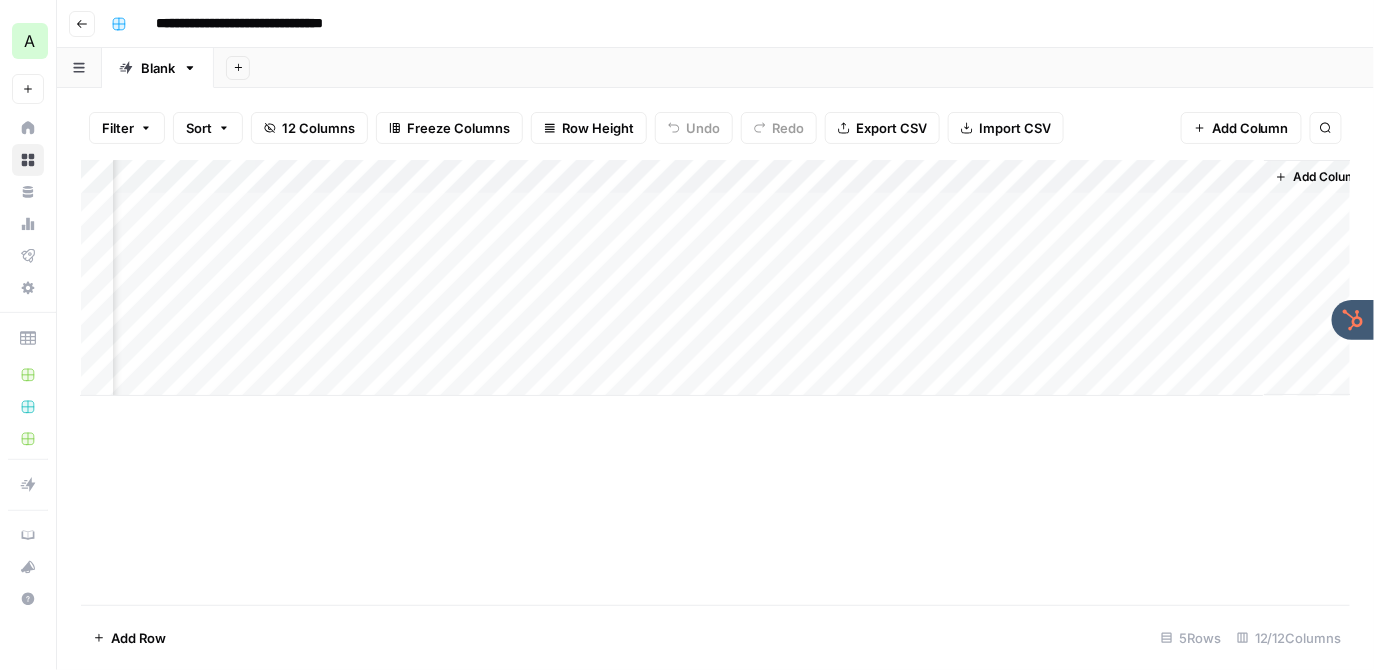 click on "**********" at bounding box center (728, 24) 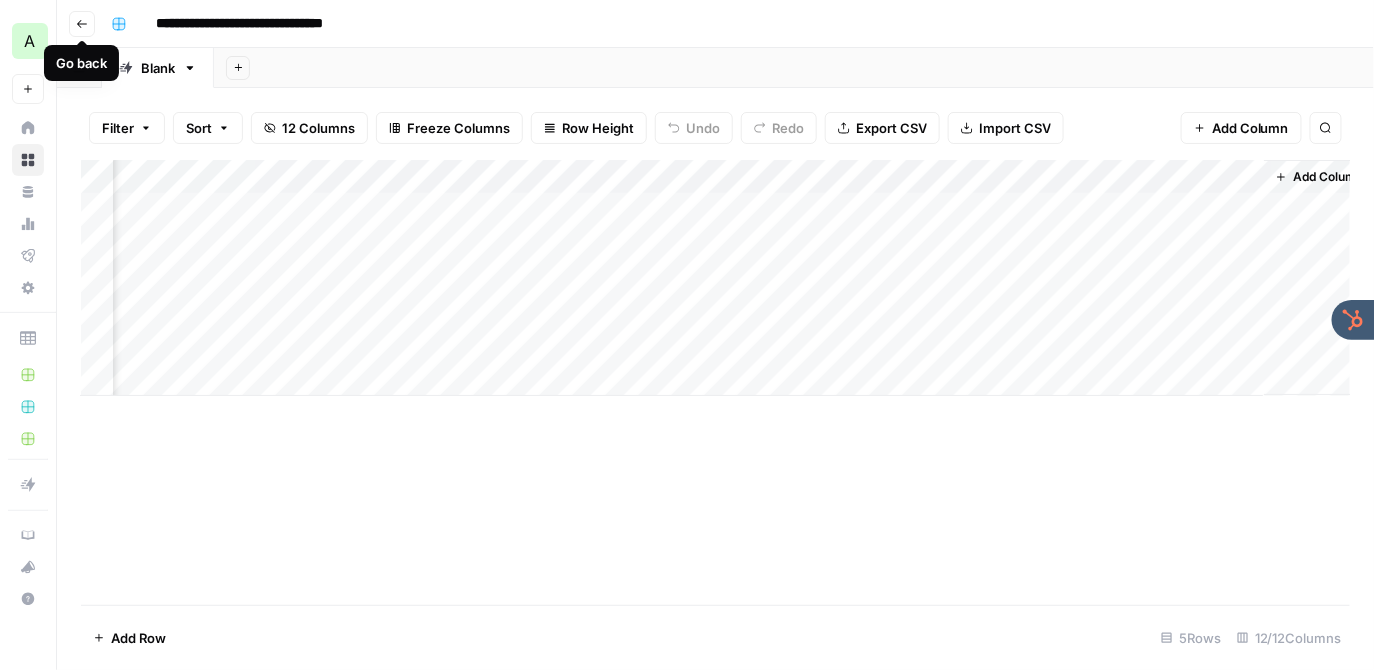 click 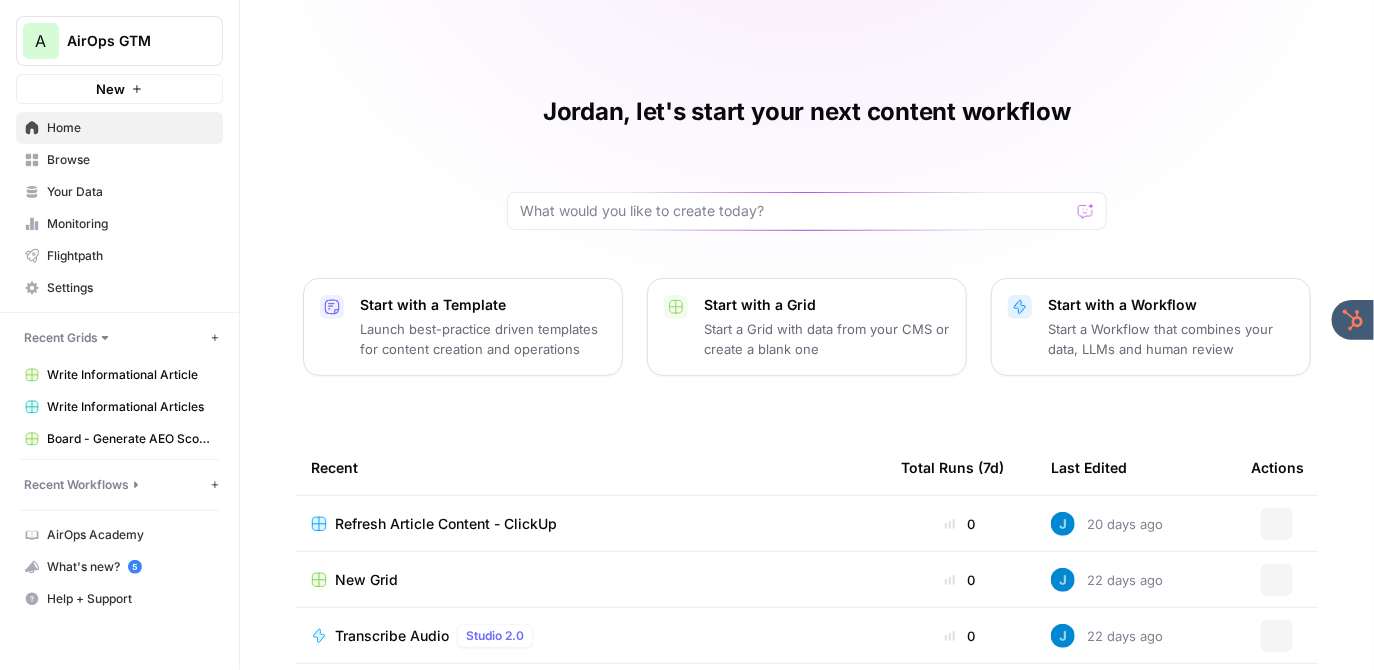 click on "A AirOps GTM" at bounding box center [119, 41] 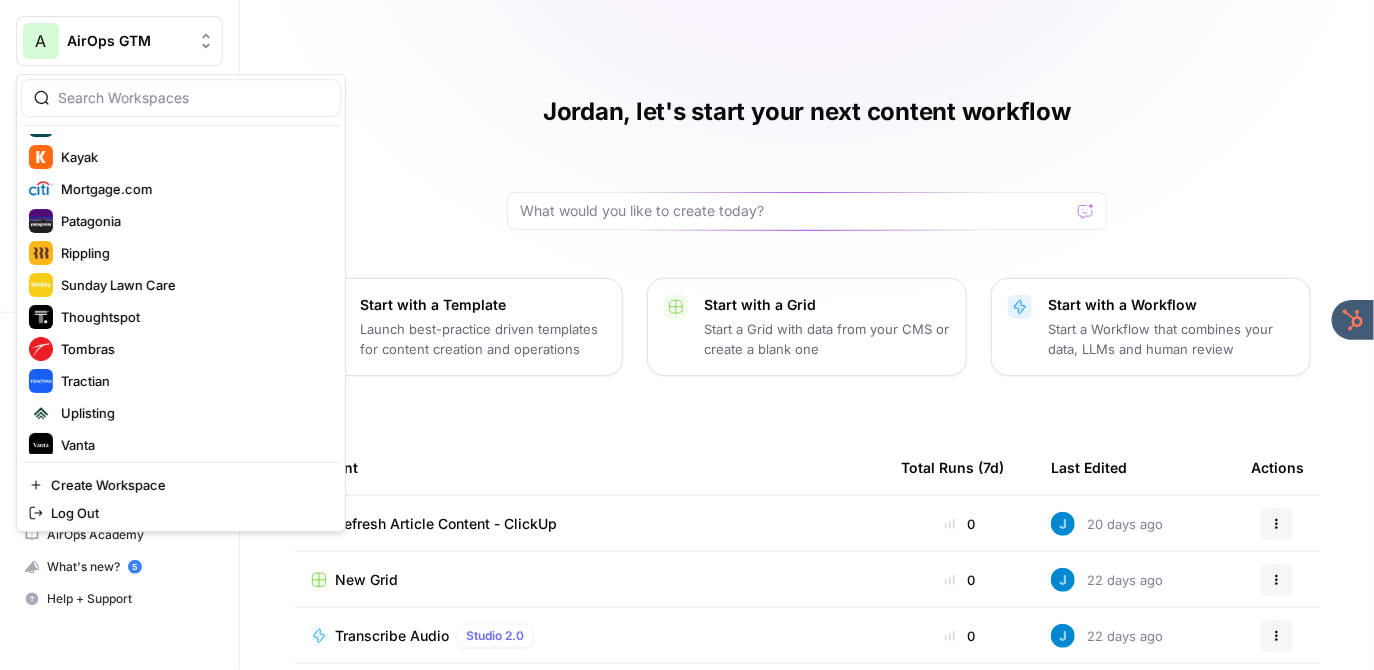 scroll, scrollTop: 671, scrollLeft: 0, axis: vertical 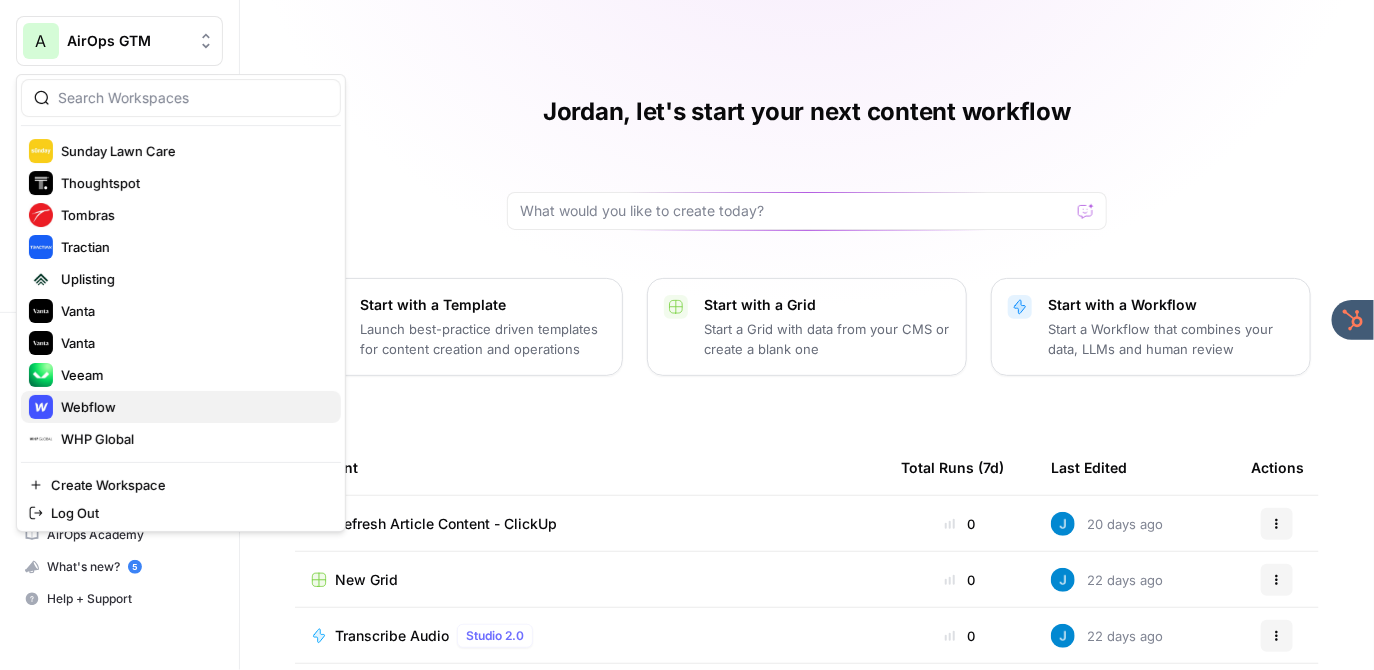 click on "Webflow" at bounding box center [193, 407] 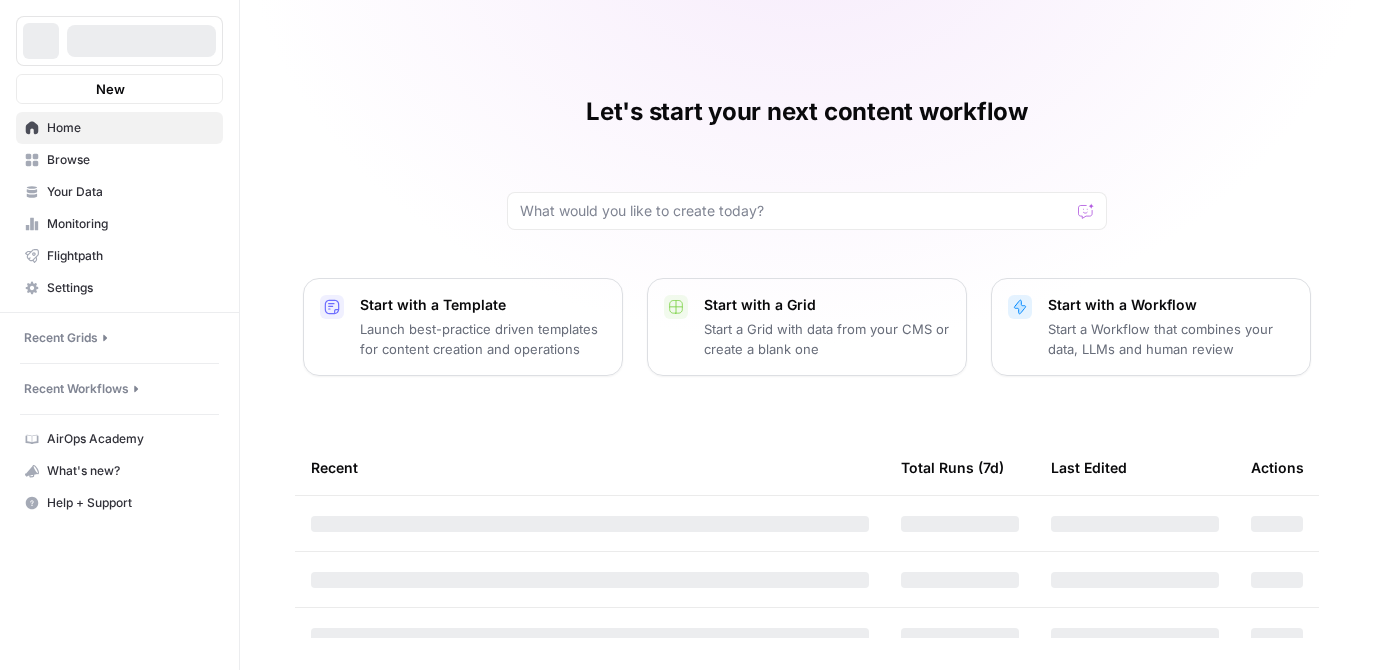scroll, scrollTop: 0, scrollLeft: 0, axis: both 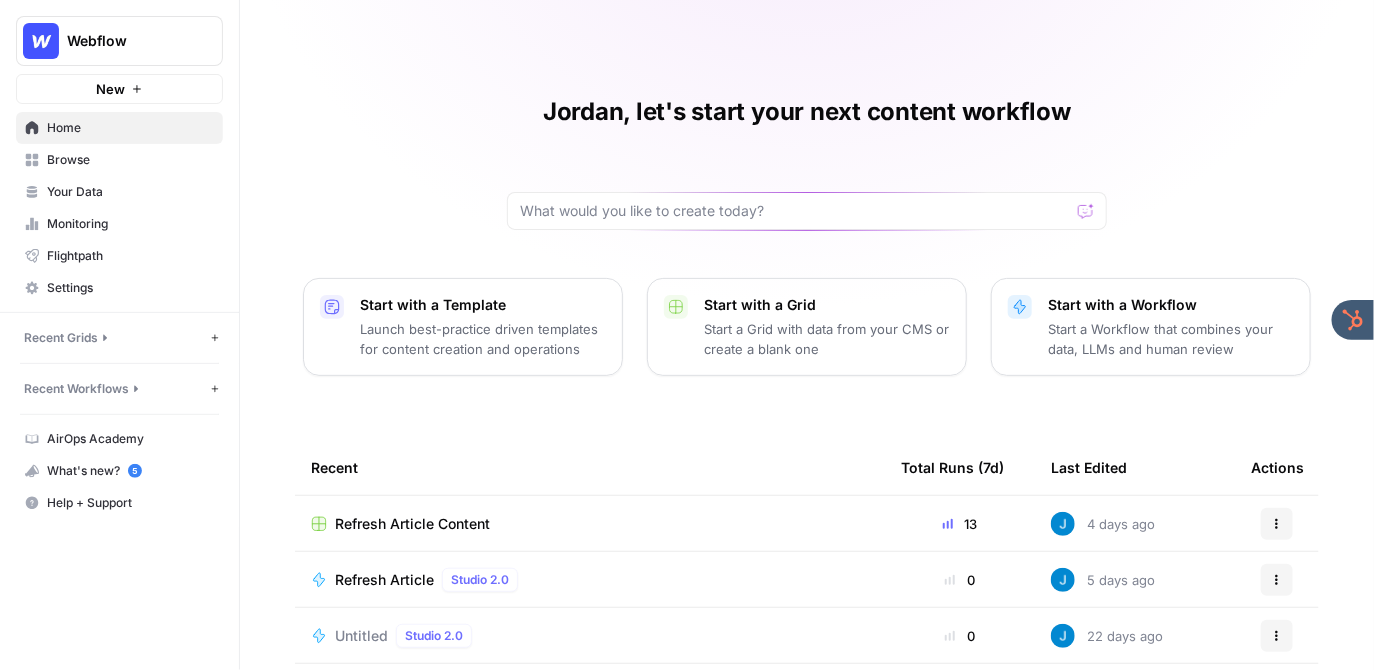 click on "Browse" at bounding box center [130, 160] 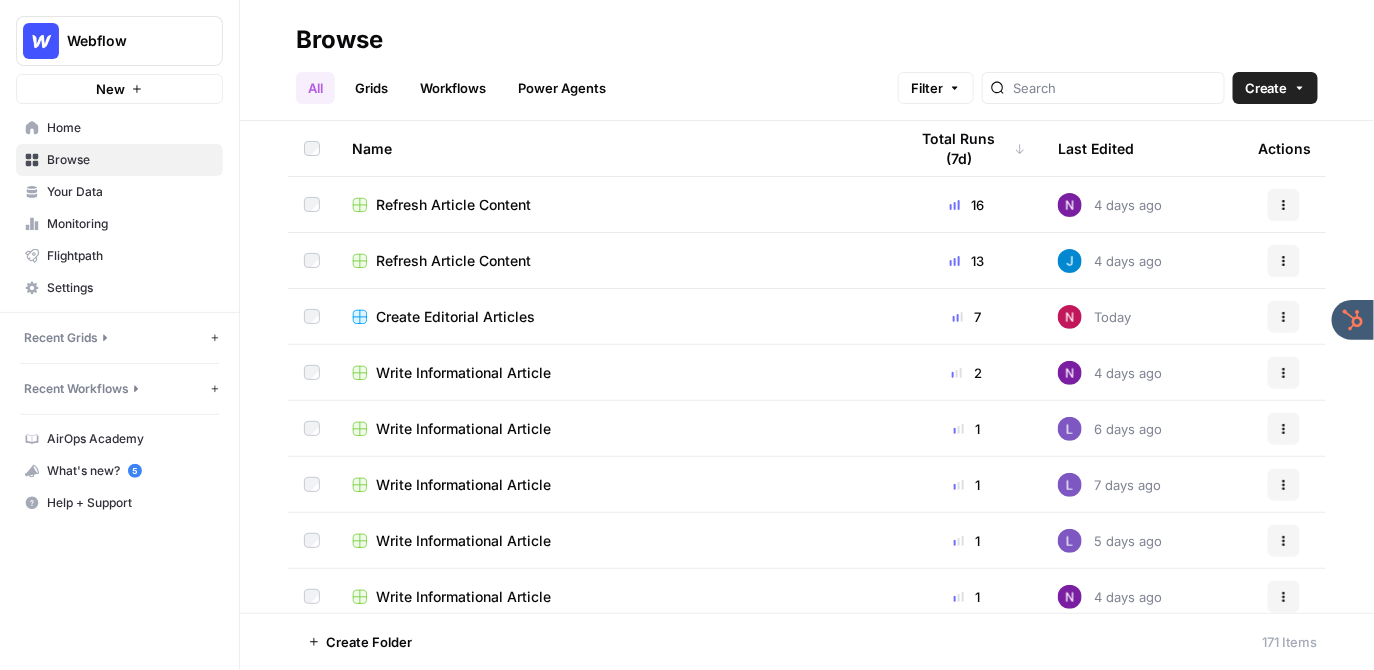 click on "Grids" at bounding box center (371, 88) 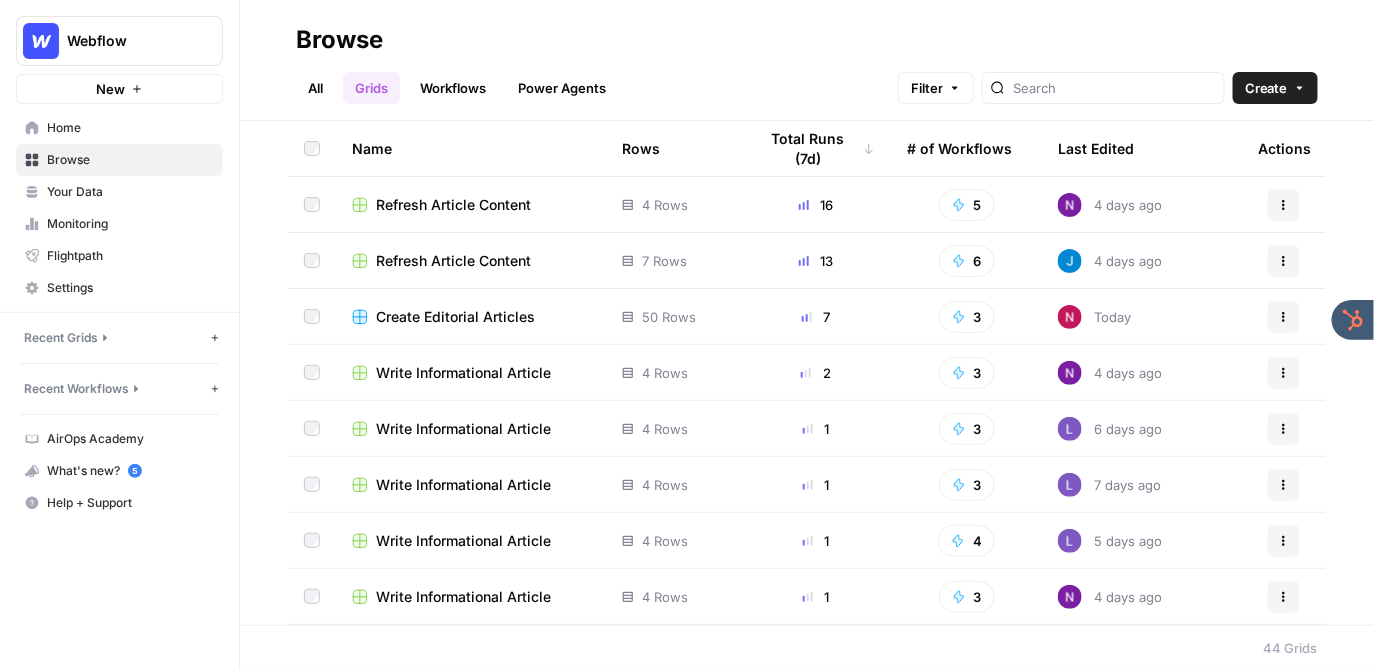 click on "Create Editorial Articles" at bounding box center [455, 317] 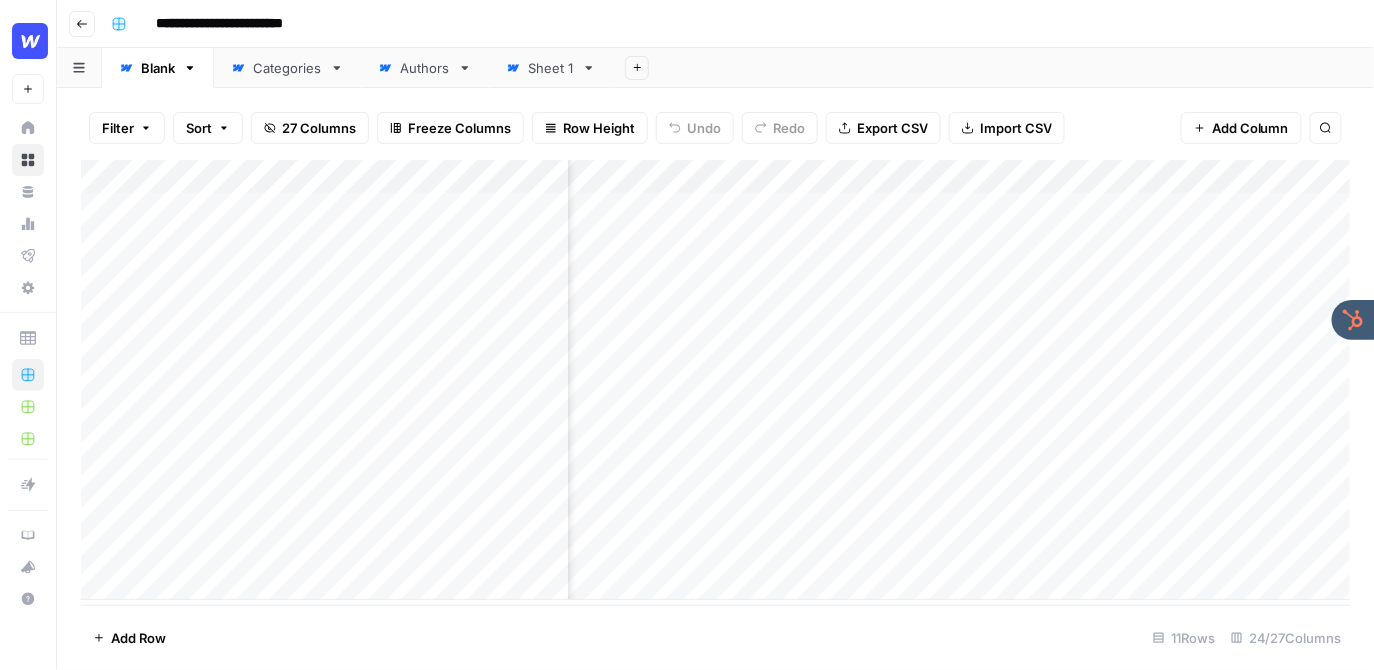 scroll, scrollTop: 0, scrollLeft: 724, axis: horizontal 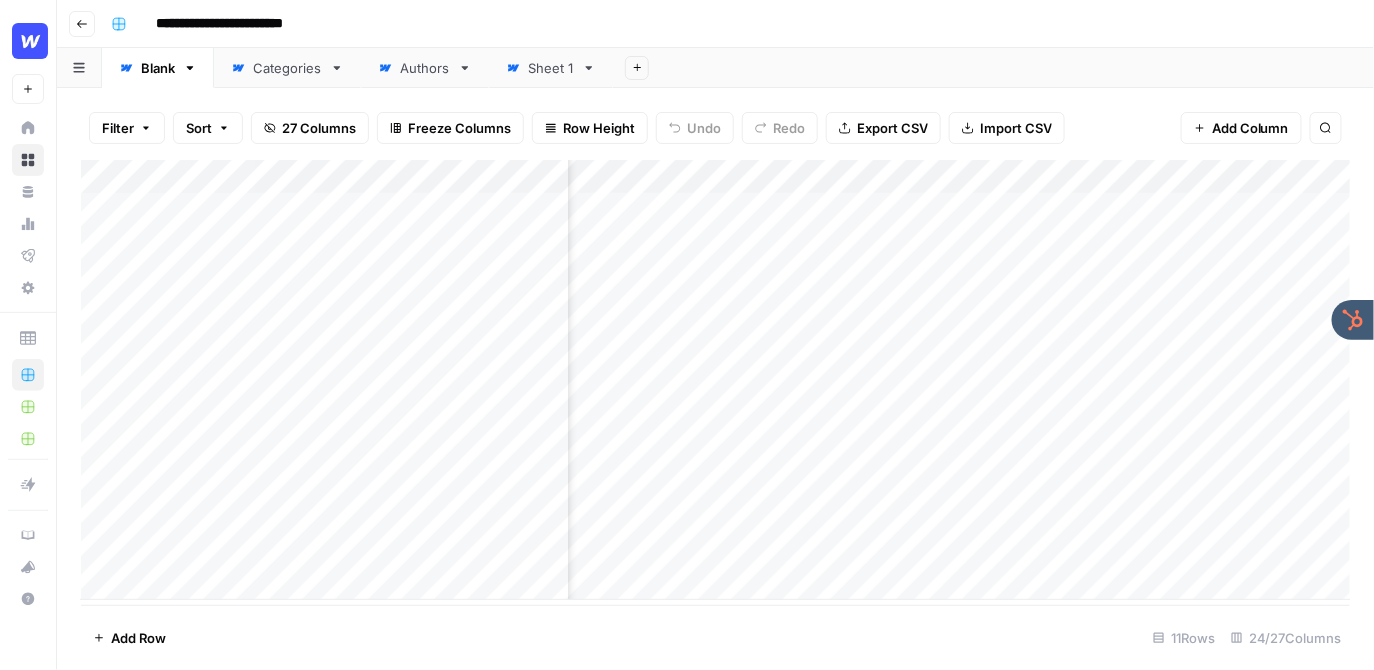 click on "Add Column" at bounding box center [716, 380] 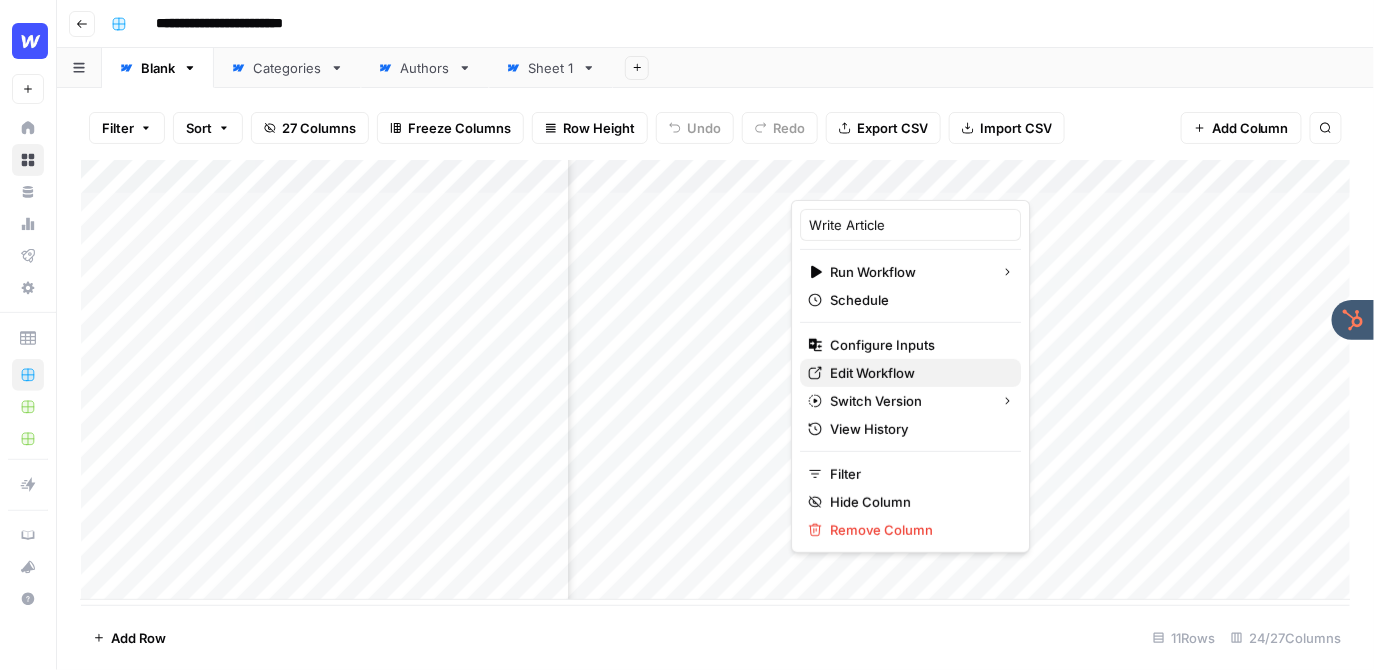 click on "Edit Workflow" at bounding box center (917, 373) 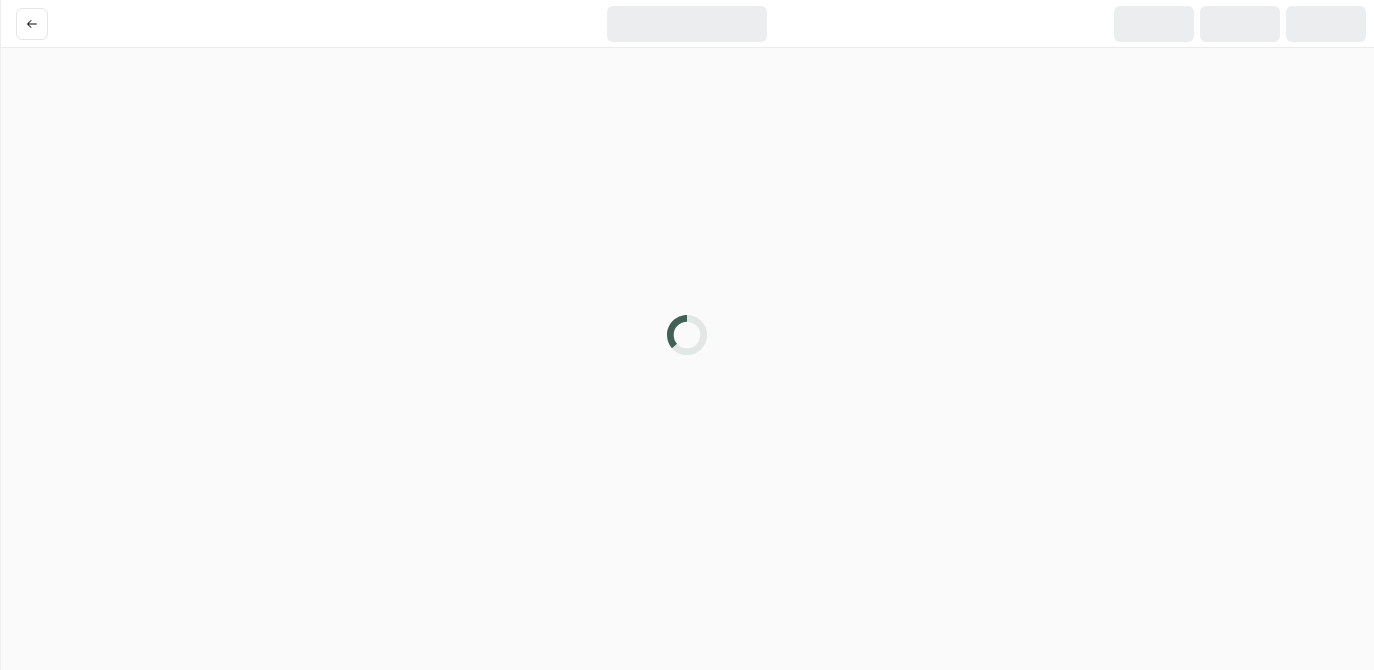 scroll, scrollTop: 0, scrollLeft: 0, axis: both 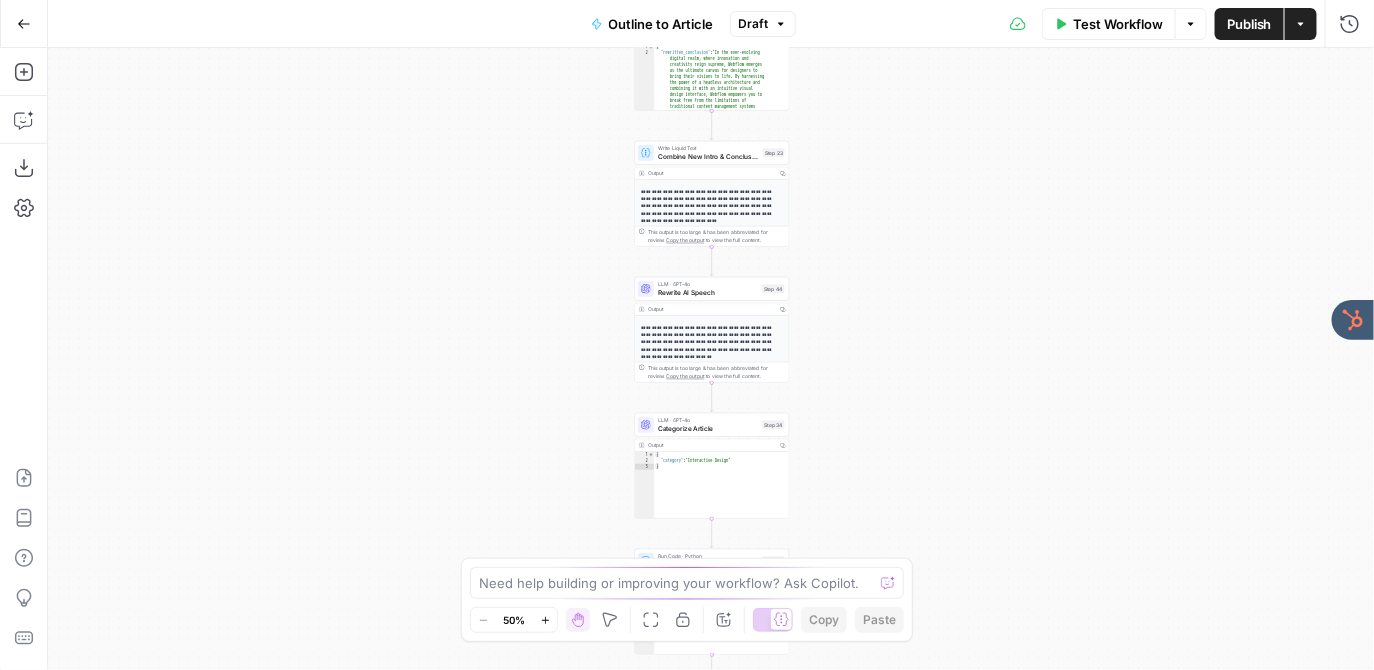 click on "true false Workflow Set Inputs Inputs LLM · GPT-4o Extract Outline Structure Step 11 Output Copy 1 2 3 4 5 6 7 8 9 {    "outline" :  [      {         "header" :  "10 WordPress" ,         "content" :  "- Summary of Traditional             Approach \n - Ideal audience \n -             Potential downsides and need for             professional setup"      } ,      {         "header" :  "9 Squarespace" ,         "content" :  "- Ease of use \n - Traditional             template-driven model \n - Limits for             advanced customization"     Loop Iteration Generate Article Step 2 Output Copy 1 2 [    "In today's digital landscape, choosing the         right content management system (CMS) is         crucial for businesses looking to         establish a strong online presence. With         the rise of headless CMS solutions, many         are wondering if the traditional approach         is still relevant. \n\n        ." at bounding box center (711, 359) 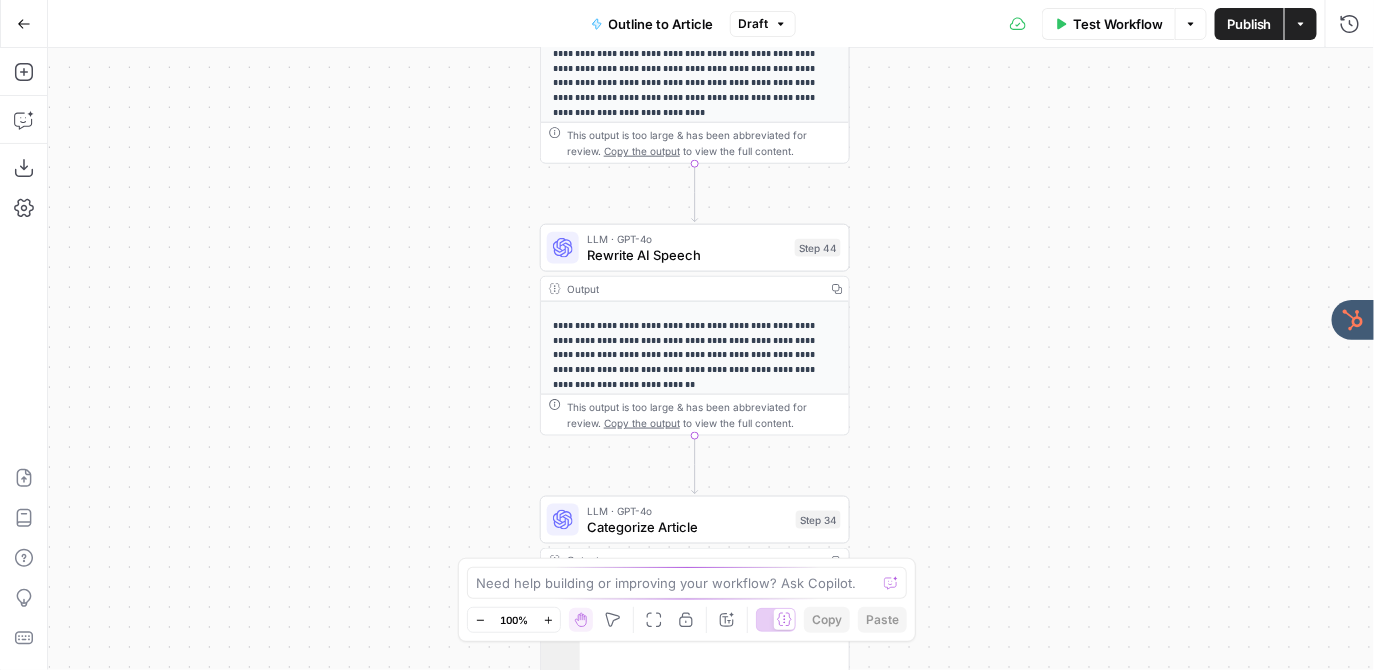 drag, startPoint x: 619, startPoint y: 323, endPoint x: 486, endPoint y: 315, distance: 133.24039 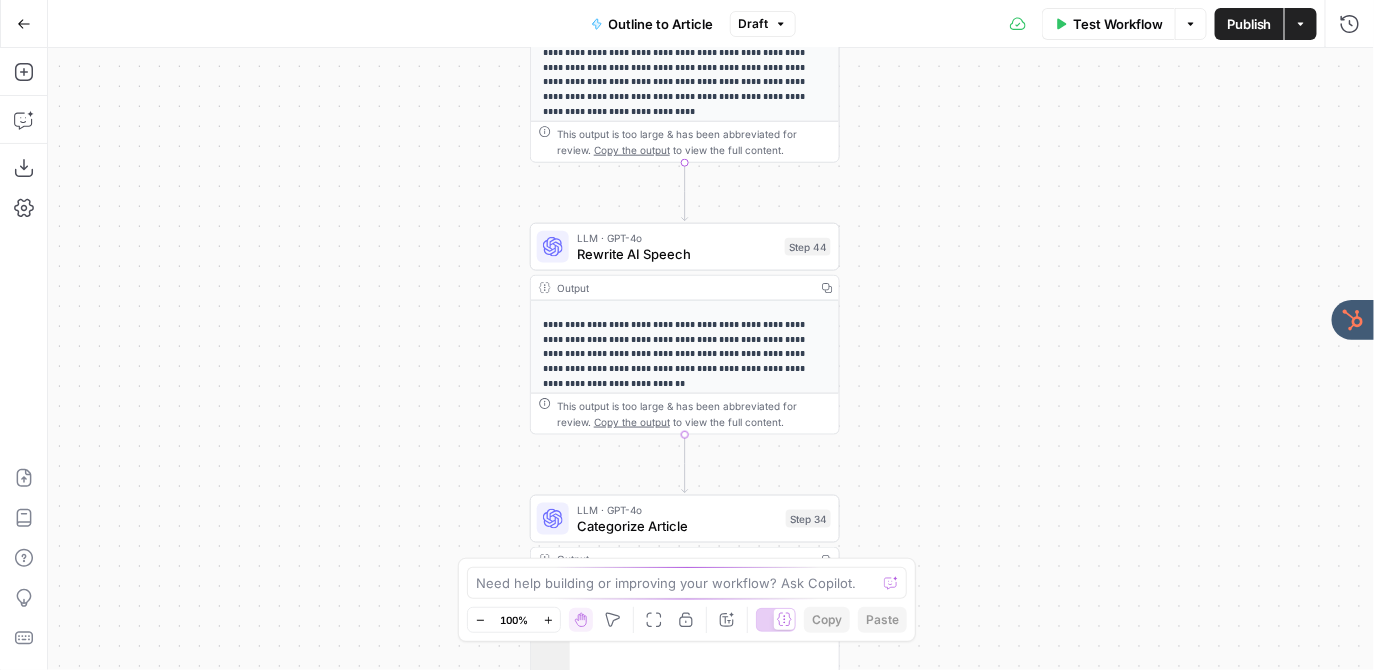 click on "Rewrite AI Speech" at bounding box center [677, 254] 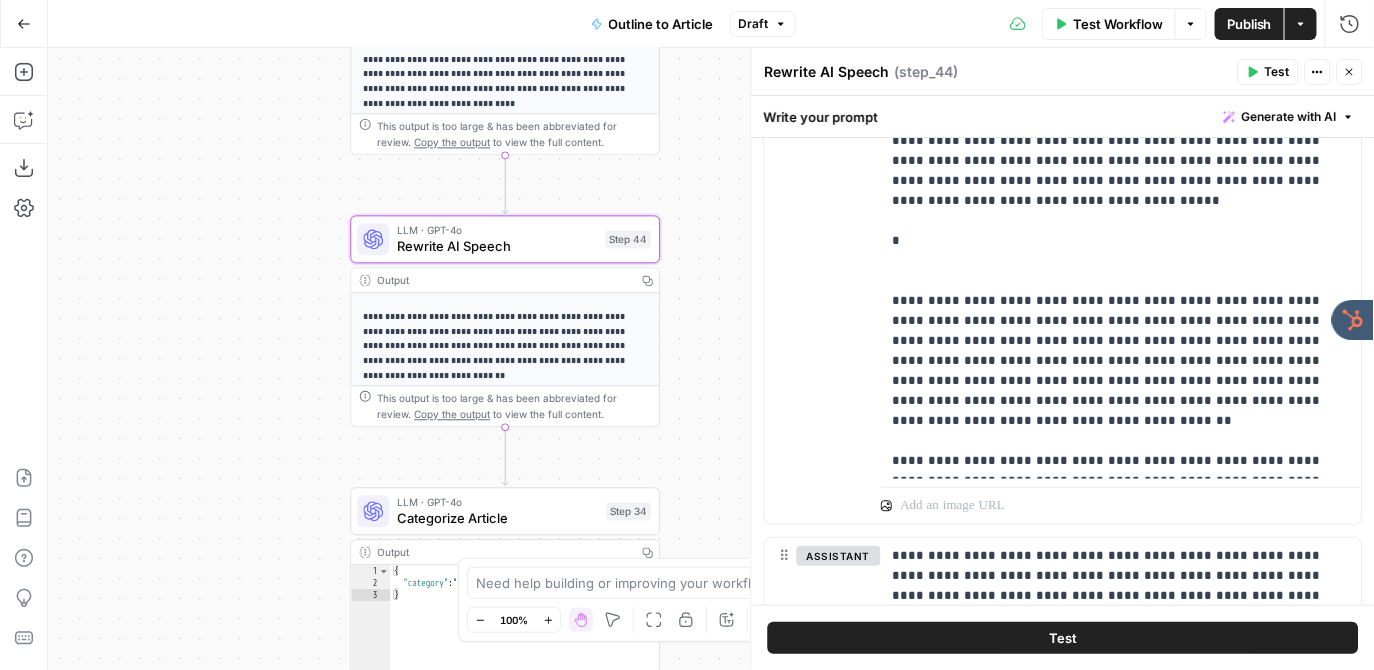 scroll, scrollTop: 533, scrollLeft: 0, axis: vertical 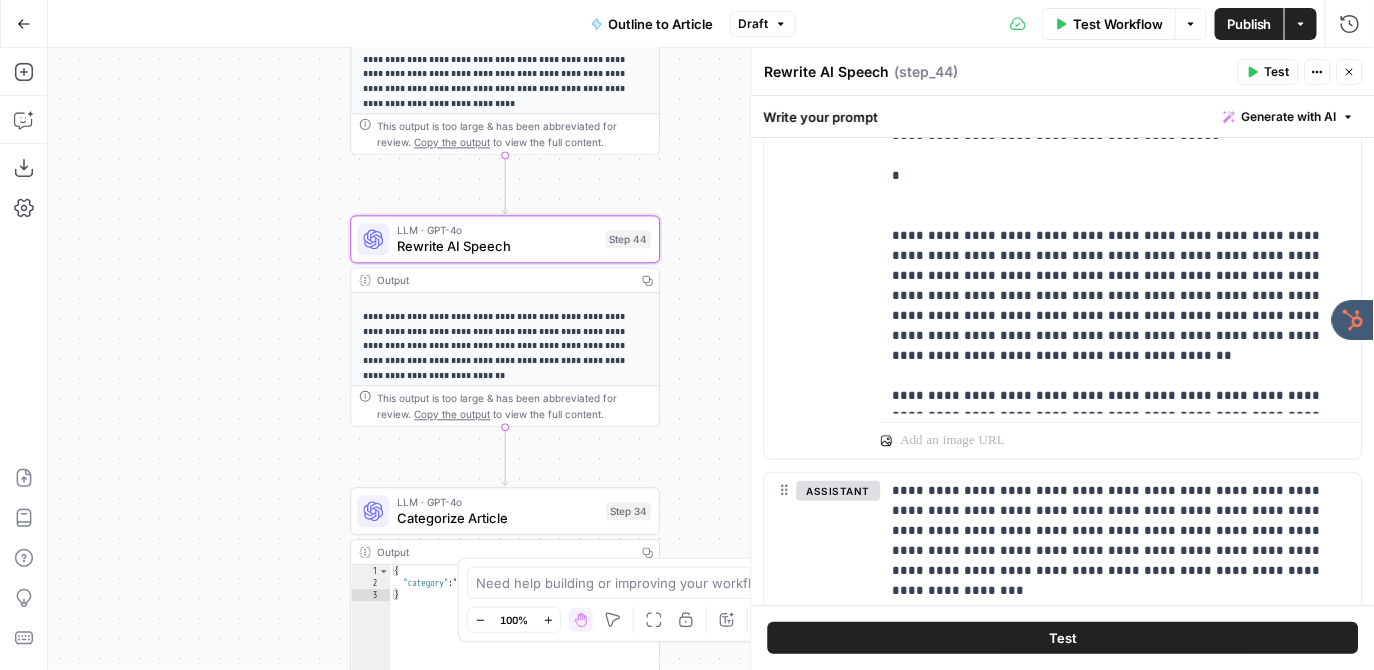 click 